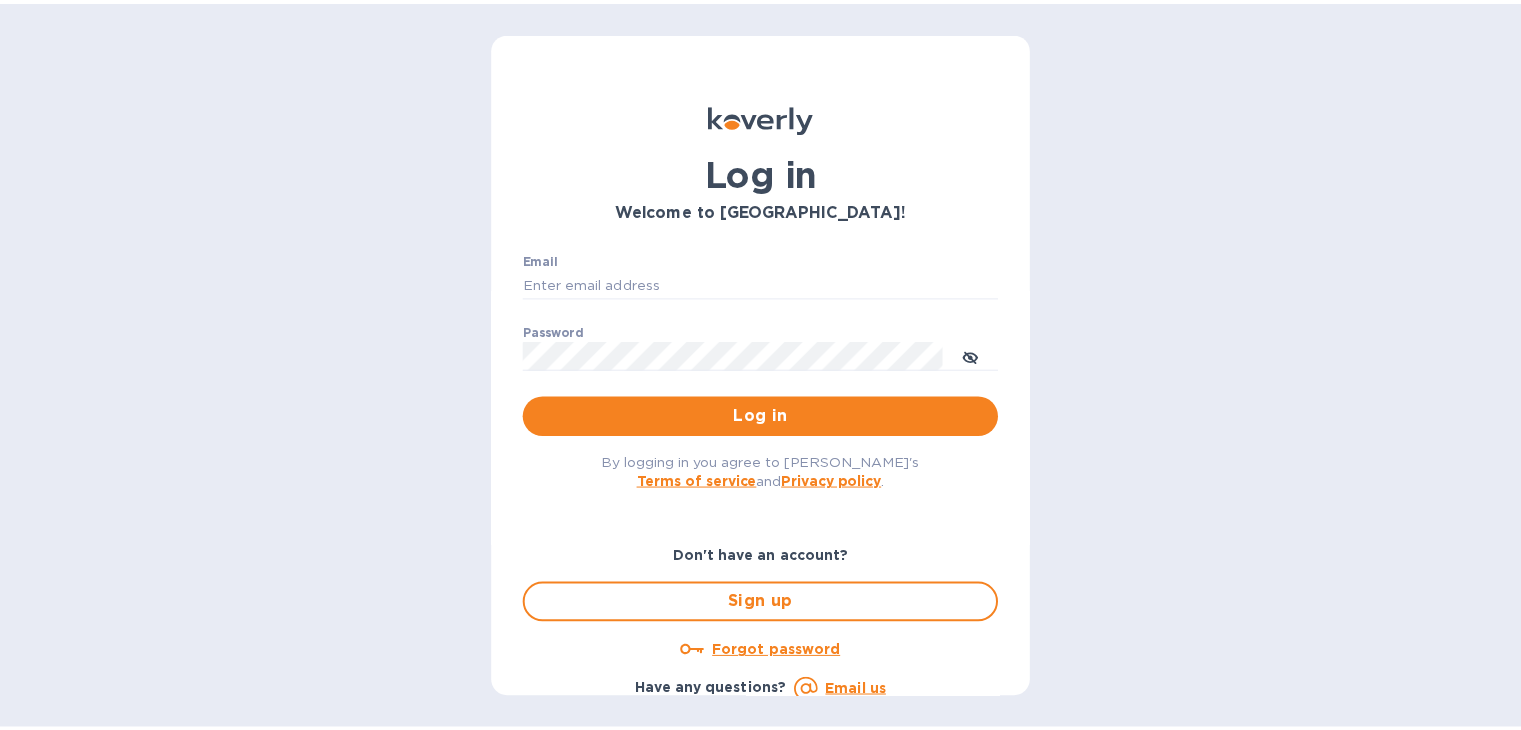 scroll, scrollTop: 0, scrollLeft: 0, axis: both 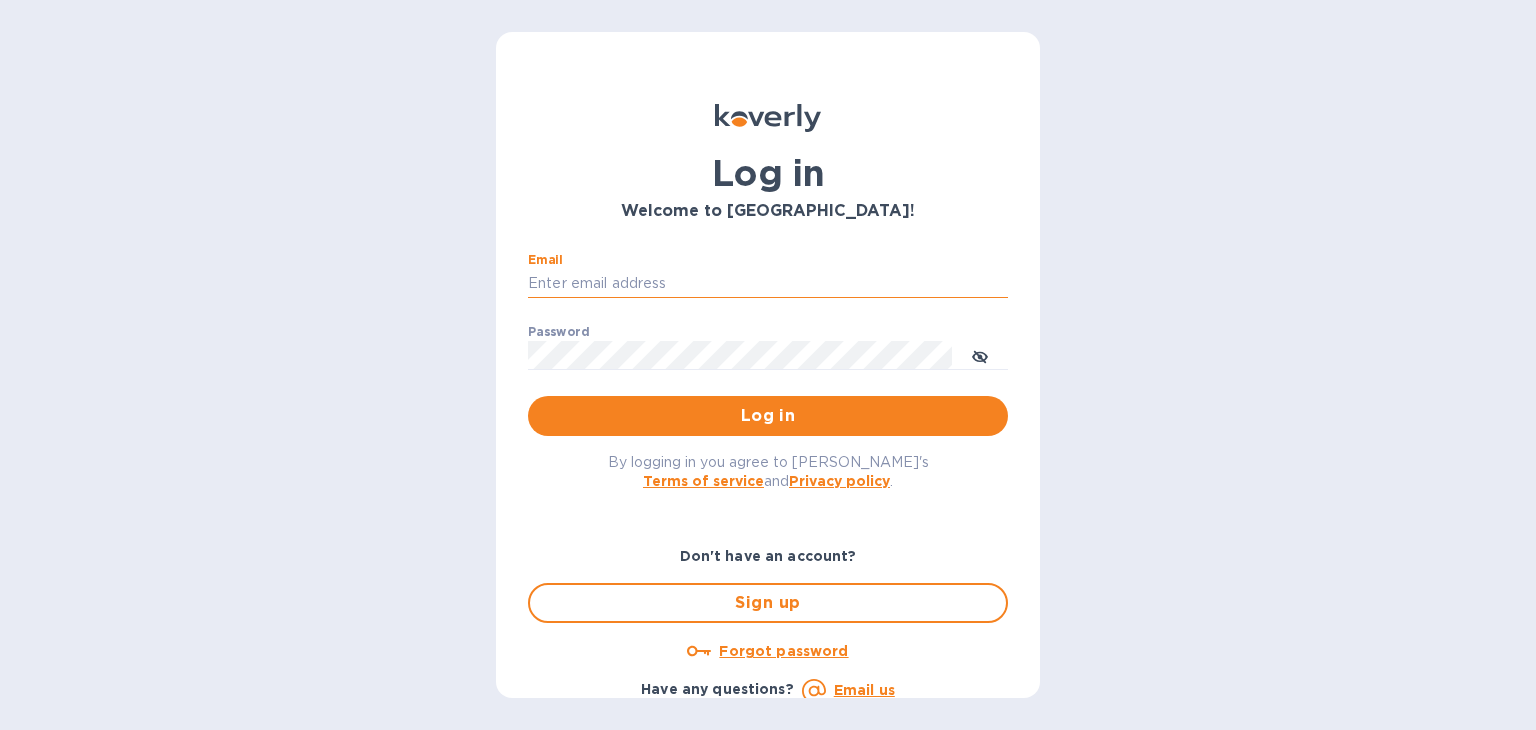click on "Email" at bounding box center [768, 284] 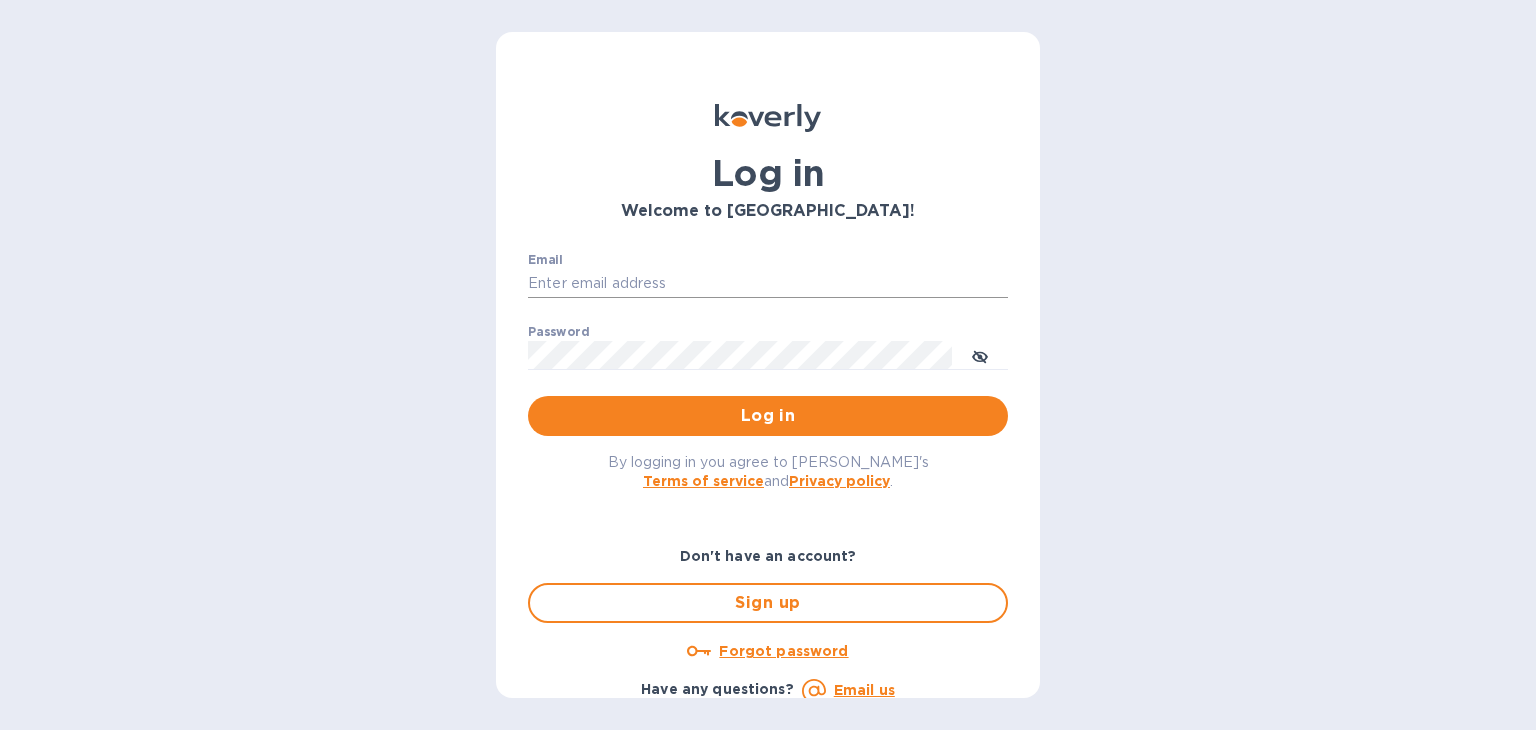 type on "steven@wmcross.com" 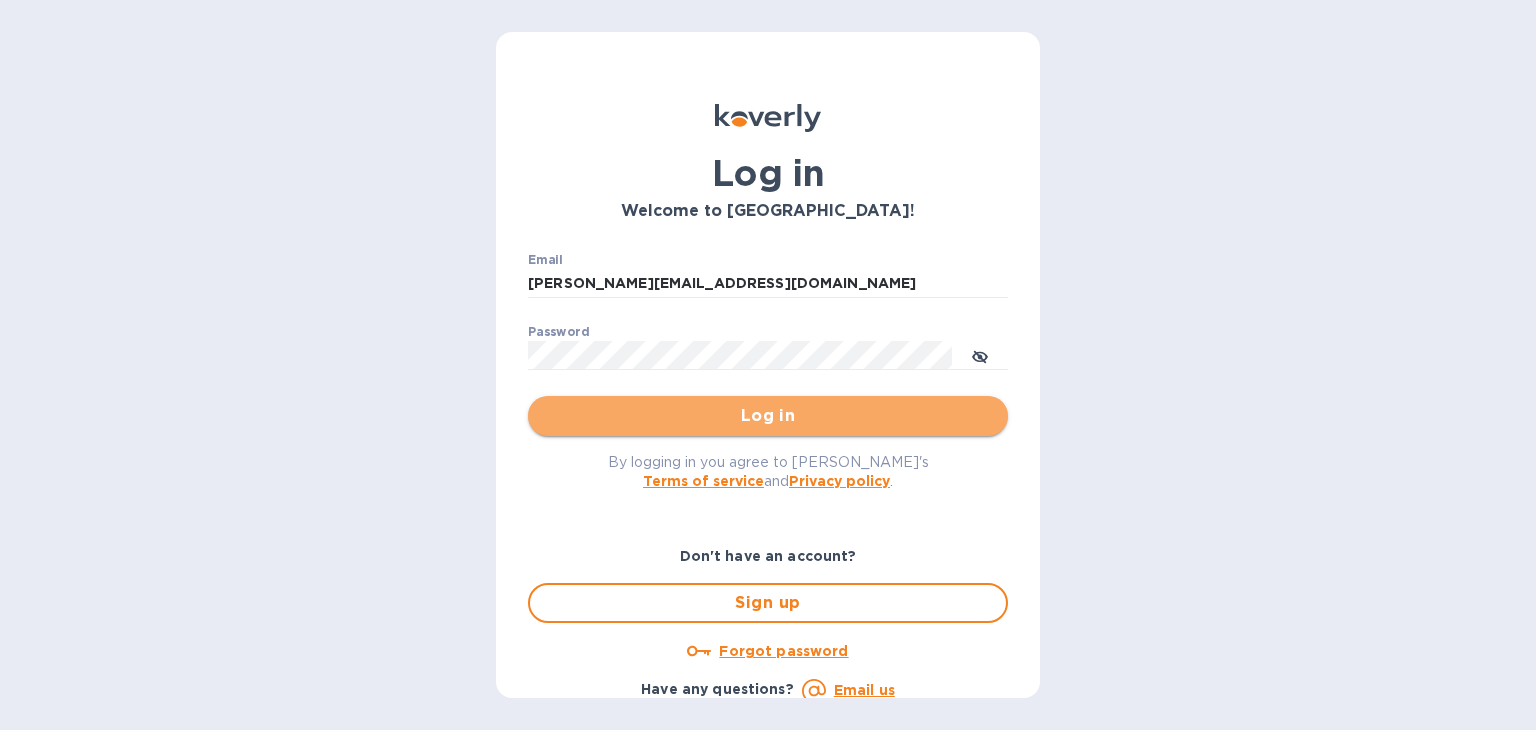 click on "Log in" at bounding box center [768, 416] 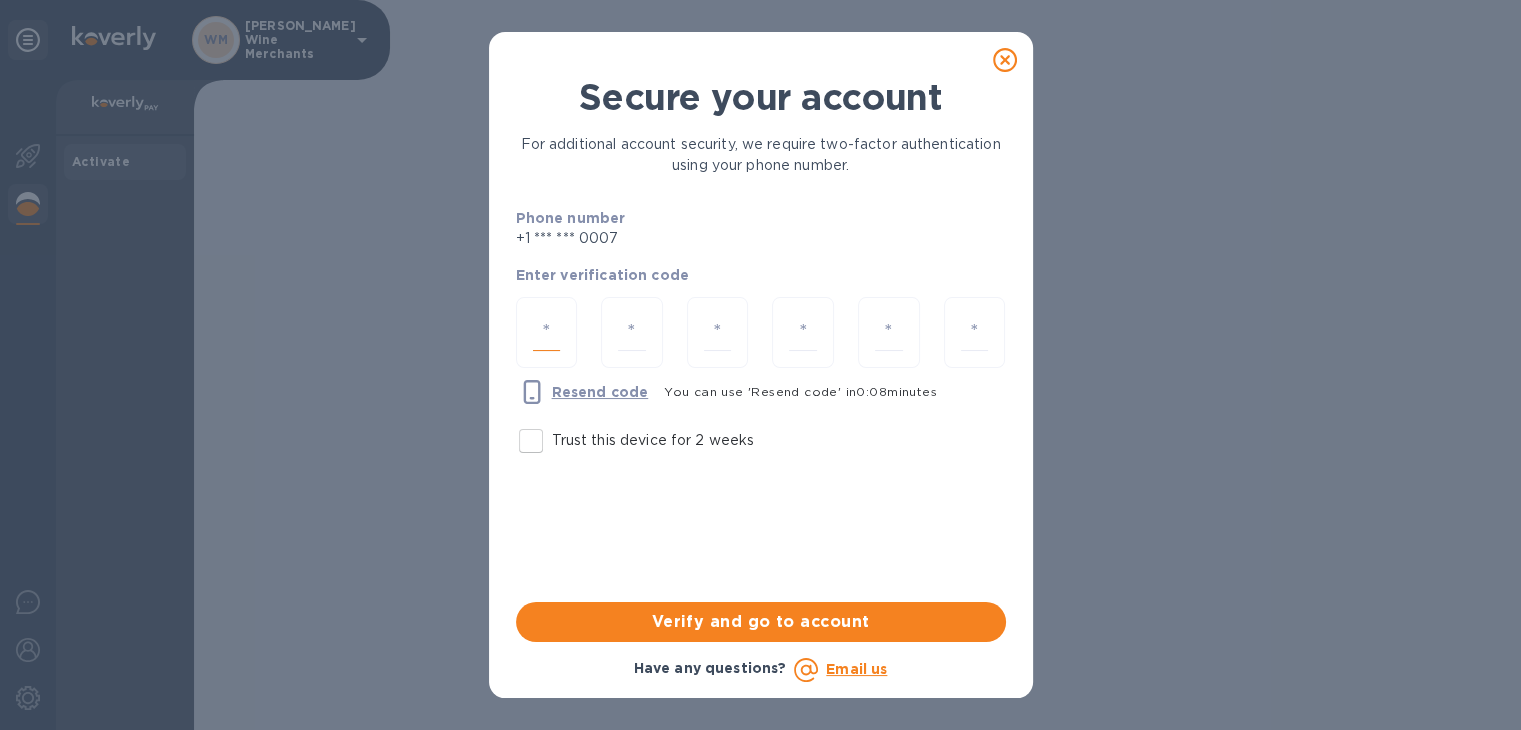 click at bounding box center [547, 332] 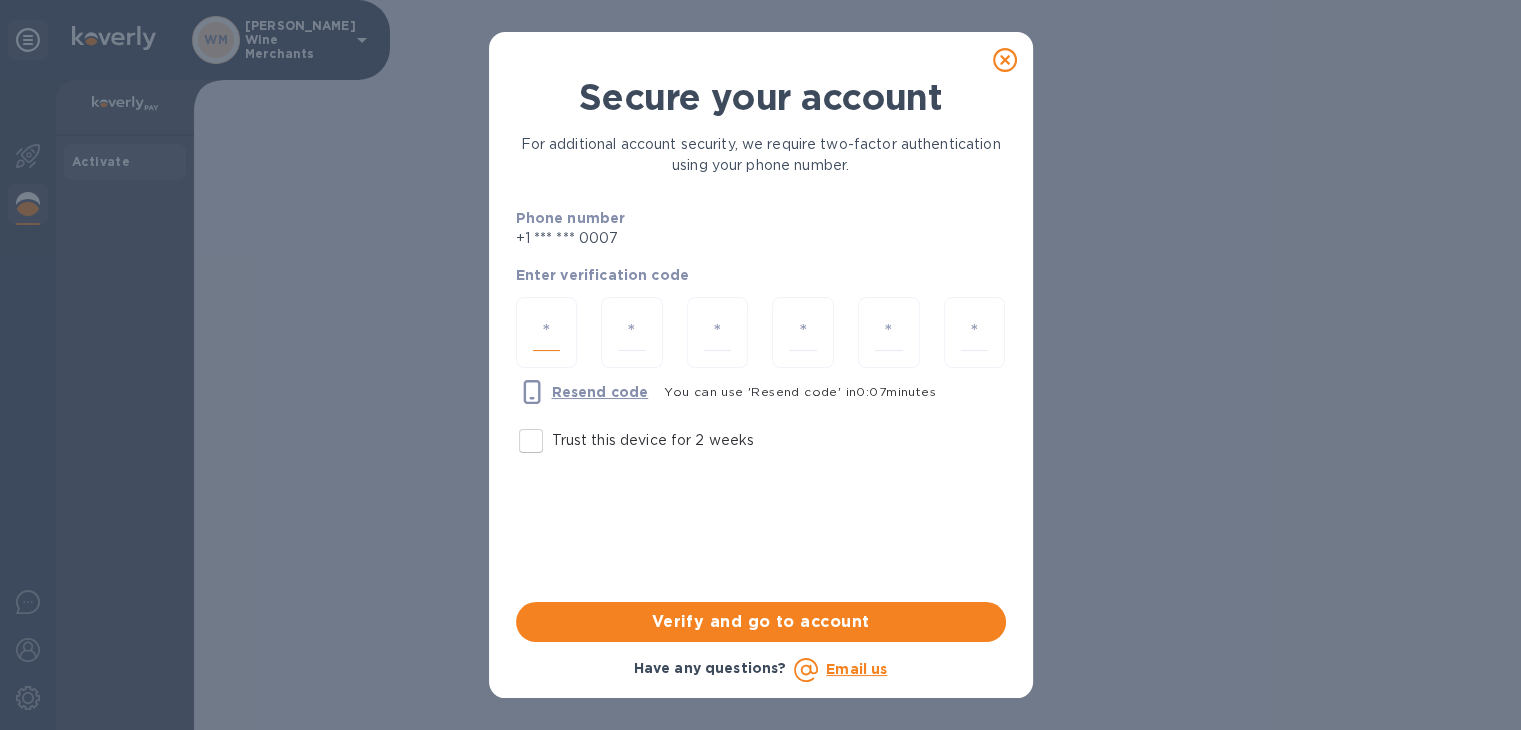 type on "1" 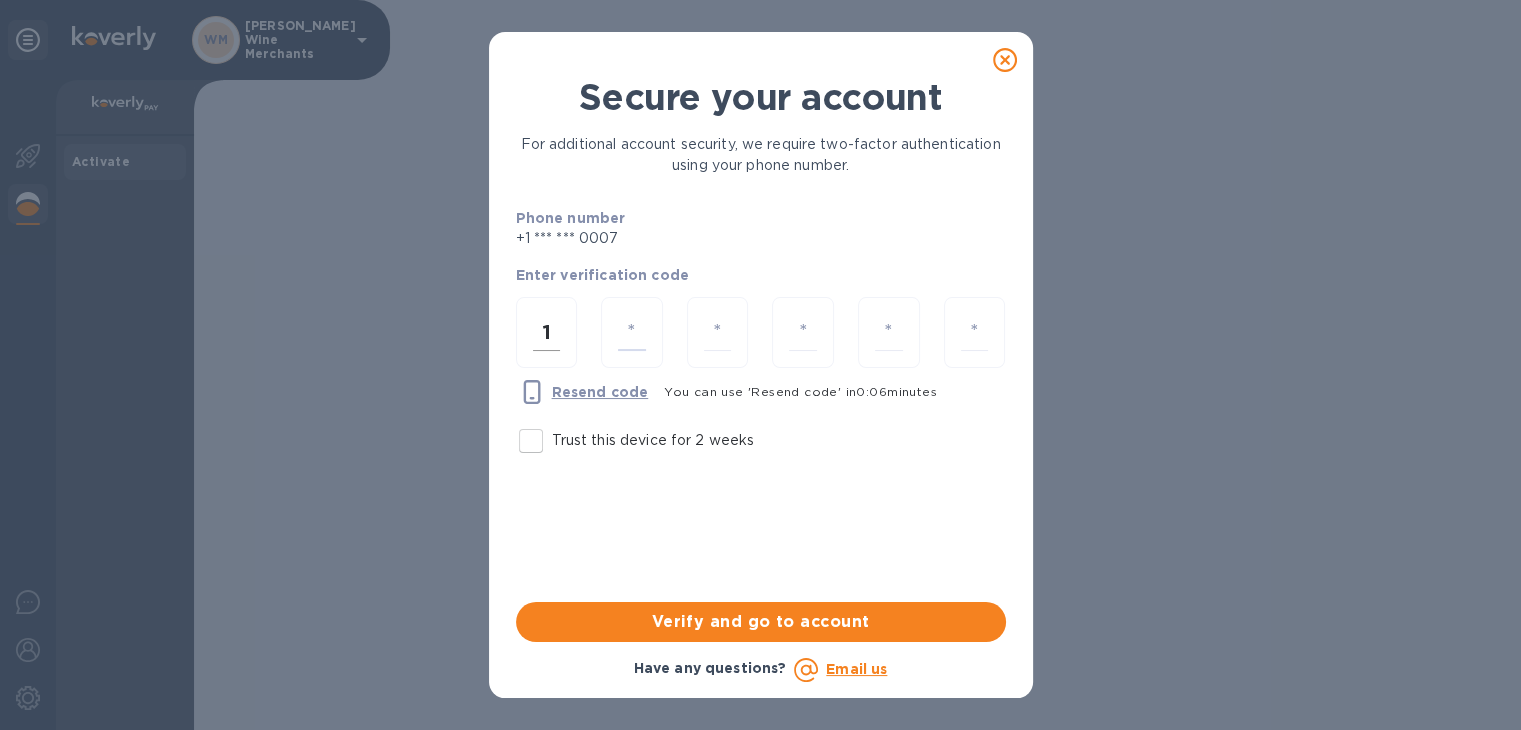 type on "9" 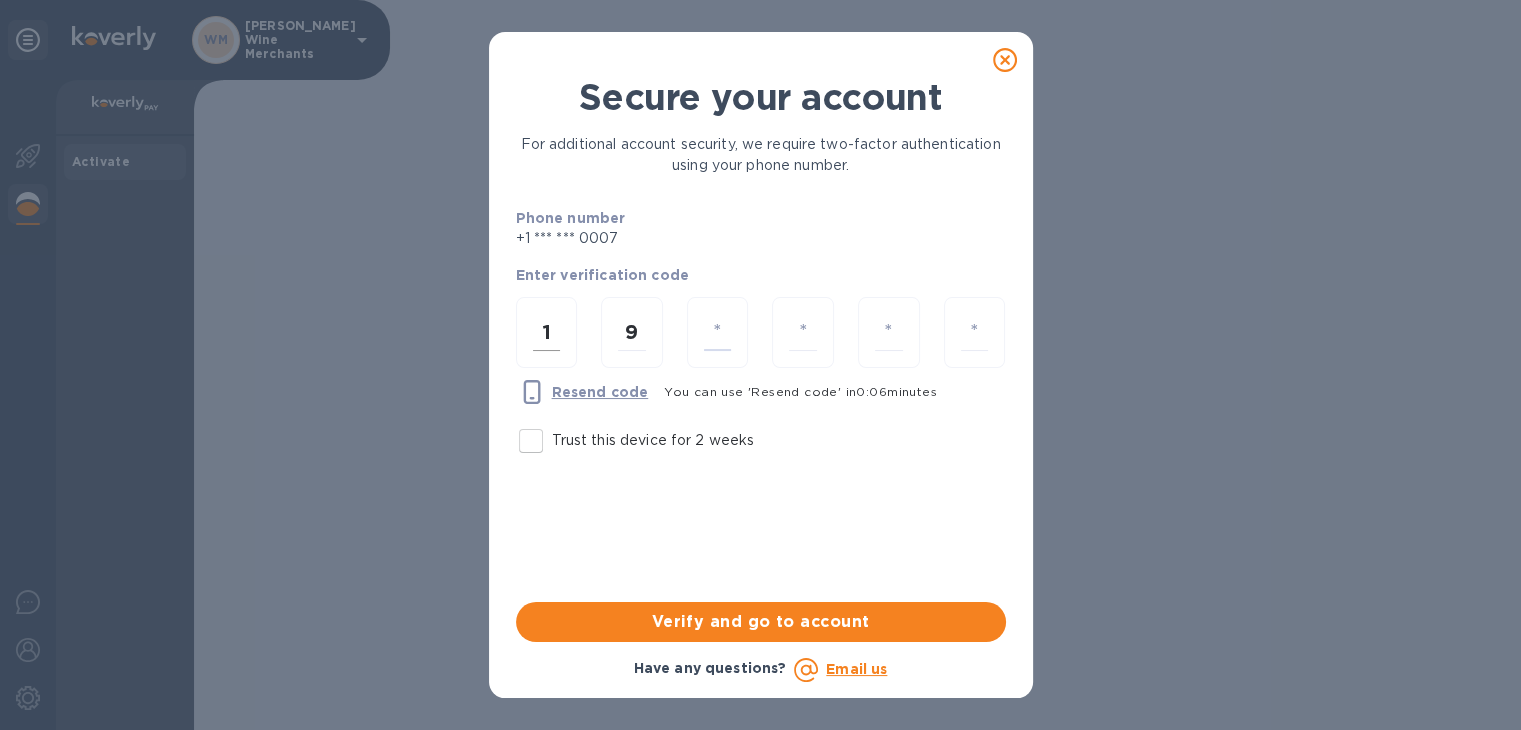 type on "1" 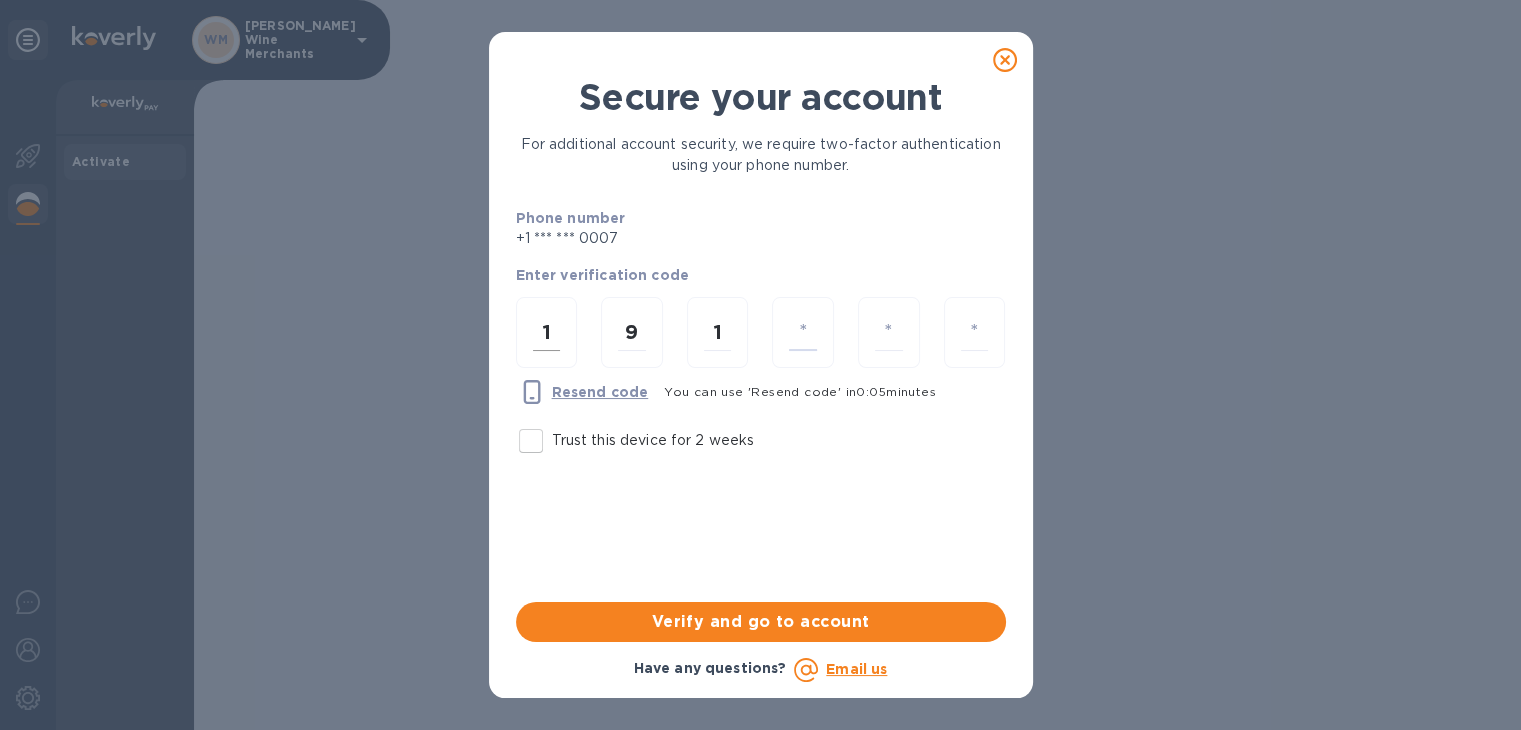 type on "2" 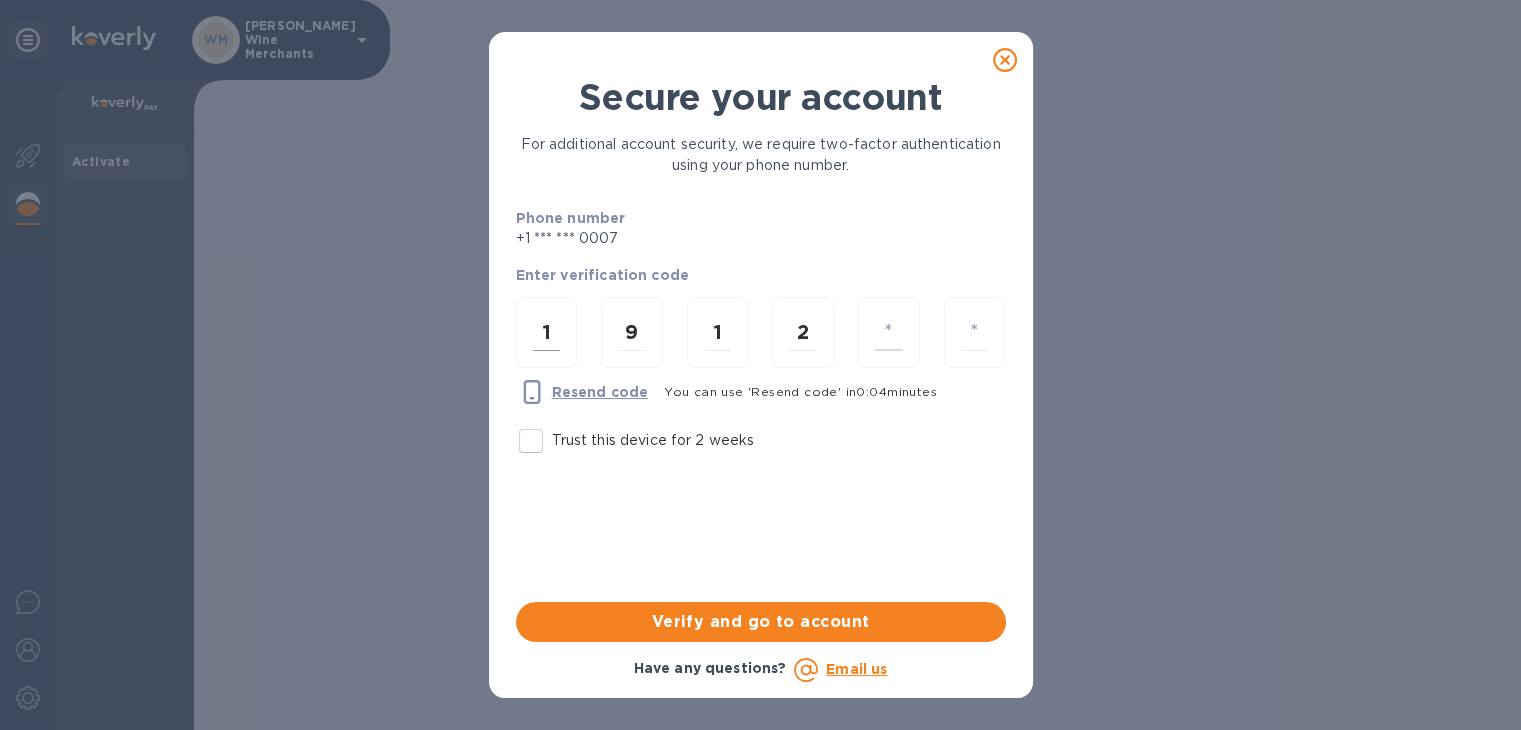 type on "9" 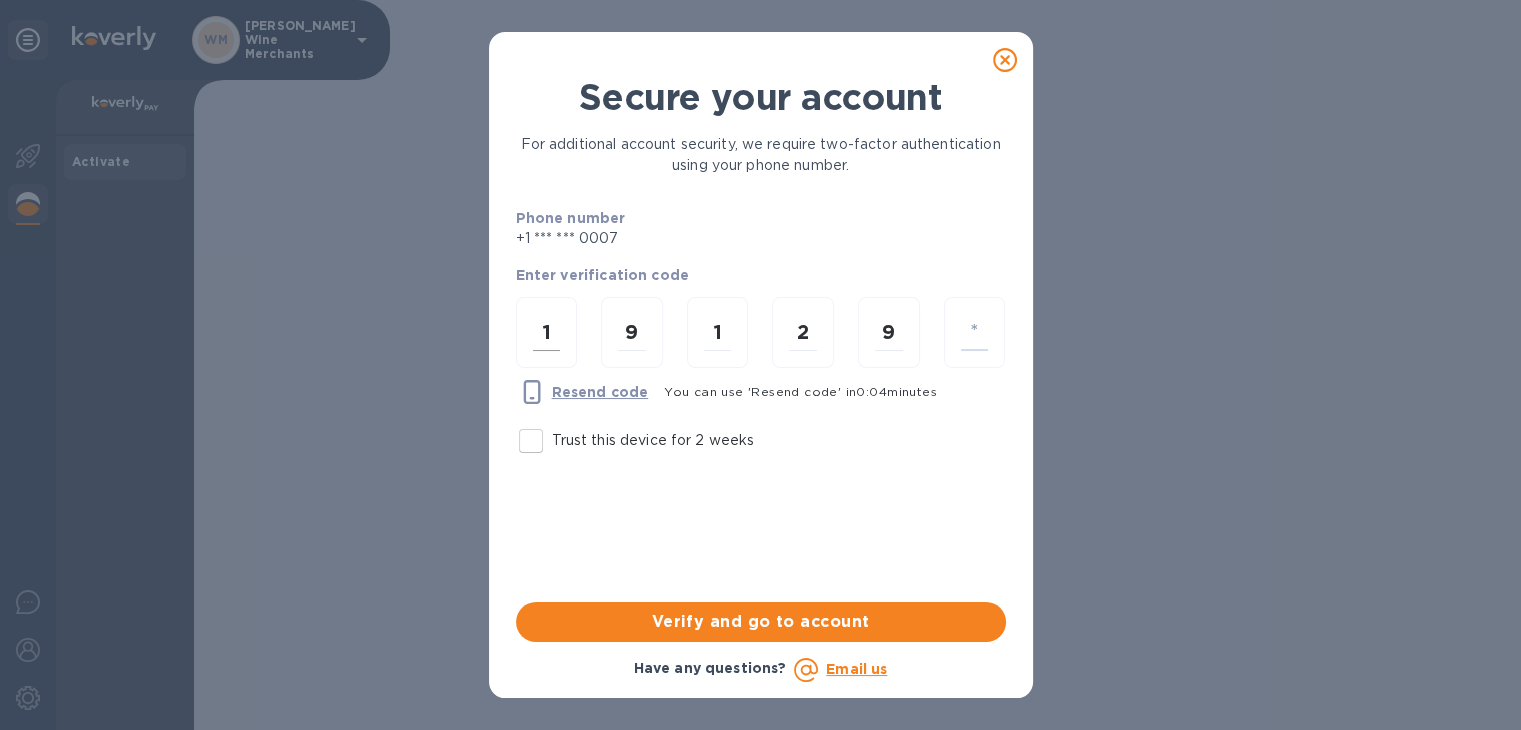 type on "7" 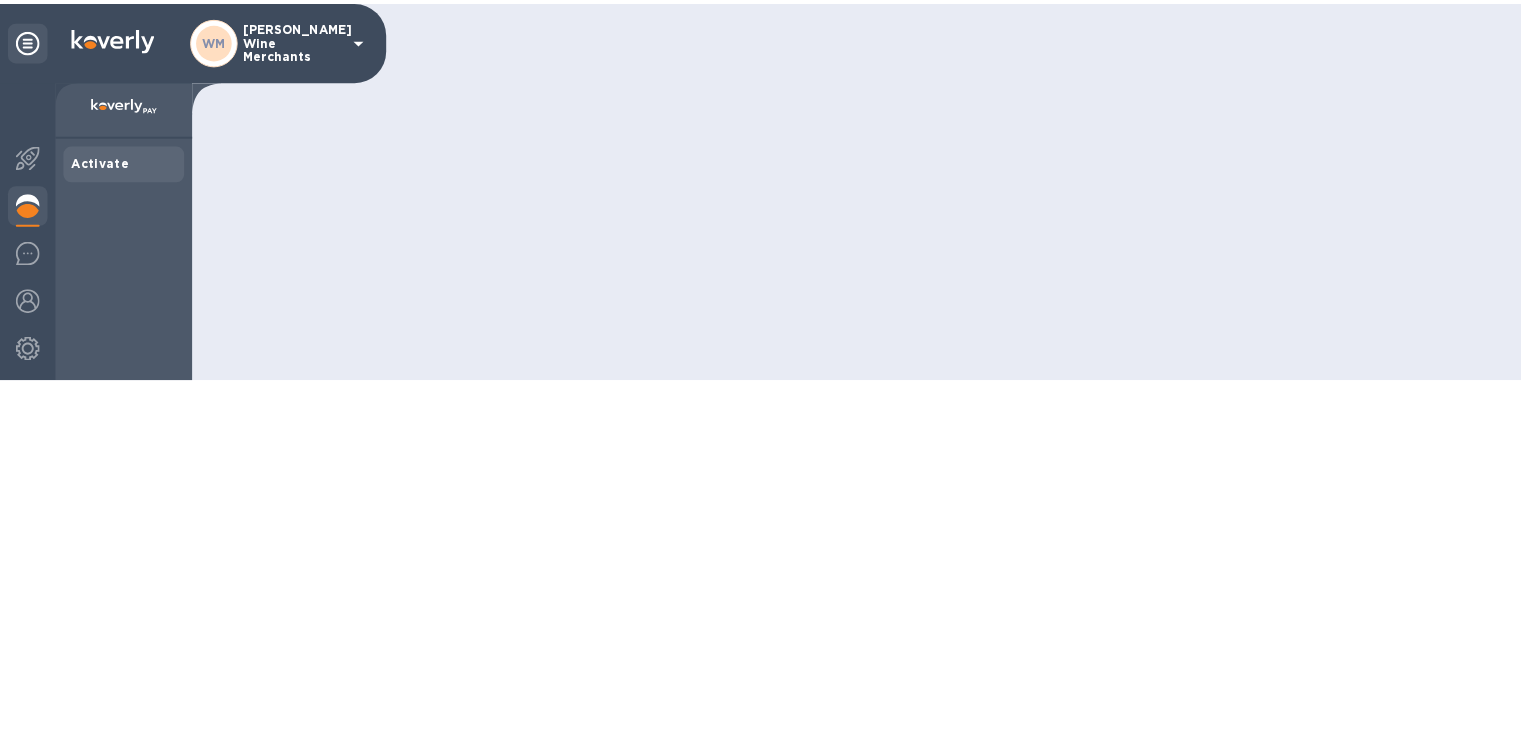 scroll, scrollTop: 0, scrollLeft: 0, axis: both 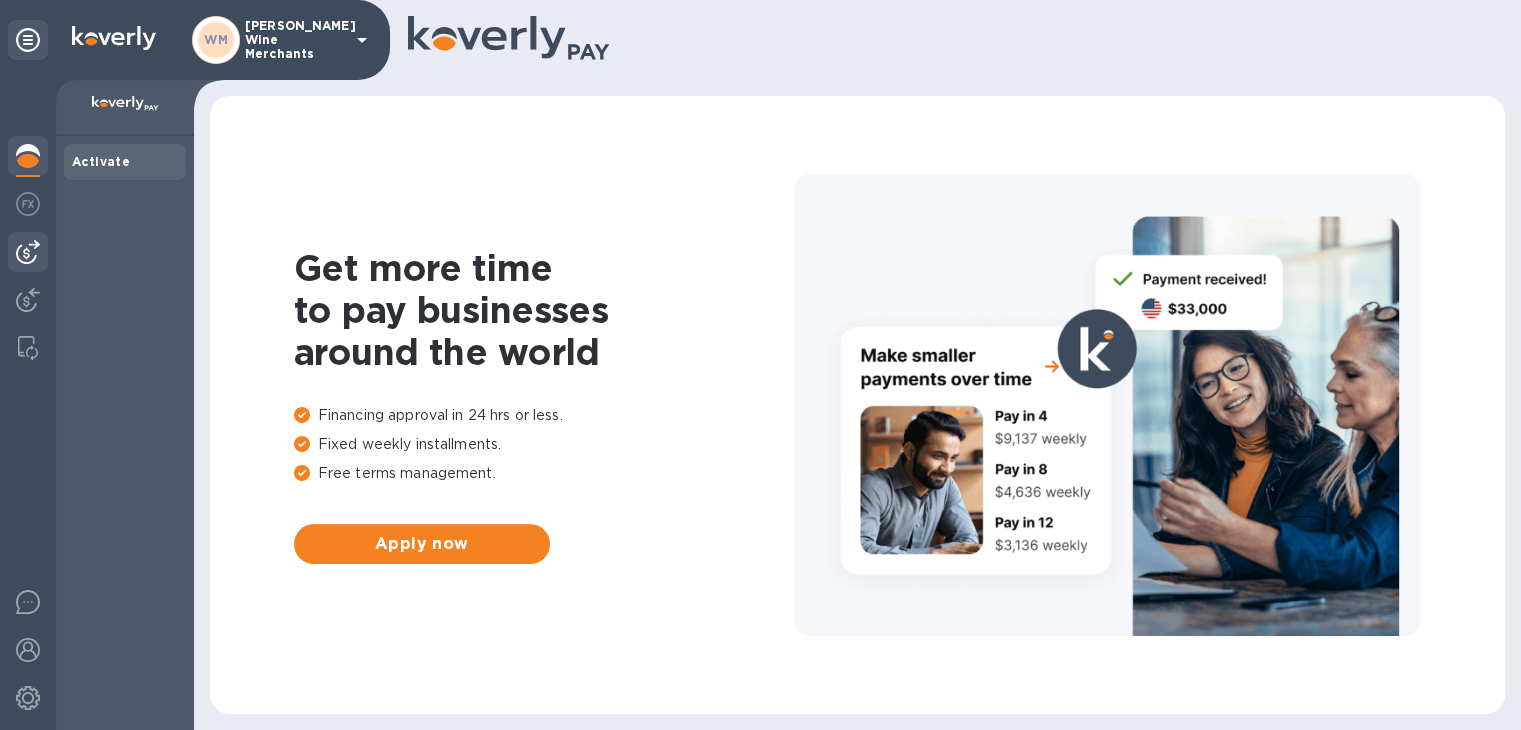 click at bounding box center [28, 252] 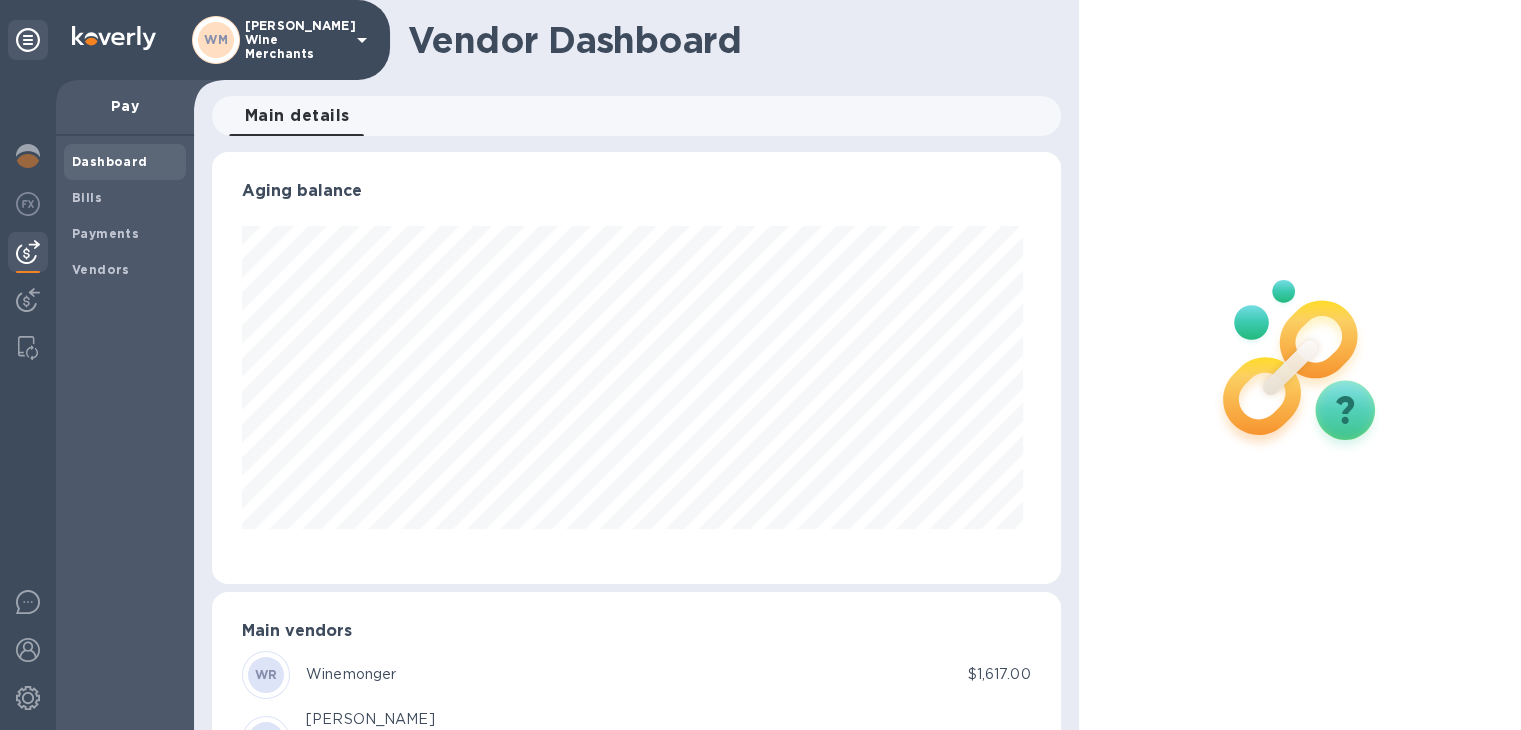 scroll, scrollTop: 999568, scrollLeft: 999159, axis: both 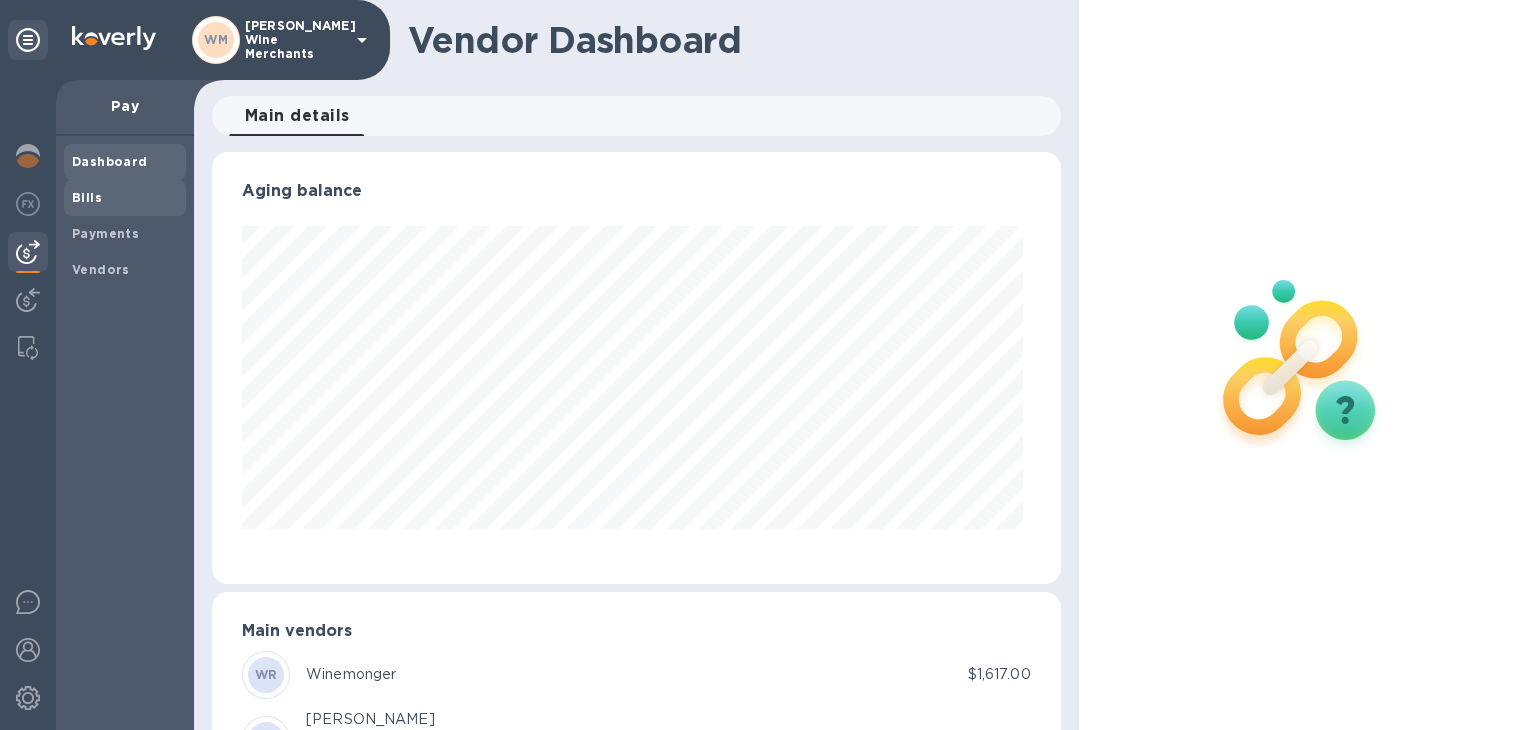 click on "Bills" at bounding box center (87, 197) 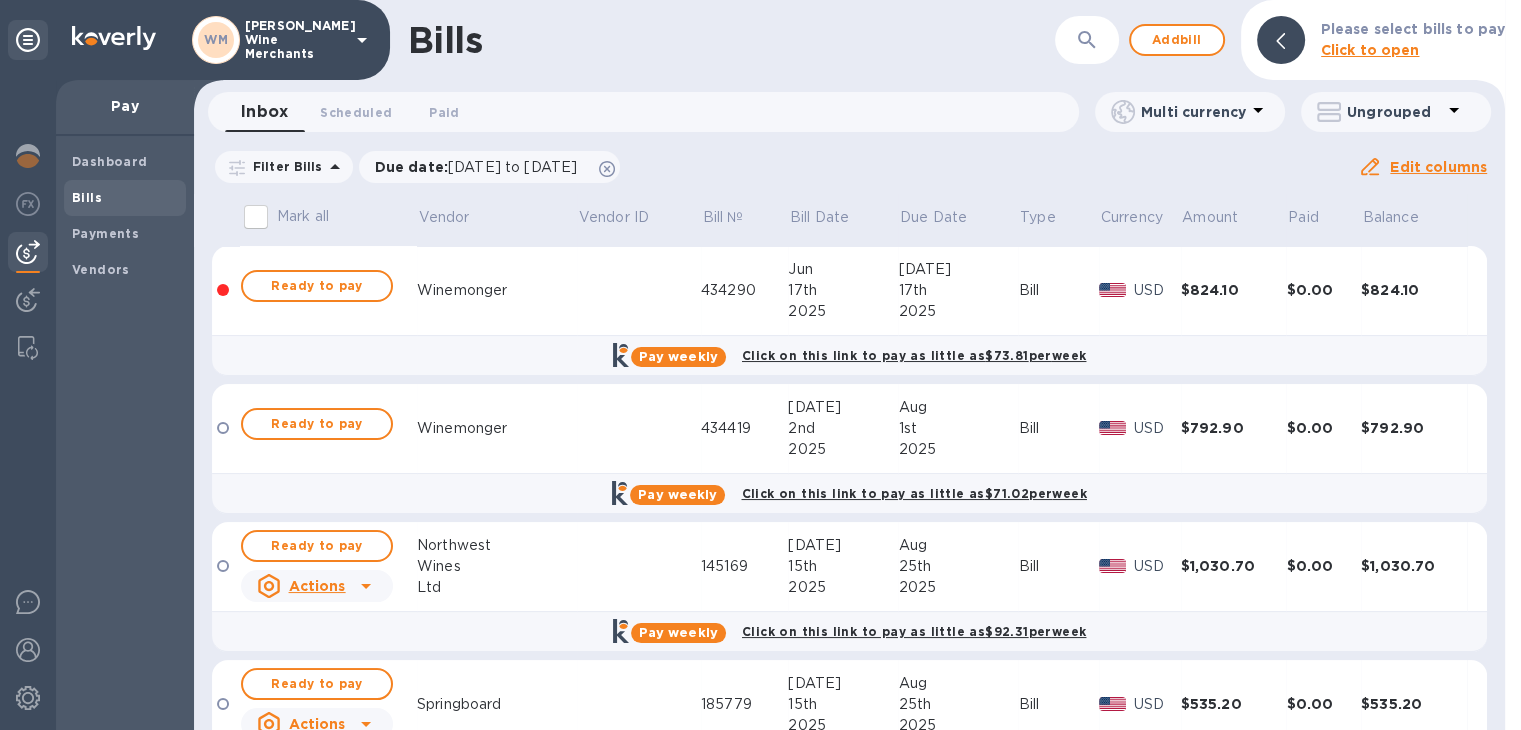 scroll, scrollTop: 0, scrollLeft: 0, axis: both 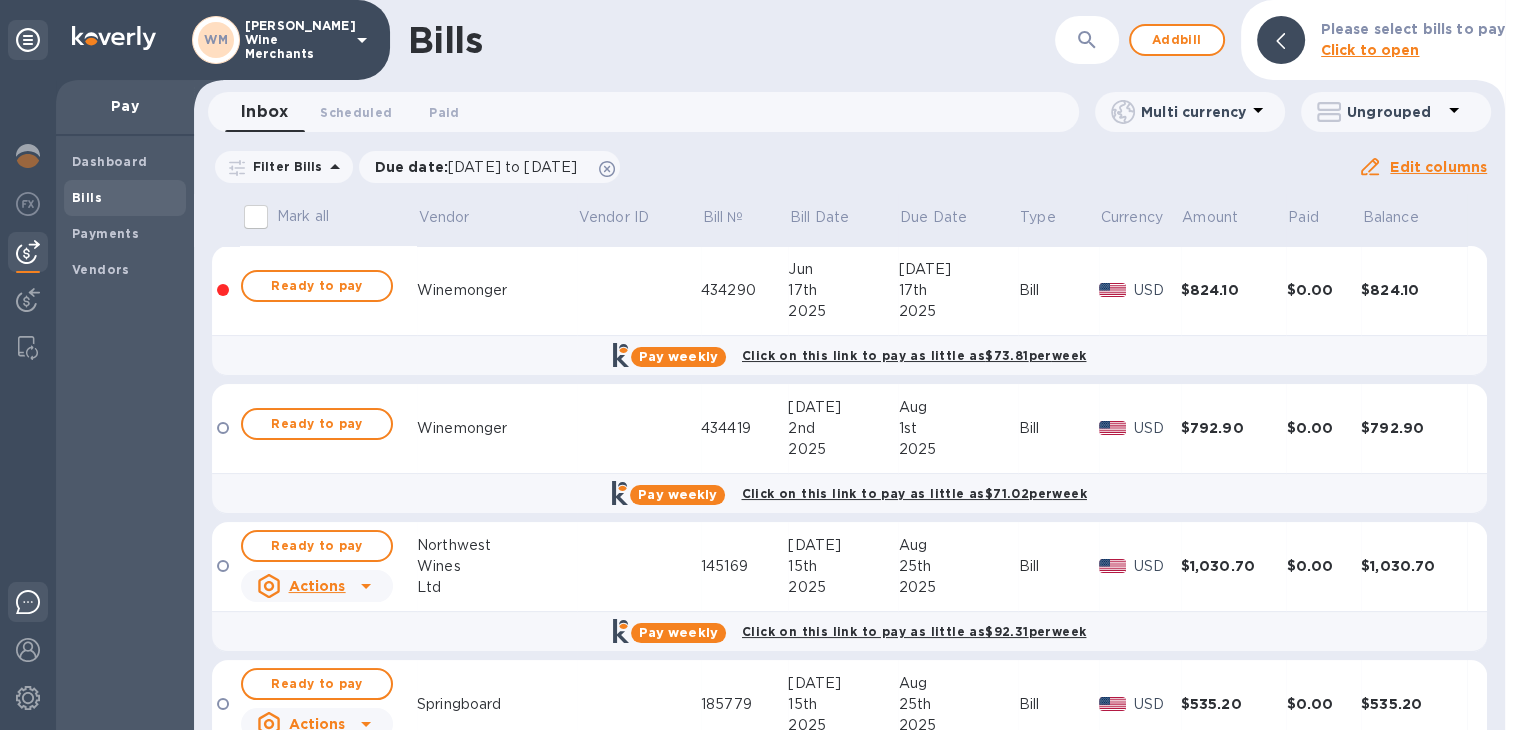 click at bounding box center (28, 602) 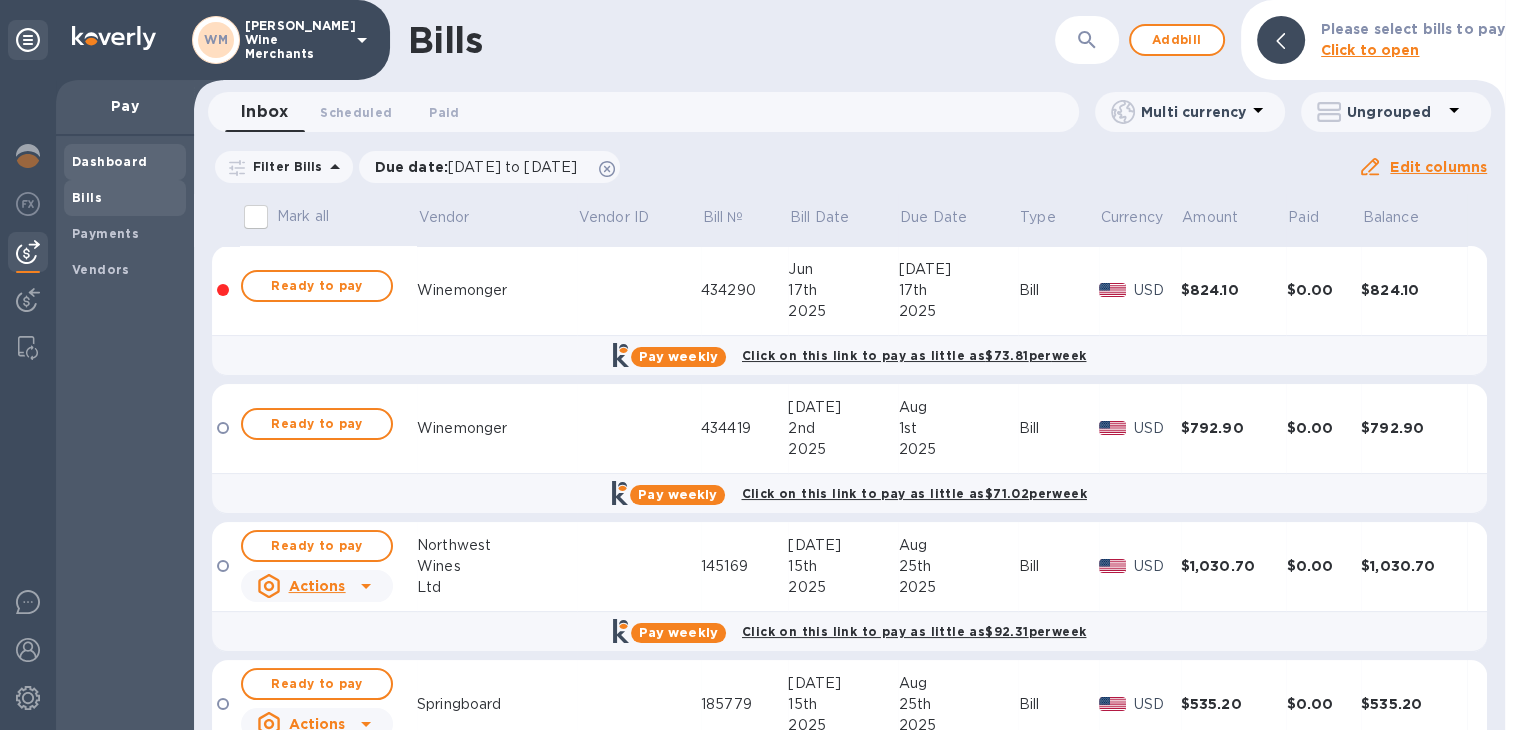 click on "Dashboard" at bounding box center (110, 161) 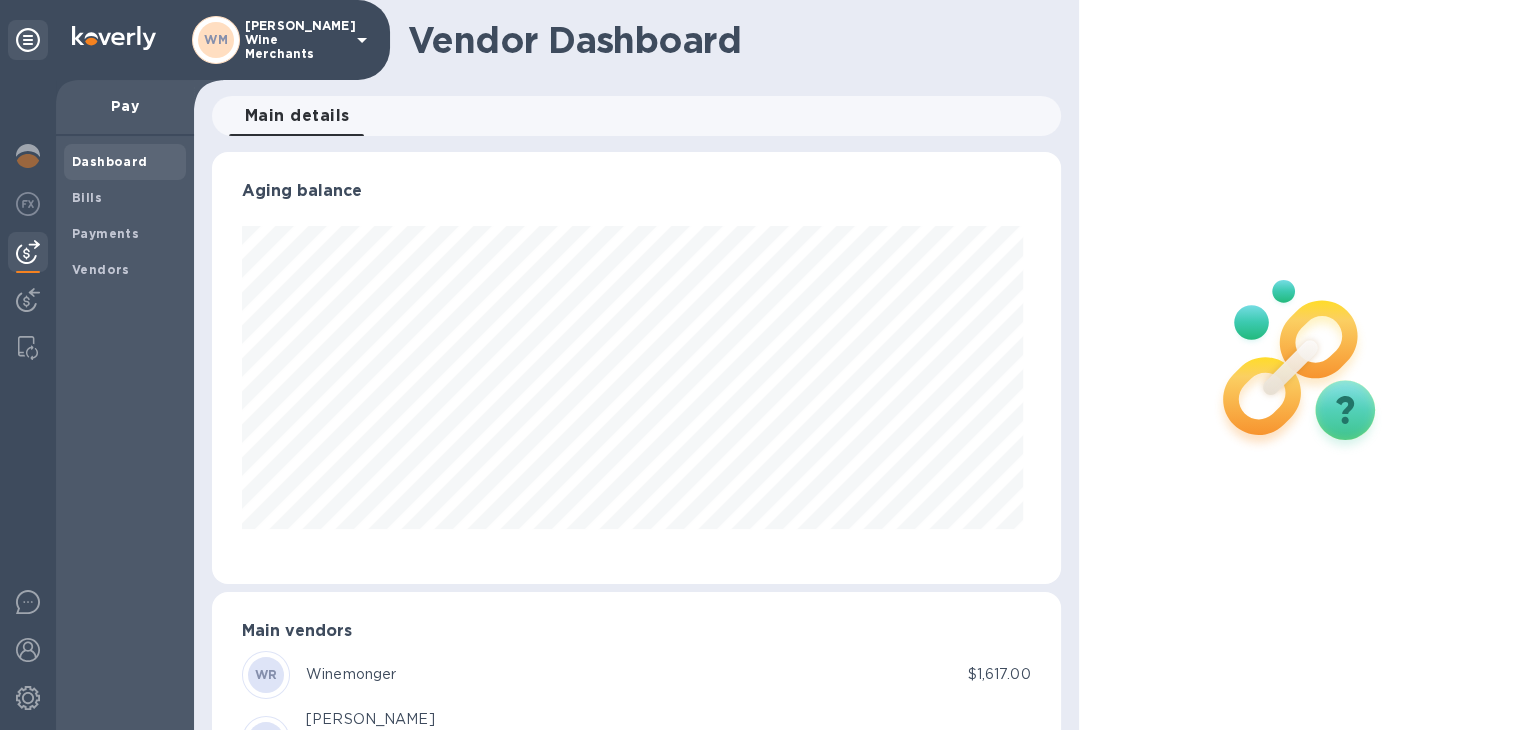 scroll, scrollTop: 999568, scrollLeft: 999159, axis: both 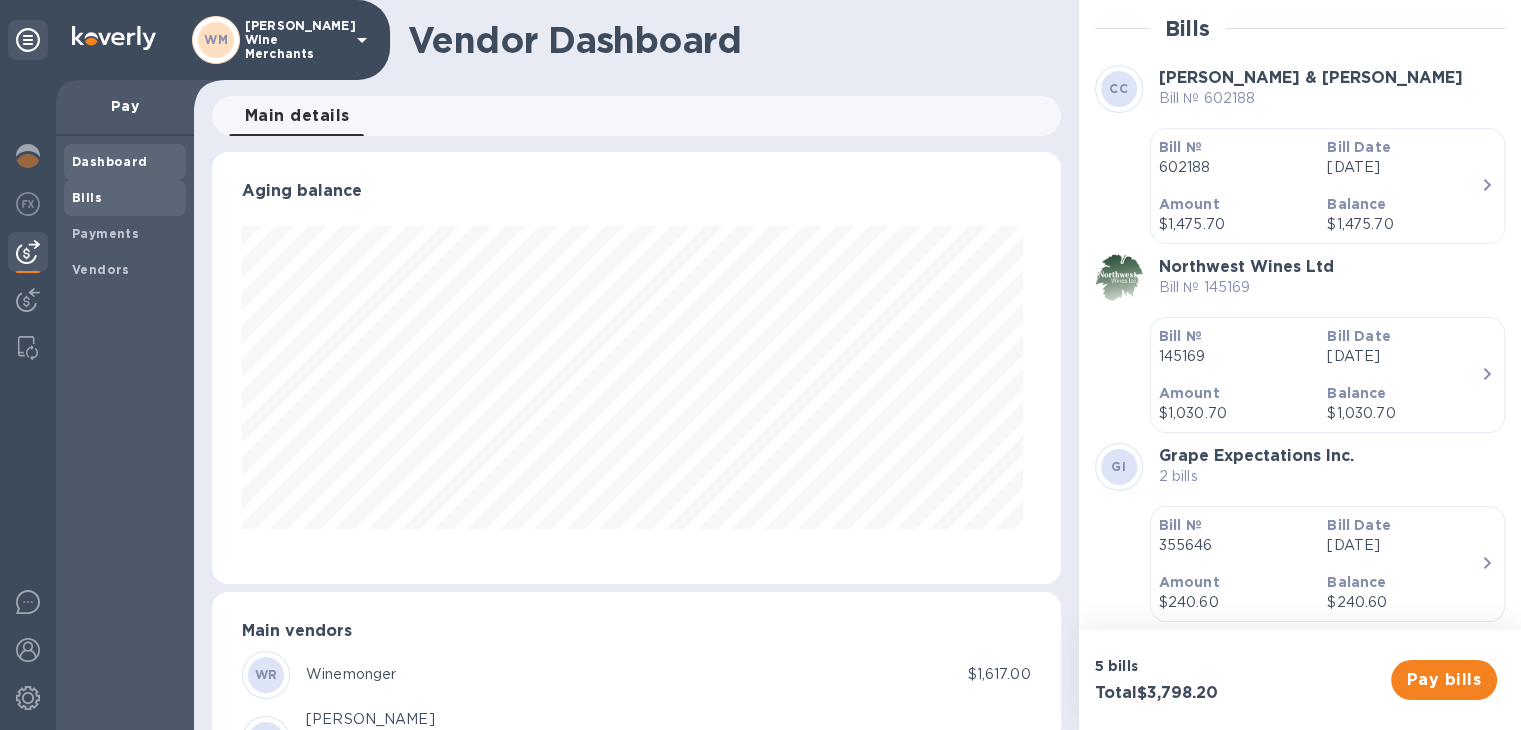 click on "Bills" at bounding box center [87, 197] 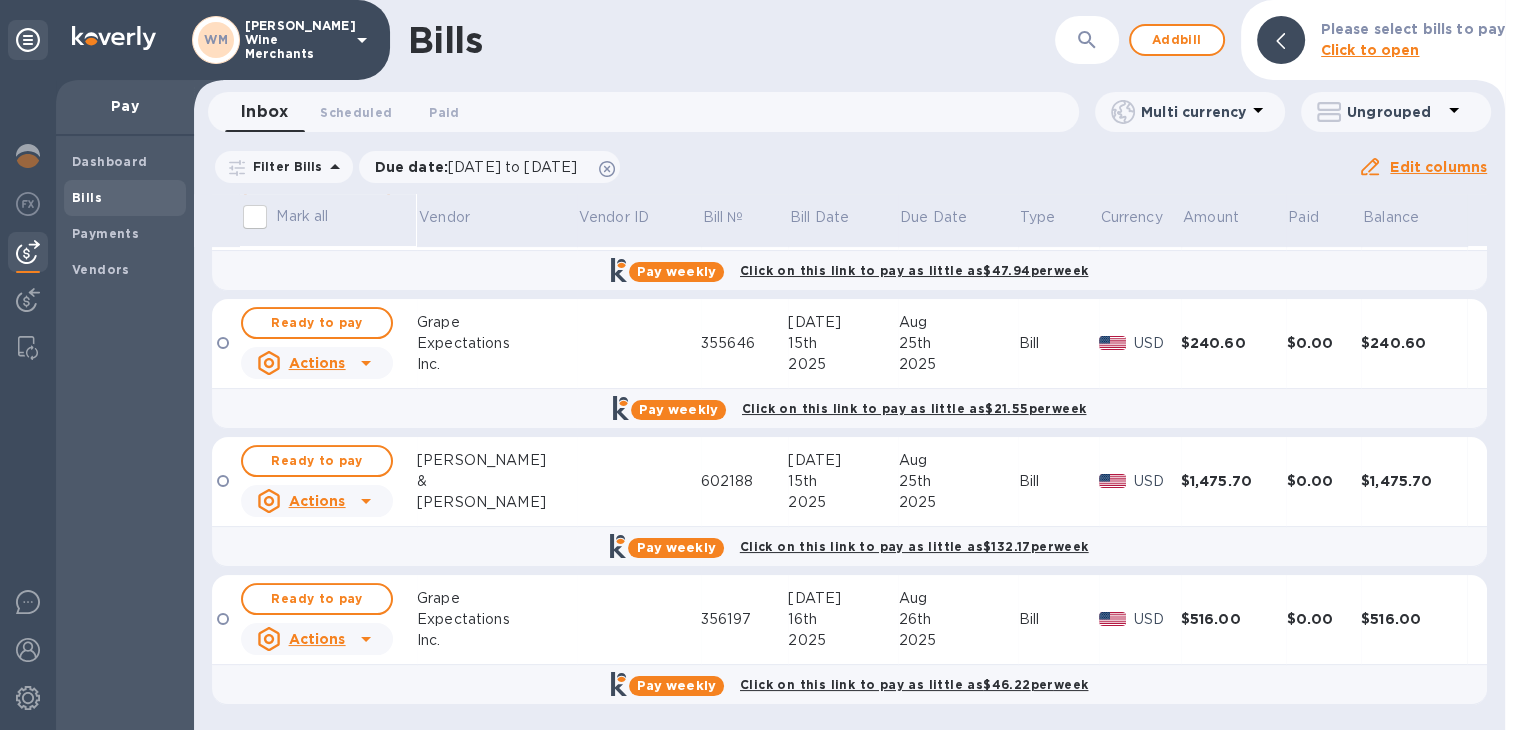 scroll, scrollTop: 0, scrollLeft: 0, axis: both 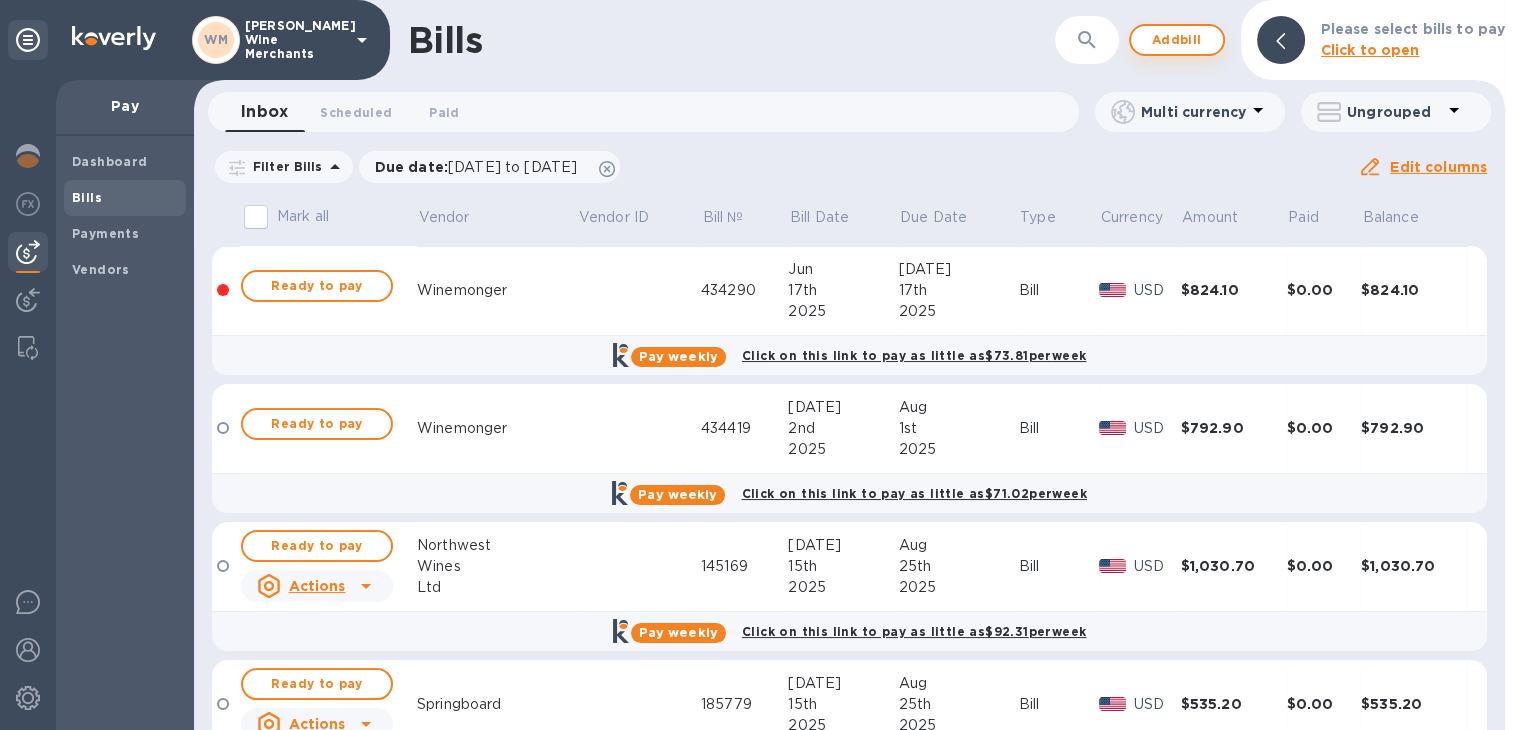 click on "Add   bill" at bounding box center [1177, 40] 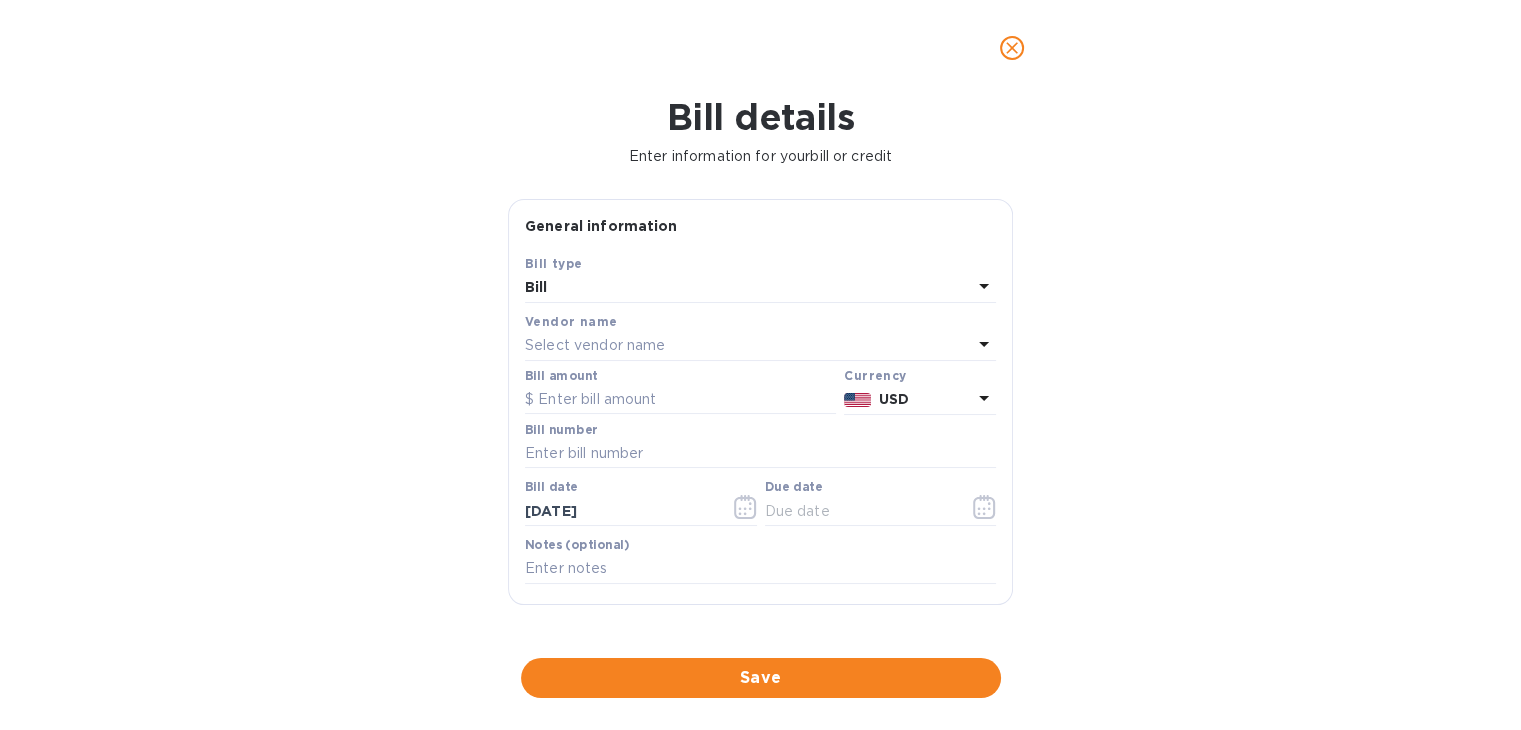 click on "Select vendor name" at bounding box center [595, 345] 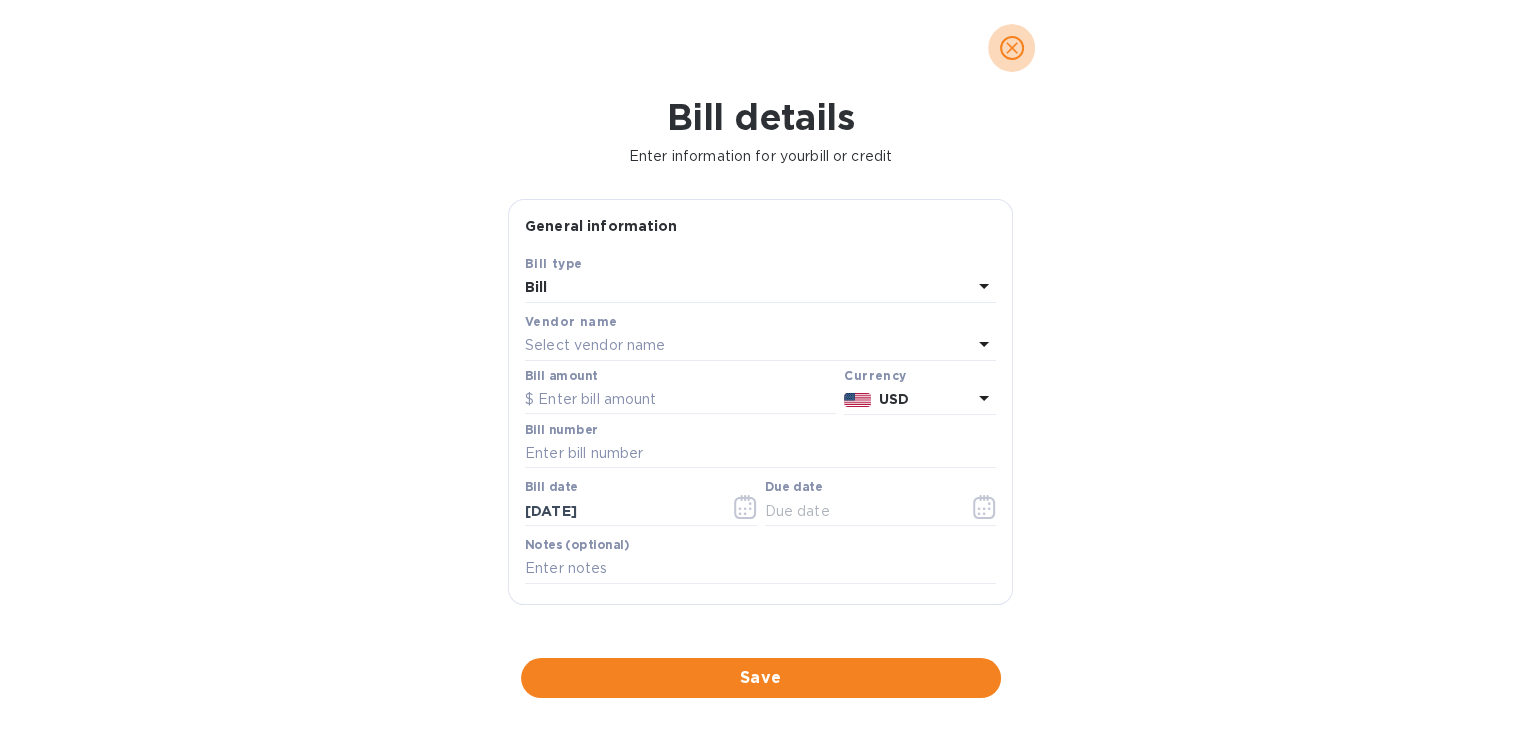 click at bounding box center (1012, 48) 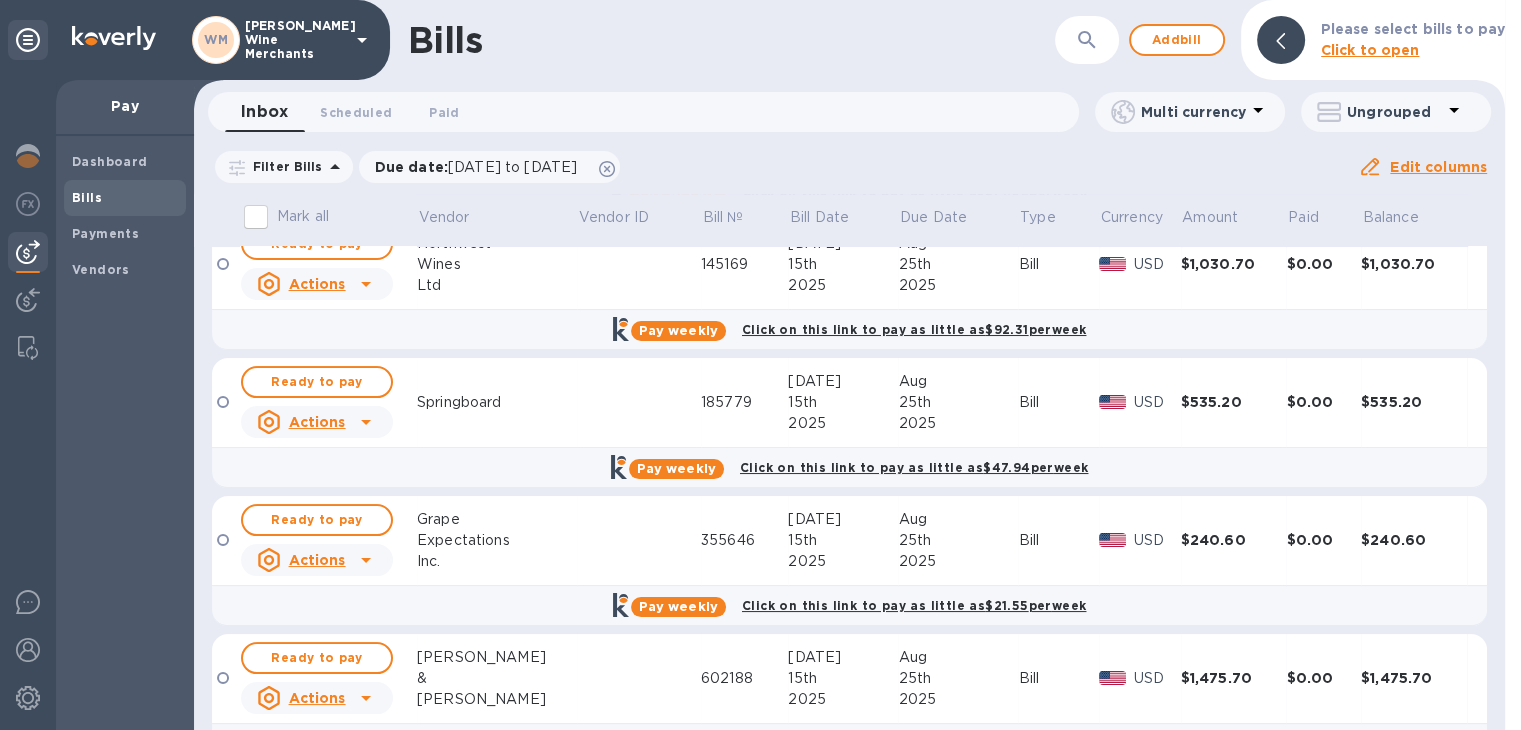scroll, scrollTop: 499, scrollLeft: 0, axis: vertical 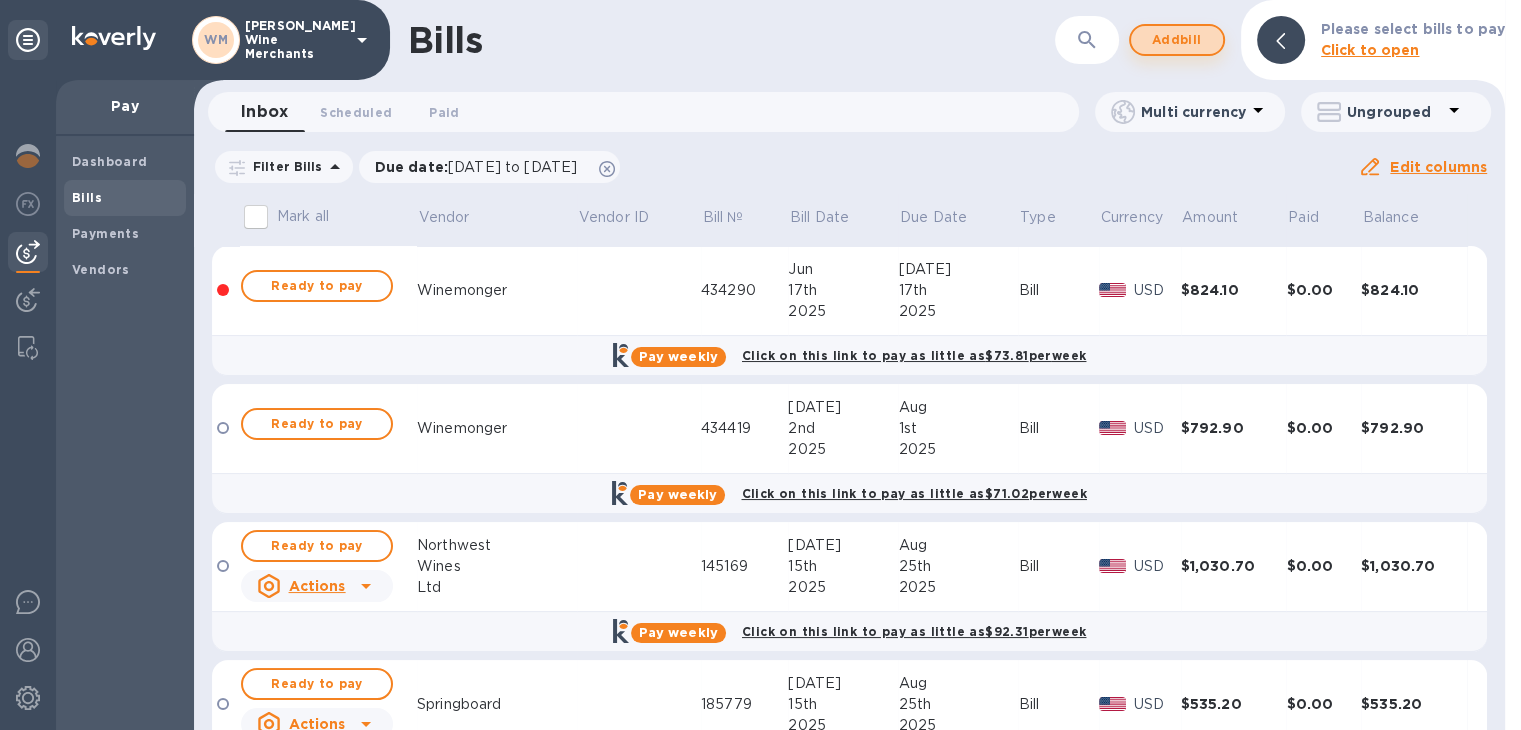 click on "Add   bill" at bounding box center [1177, 40] 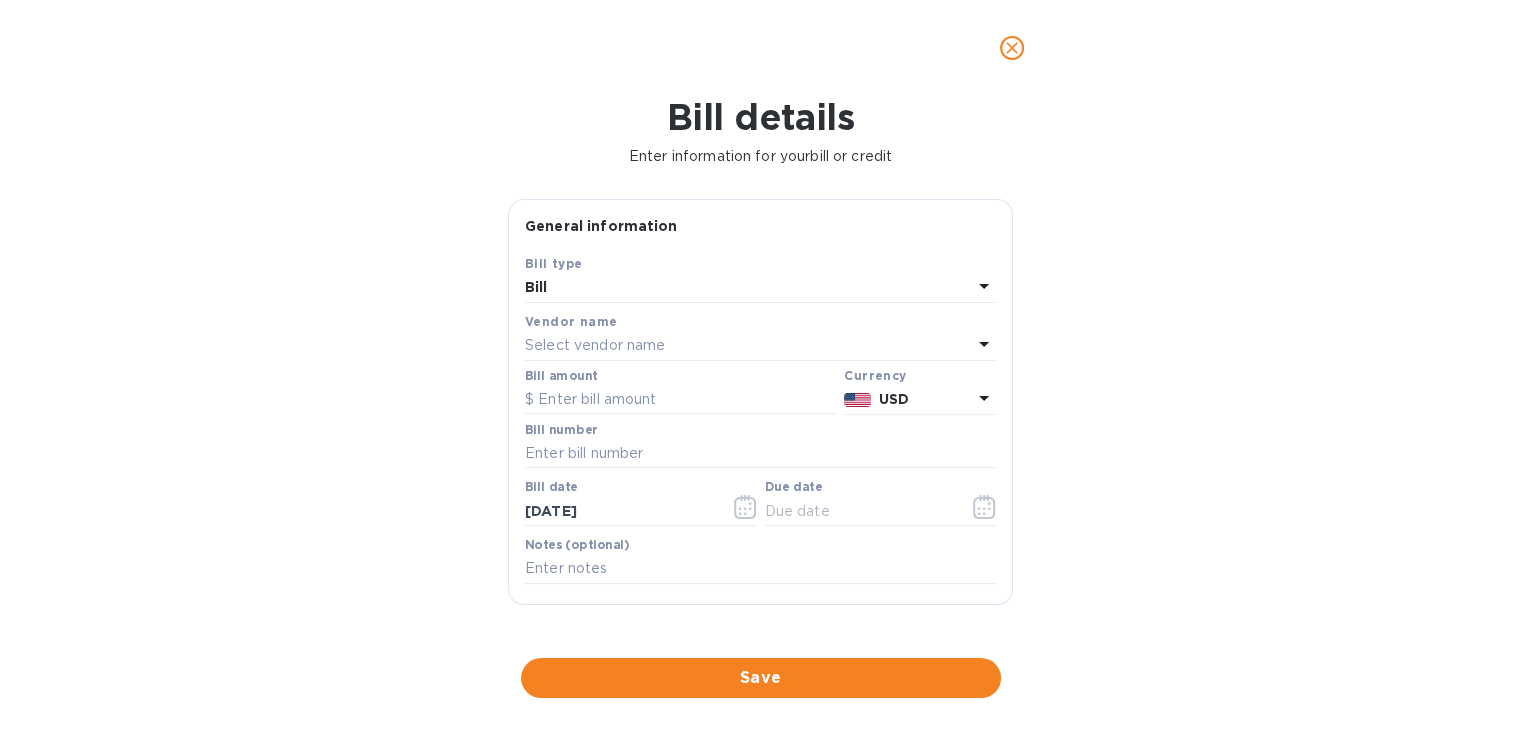 click on "Select vendor name" at bounding box center (595, 345) 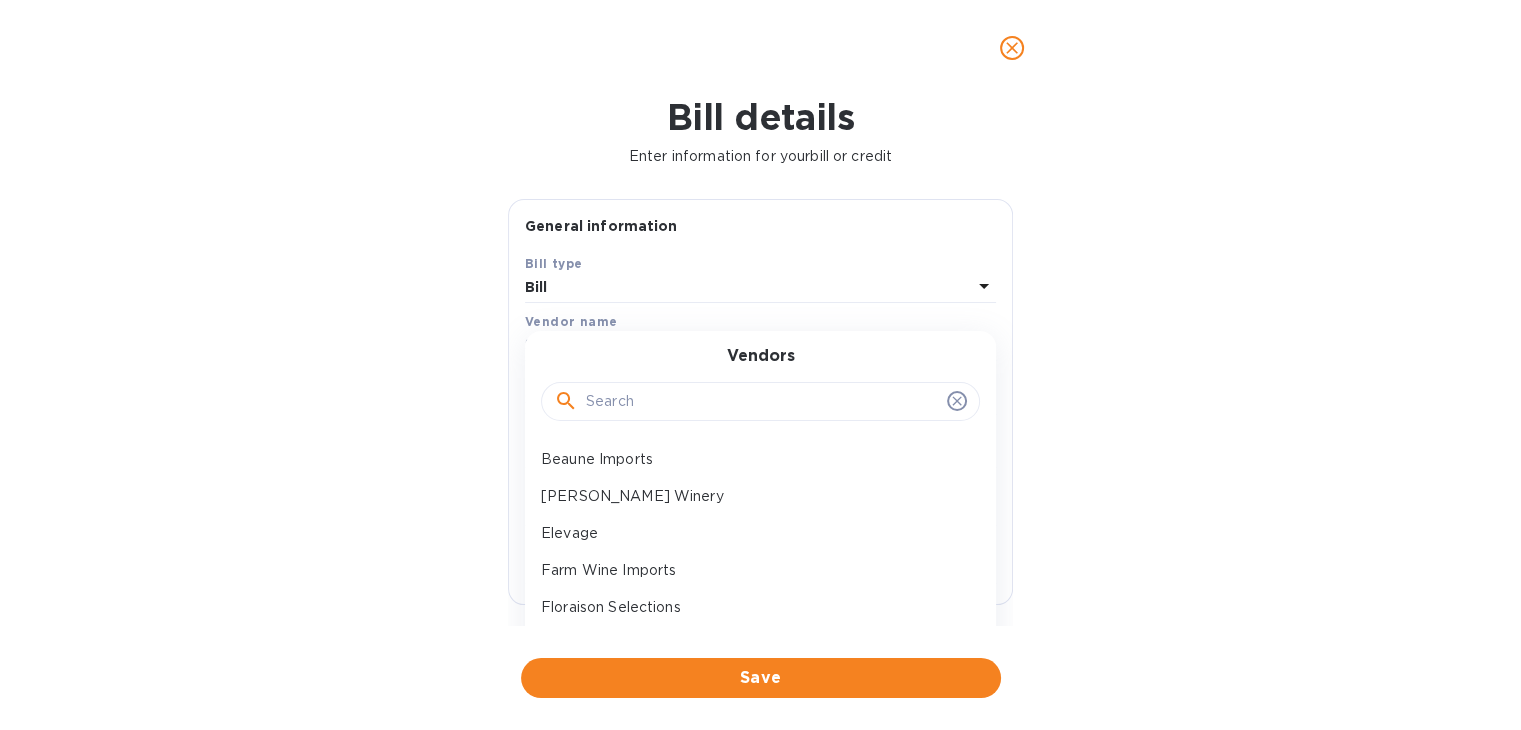 click at bounding box center (762, 402) 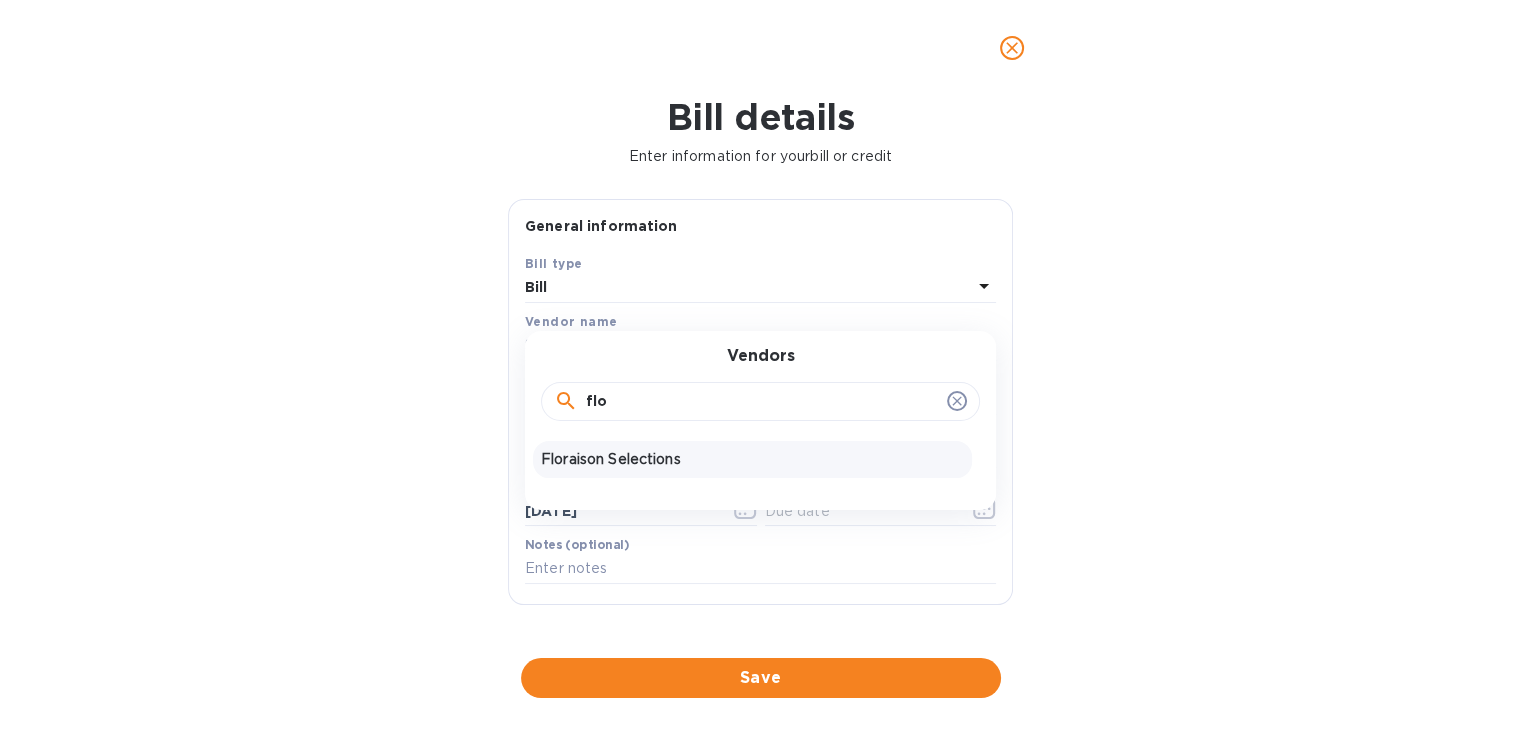 type on "flo" 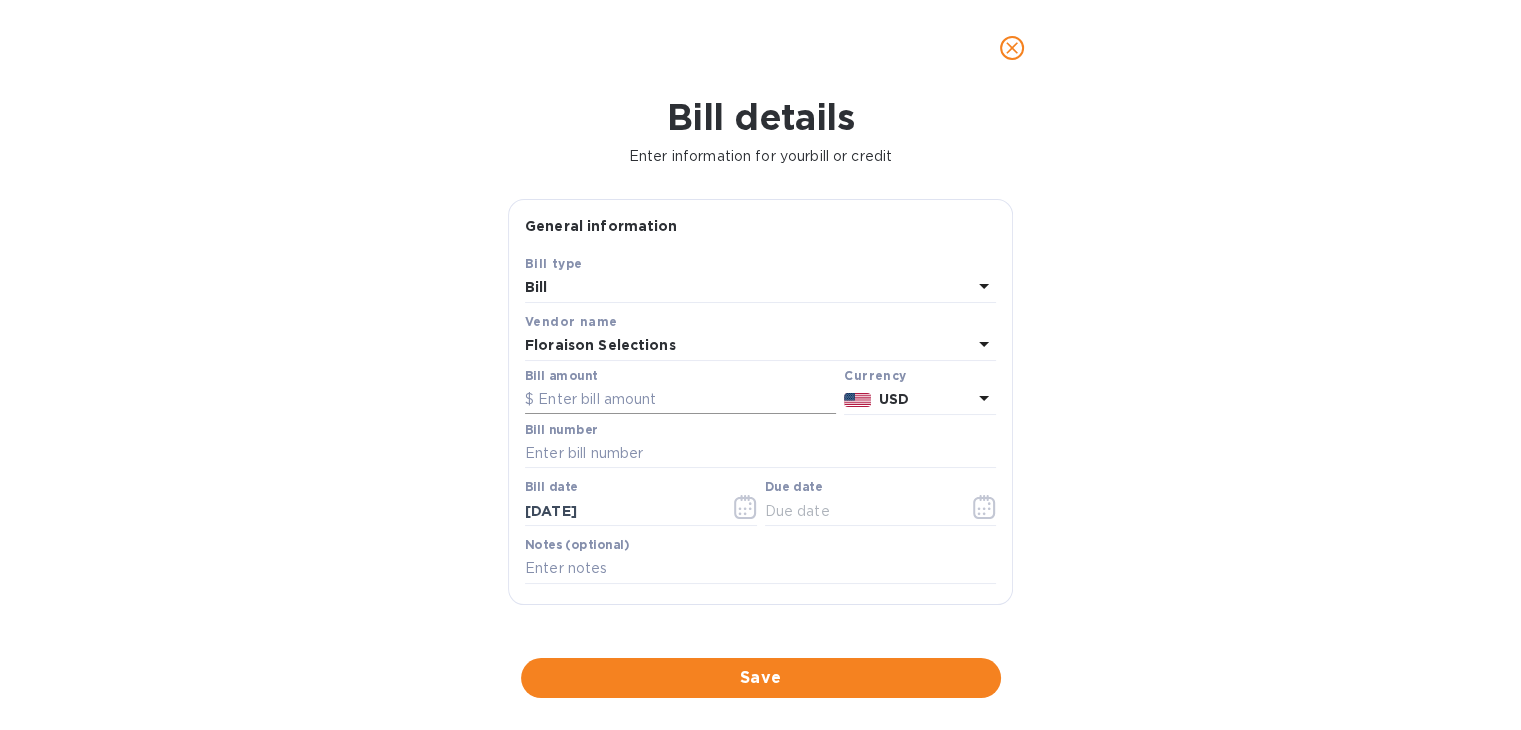 click at bounding box center (680, 400) 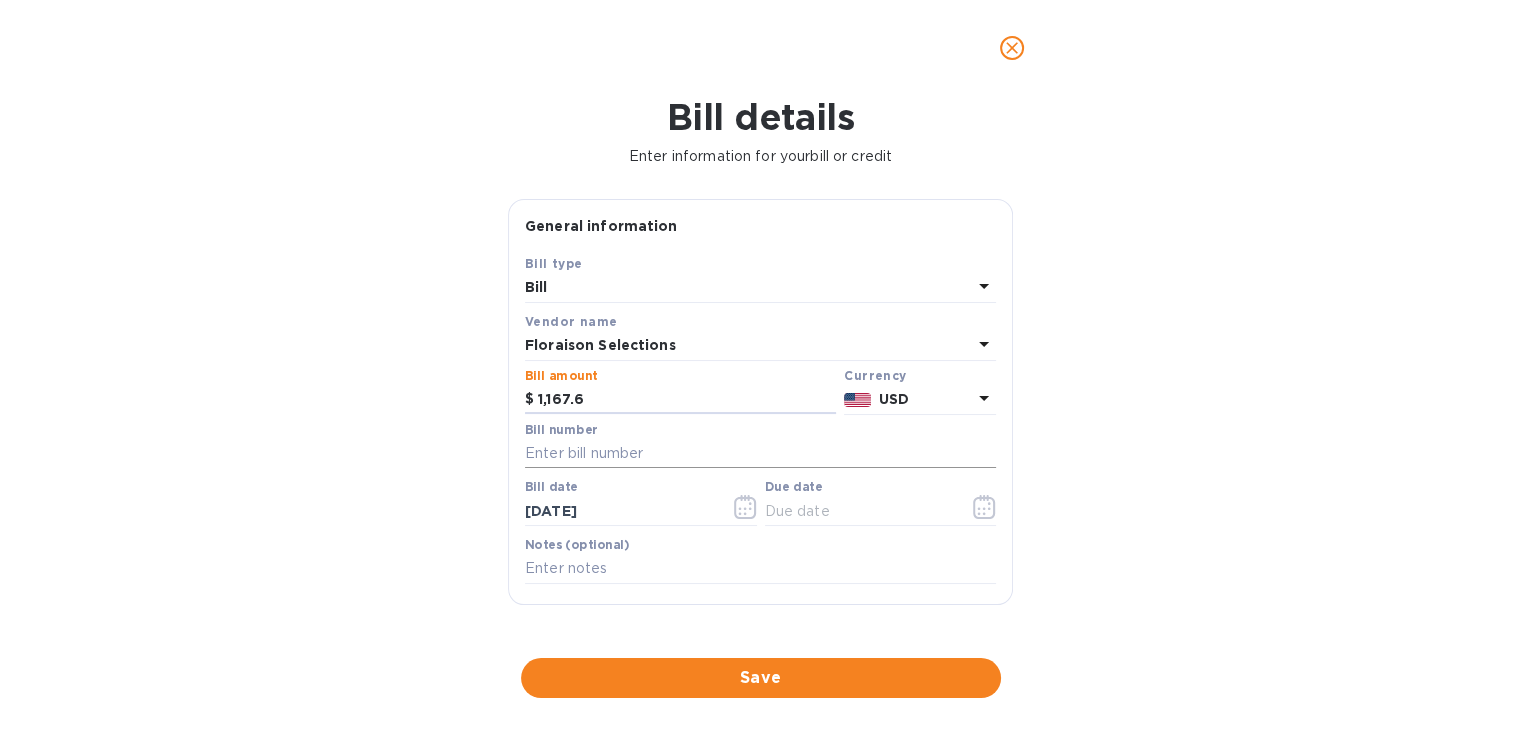 type on "1,167.6" 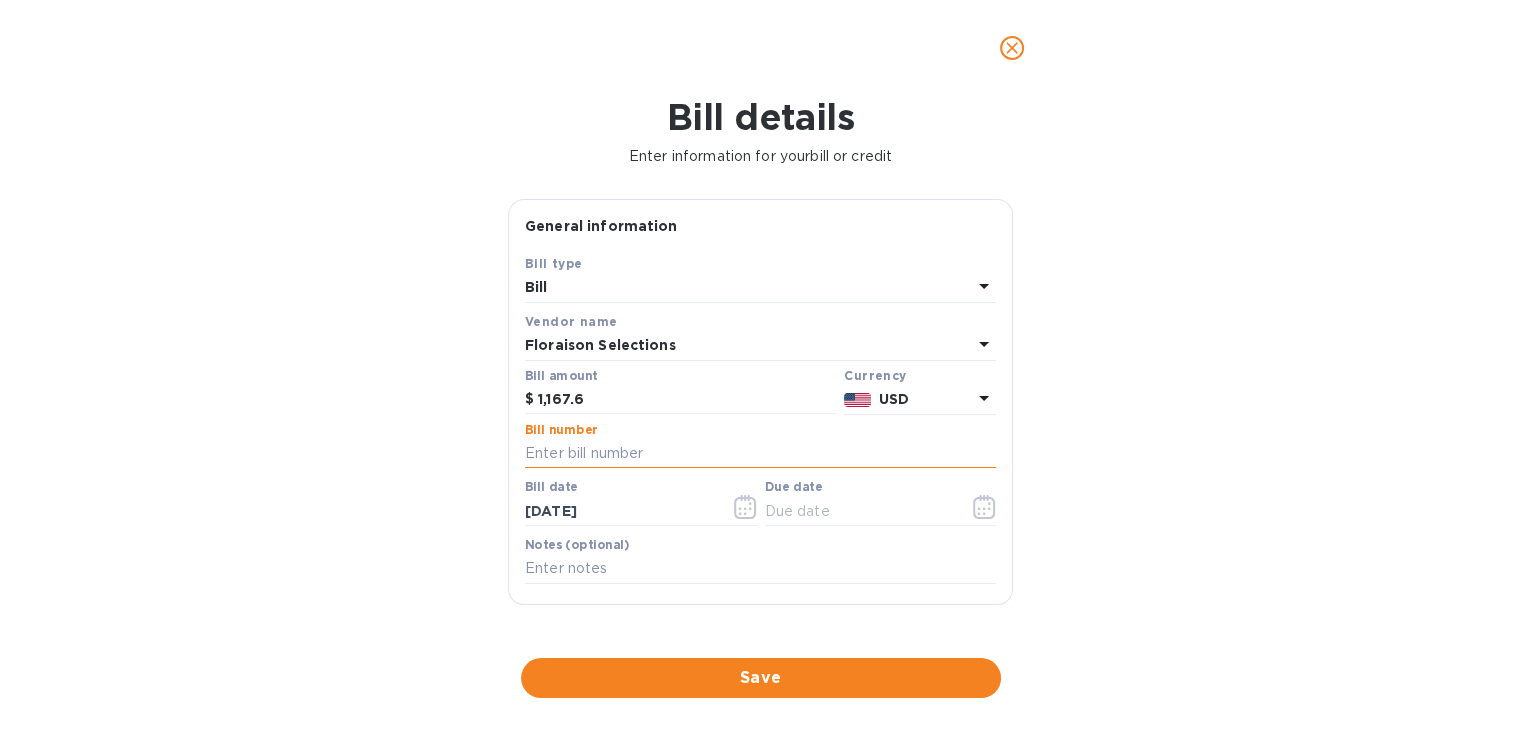click at bounding box center (760, 454) 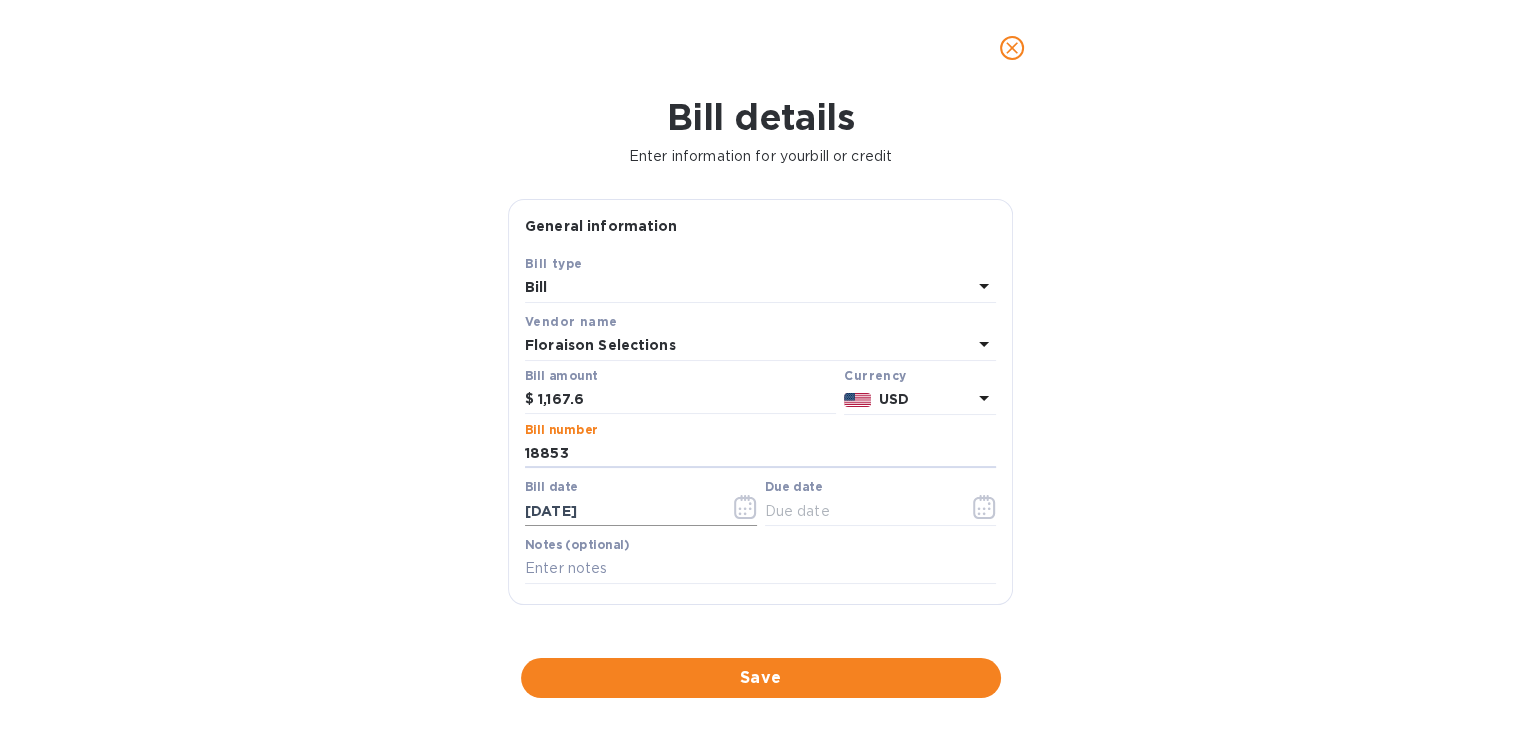type on "18853" 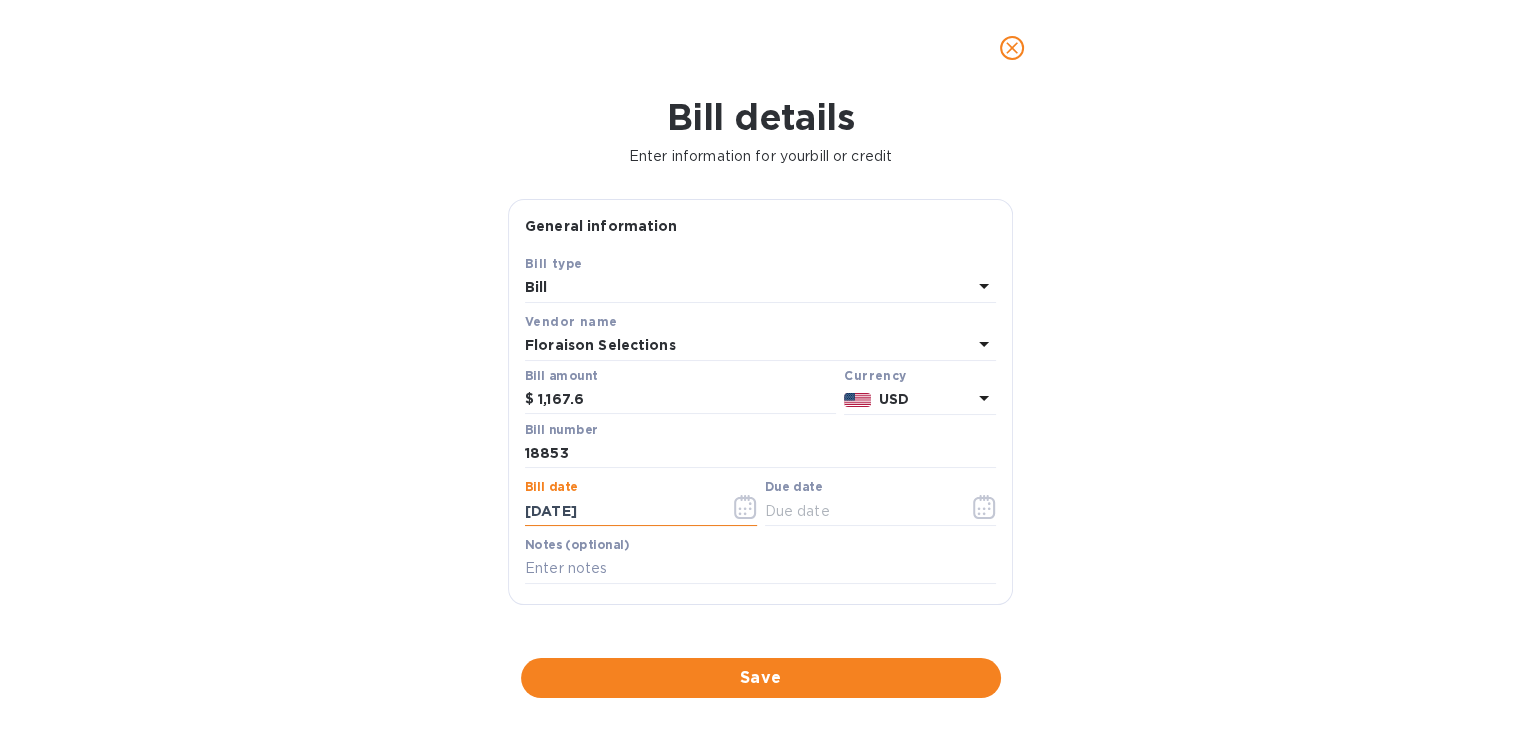 click on "[DATE]" at bounding box center [619, 511] 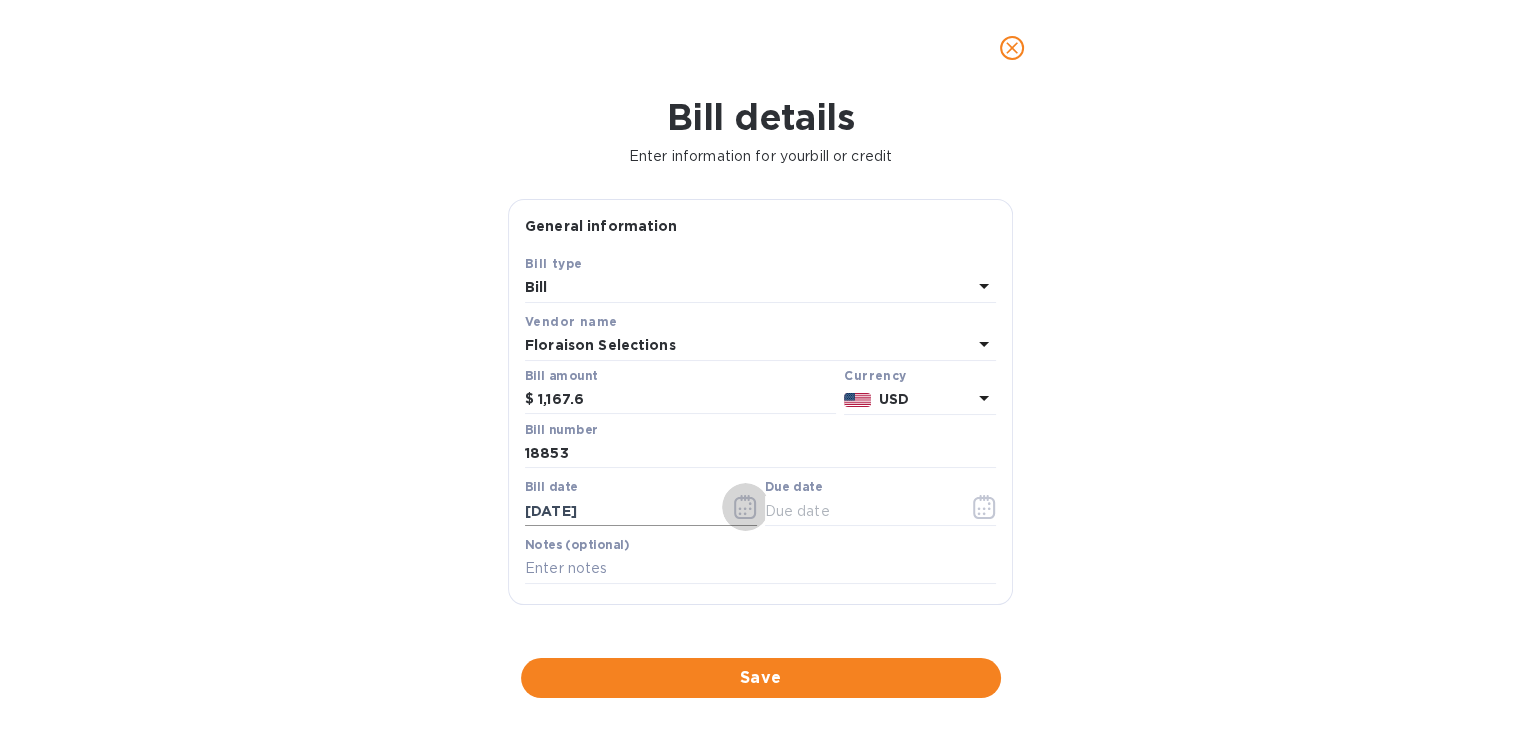 click 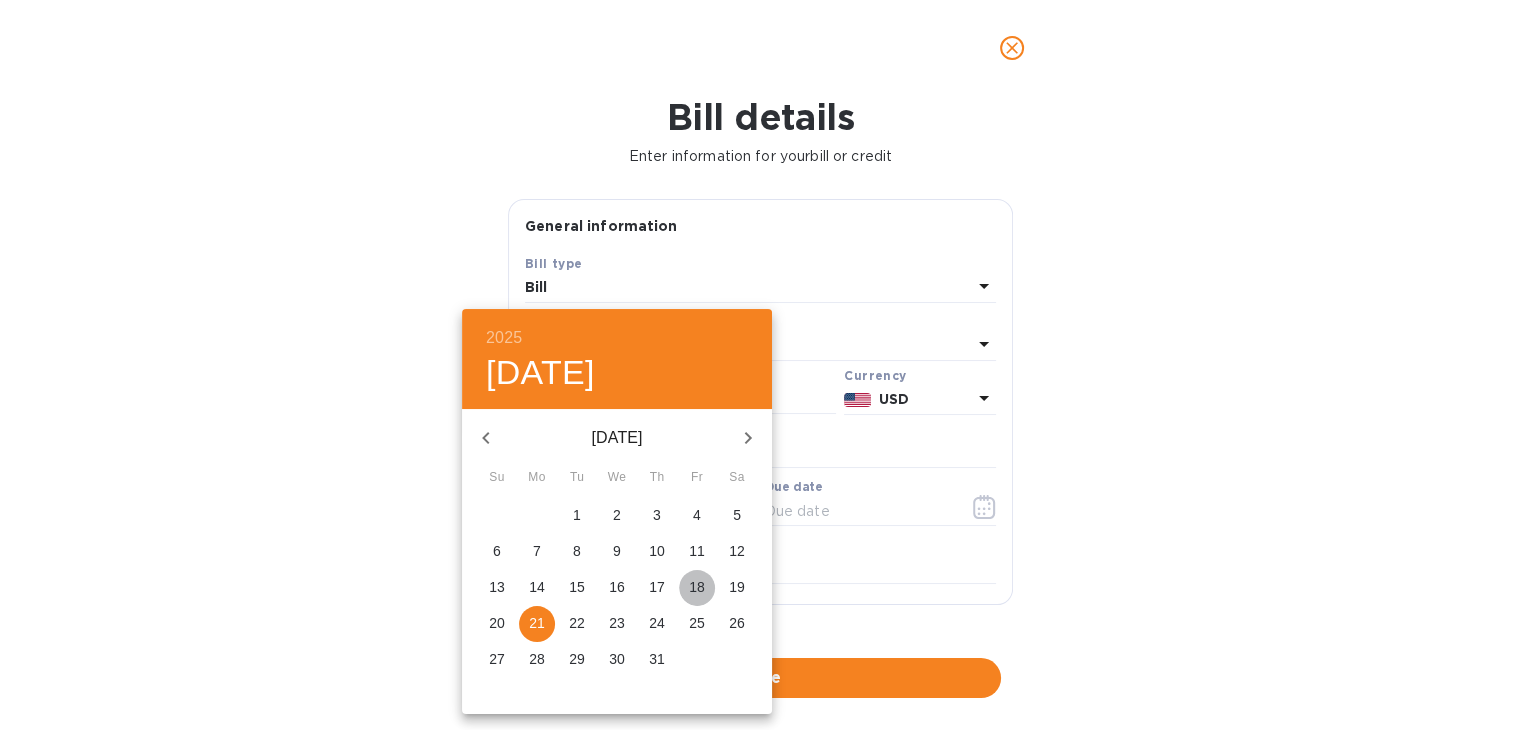 click on "18" at bounding box center (697, 587) 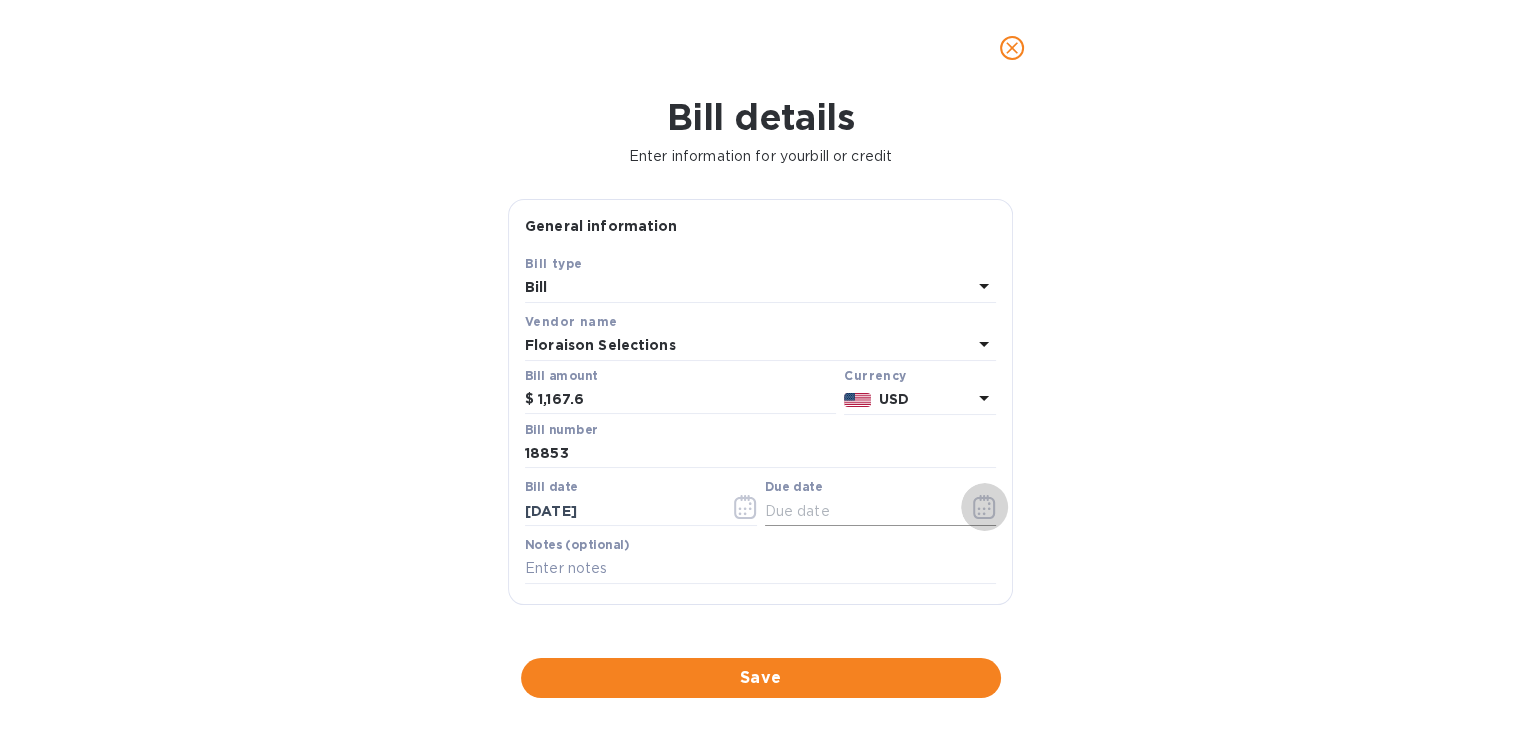 click 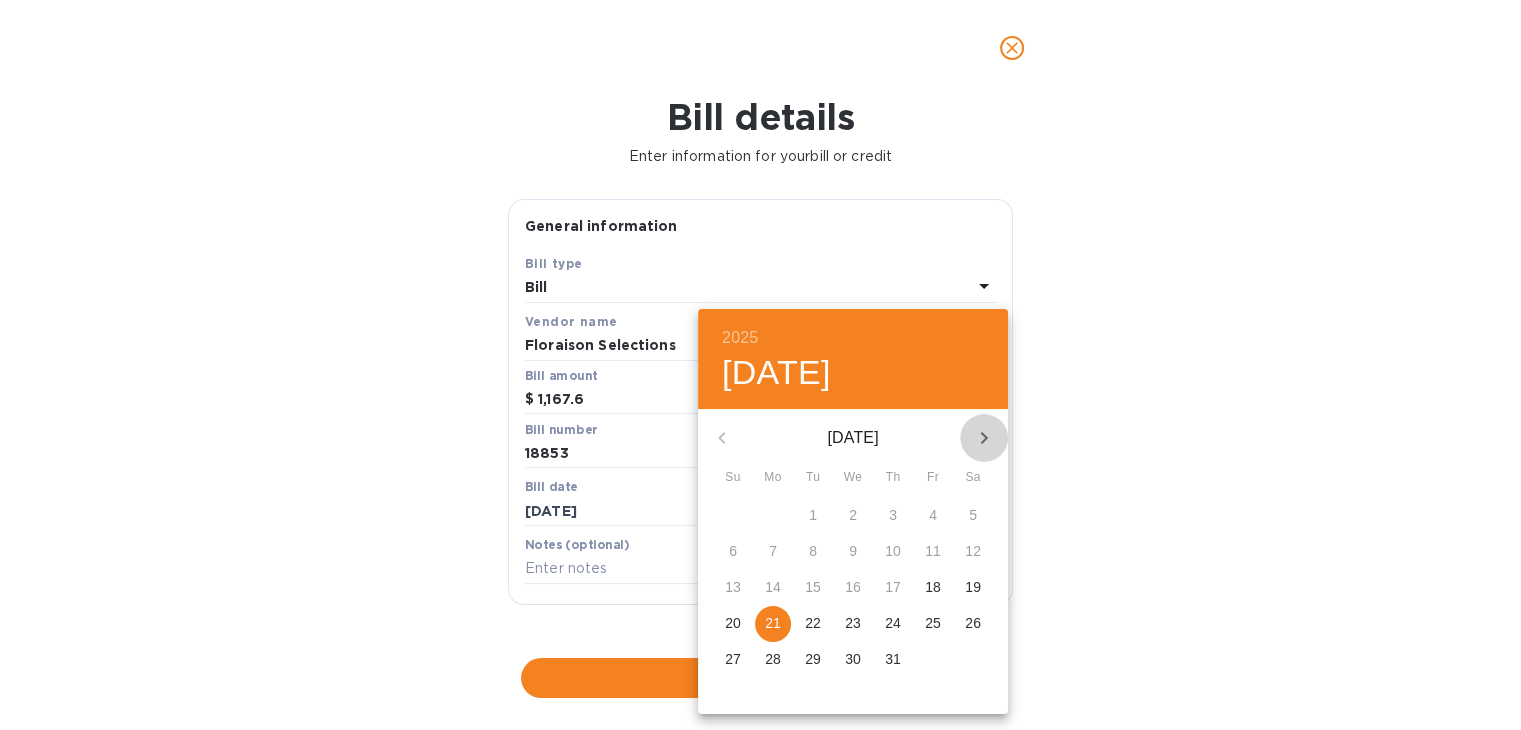 click 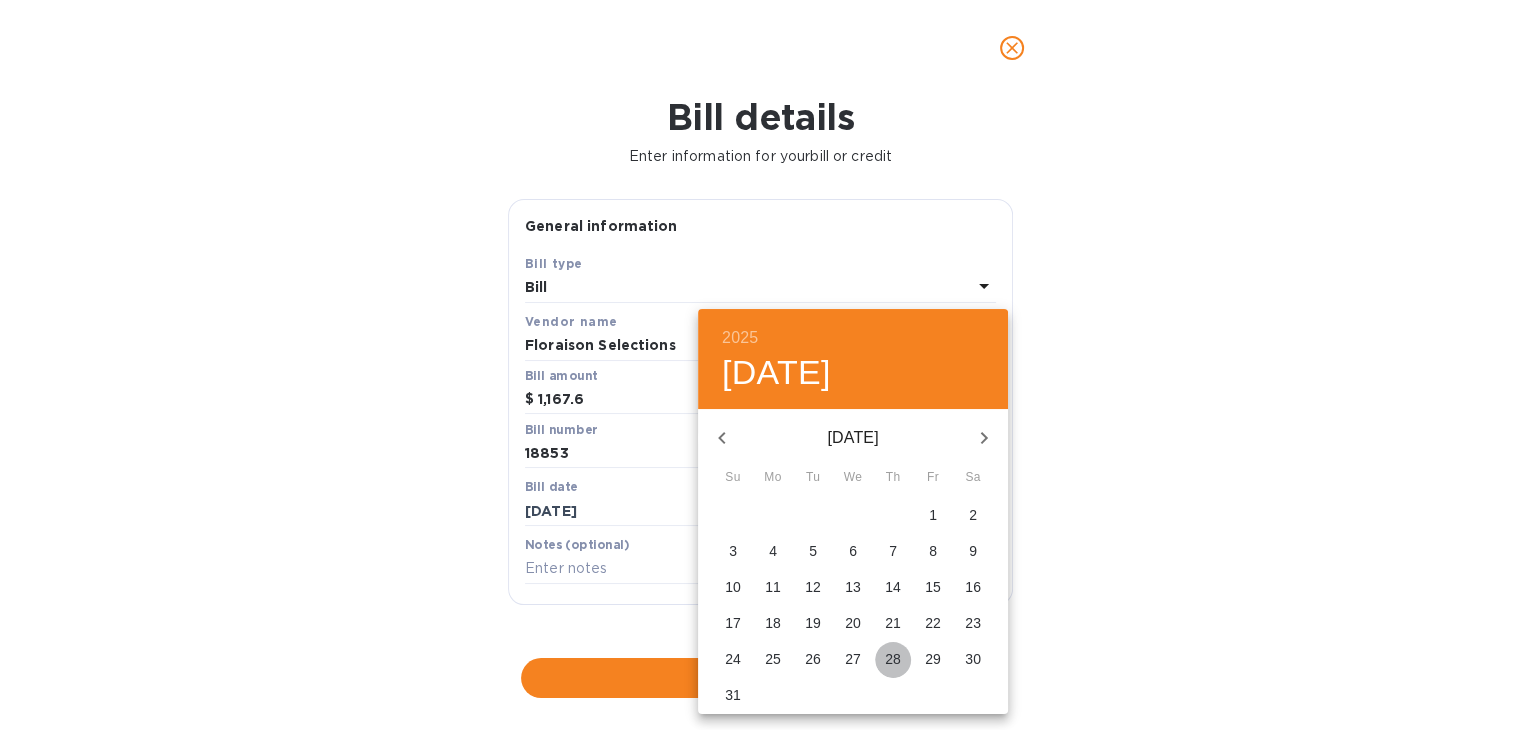 click on "28" at bounding box center (893, 659) 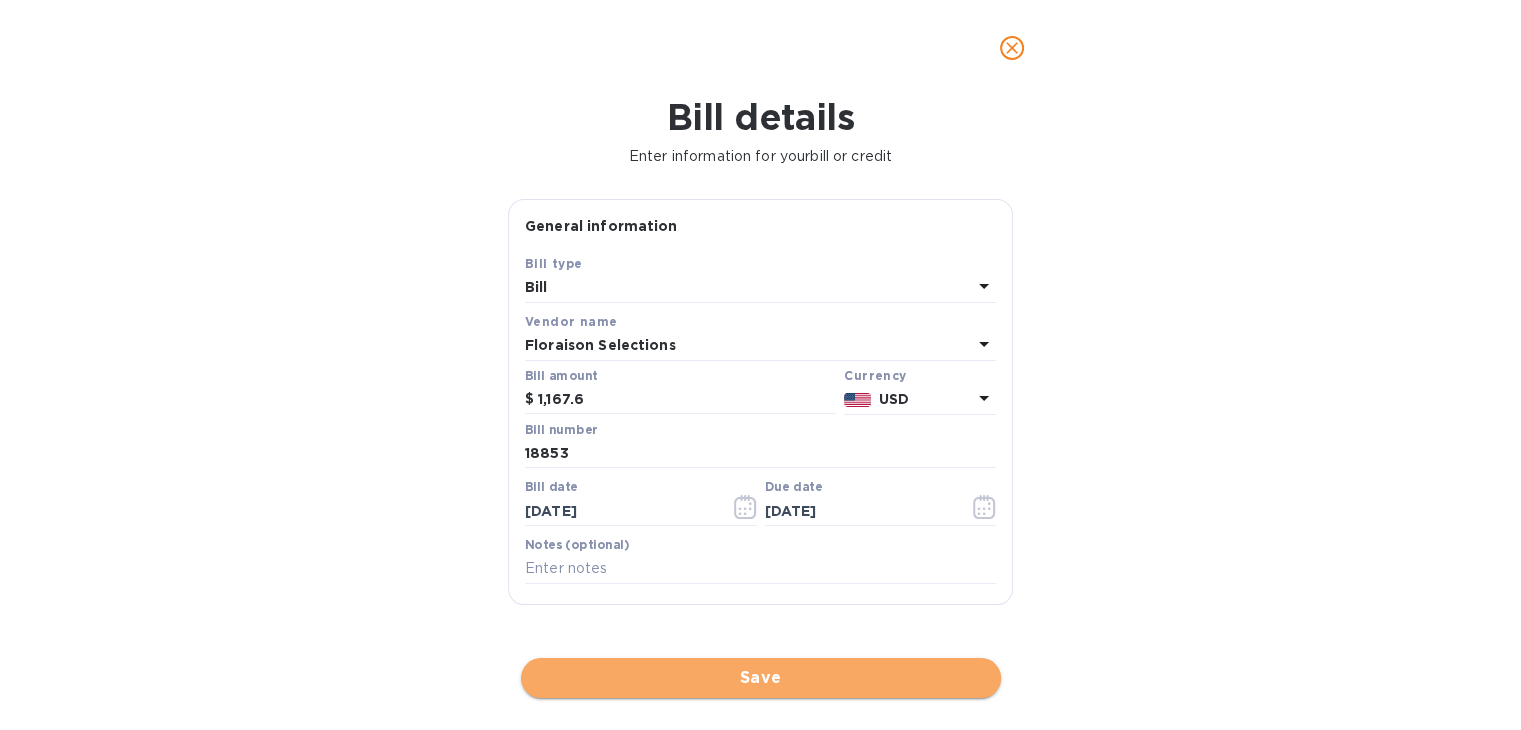 click on "Save" at bounding box center (761, 678) 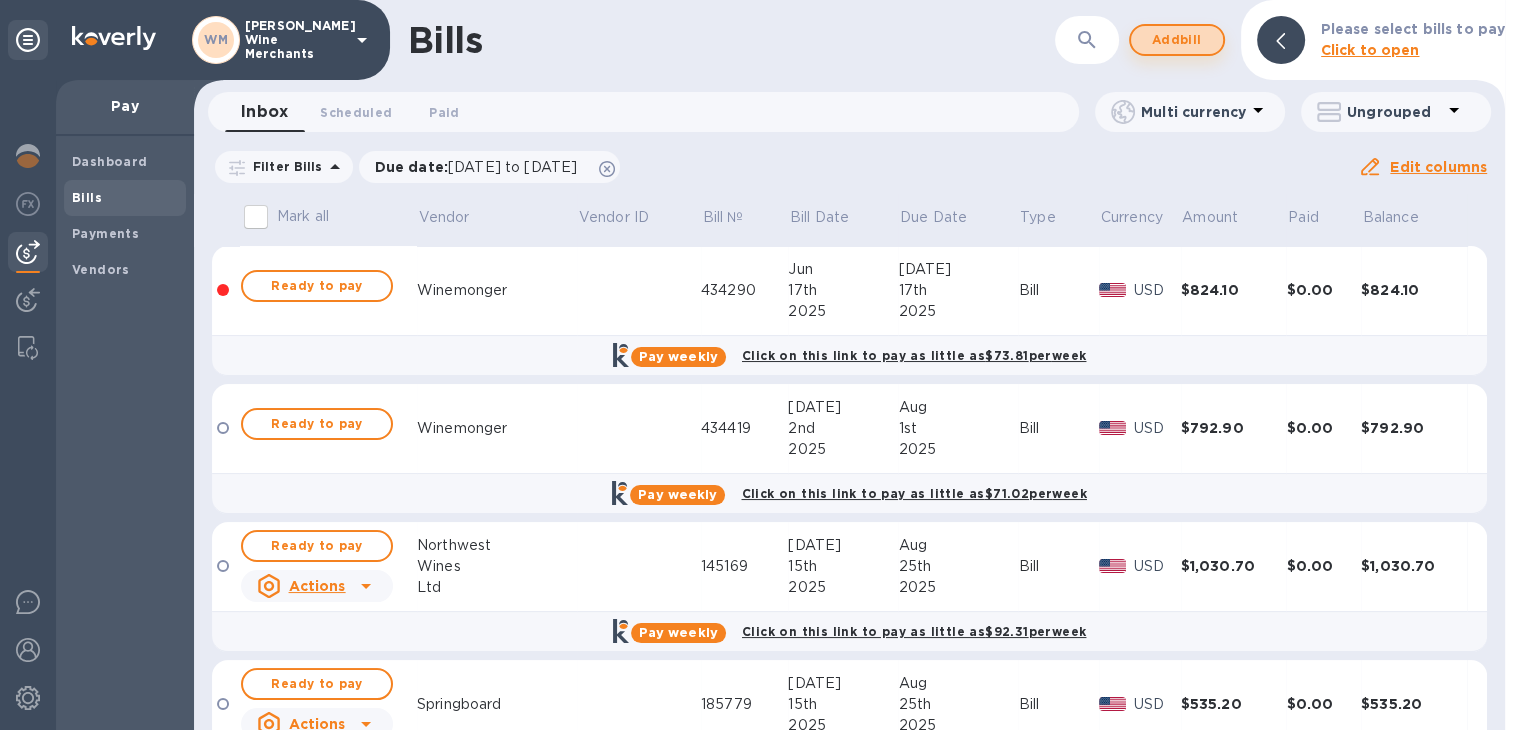 click on "Add   bill" at bounding box center [1177, 40] 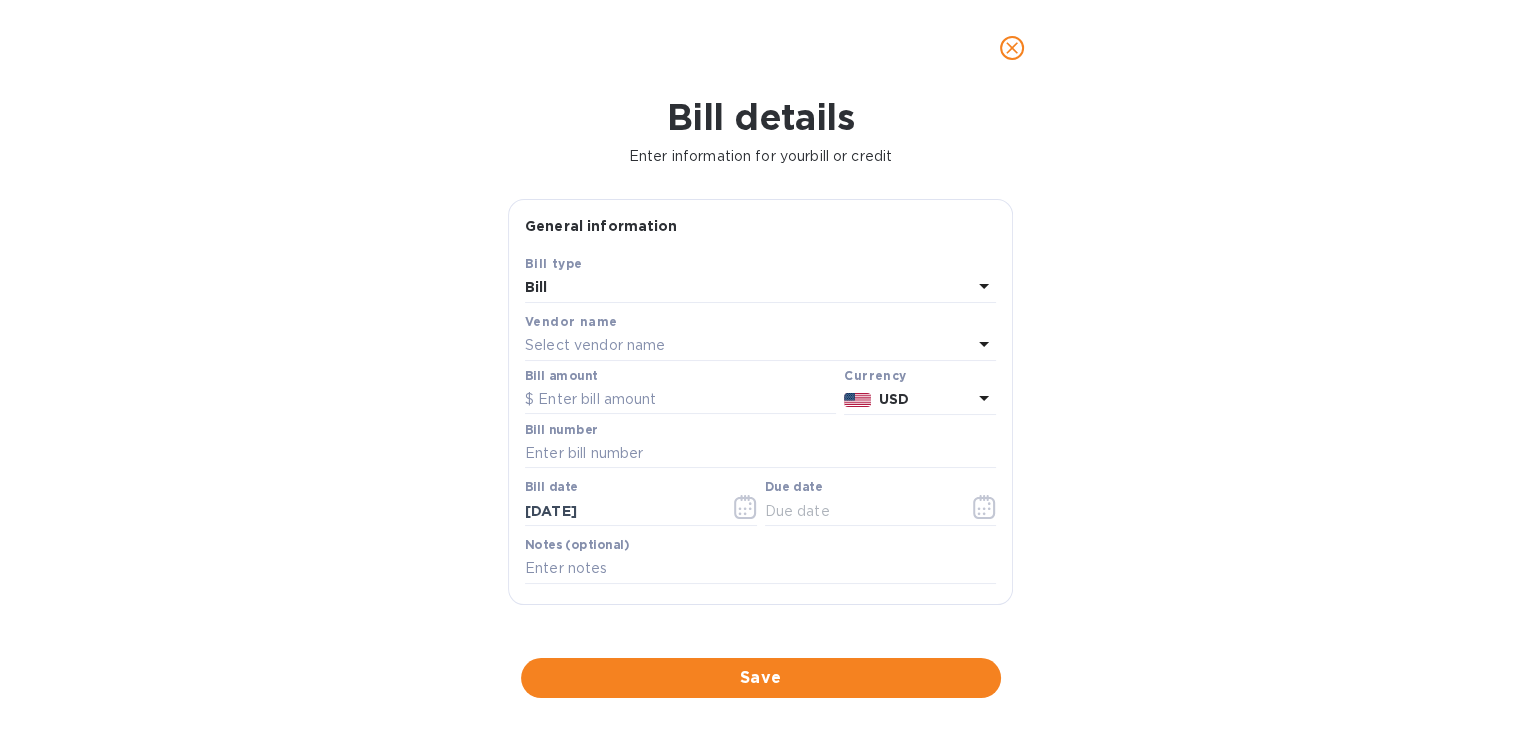 click on "Select vendor name" at bounding box center (748, 346) 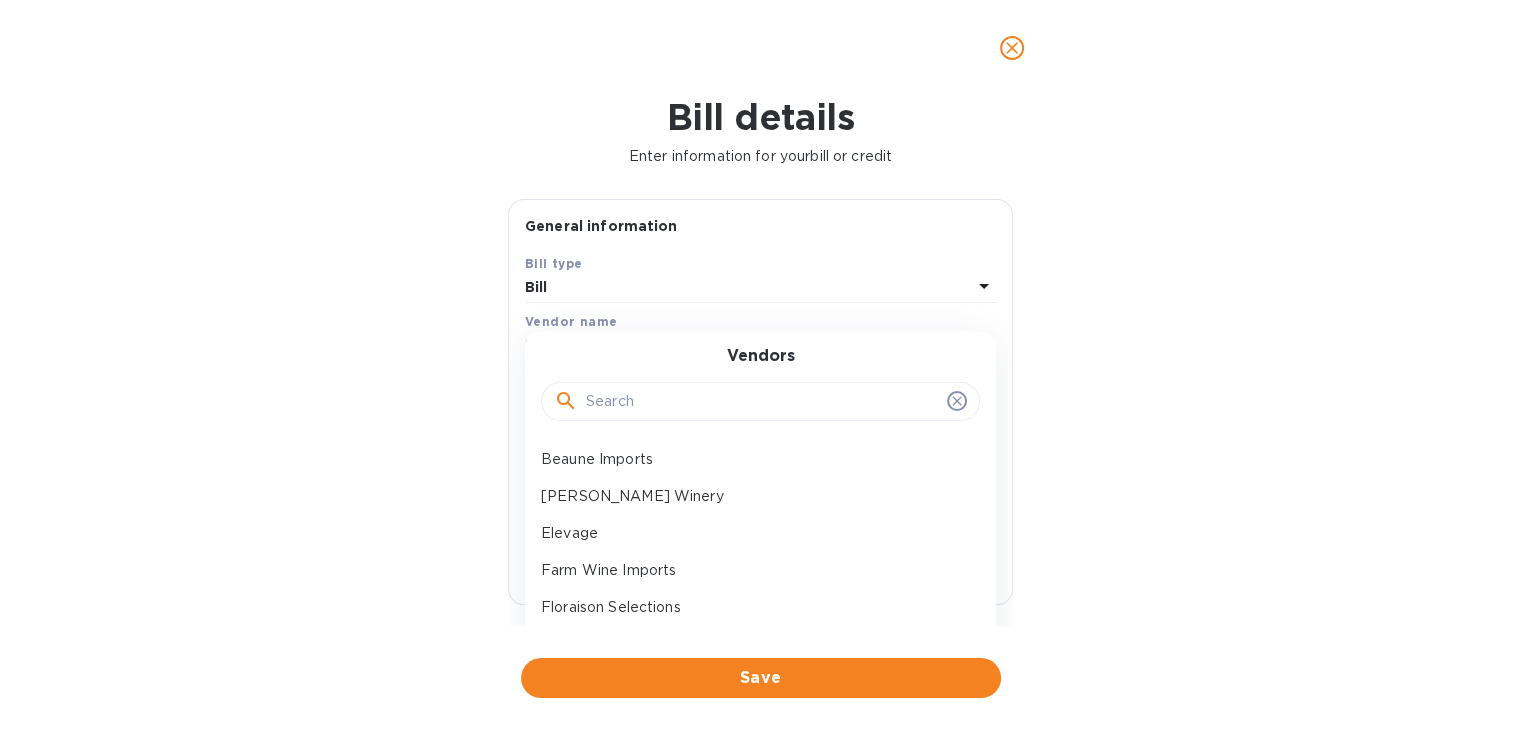 click at bounding box center (762, 402) 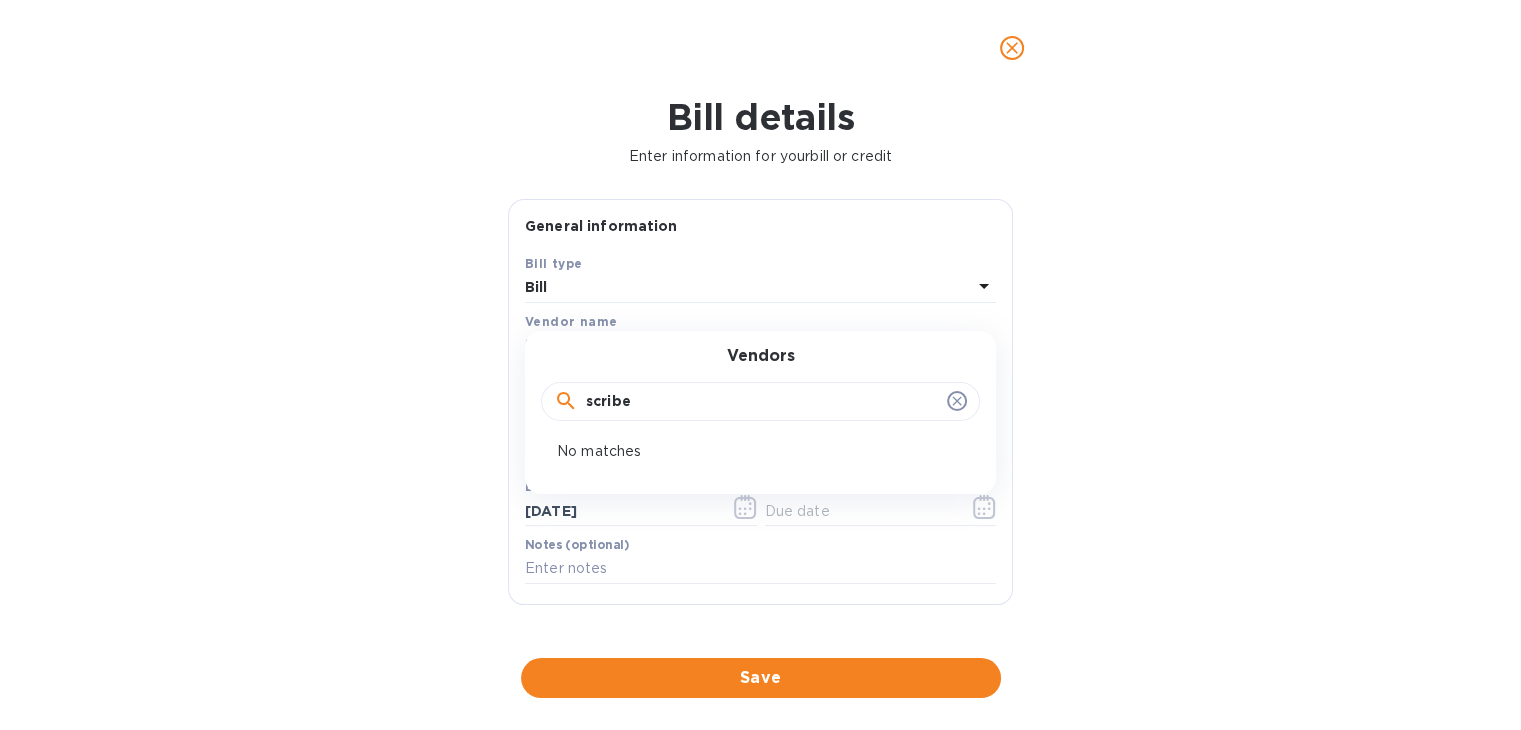 type on "scribe" 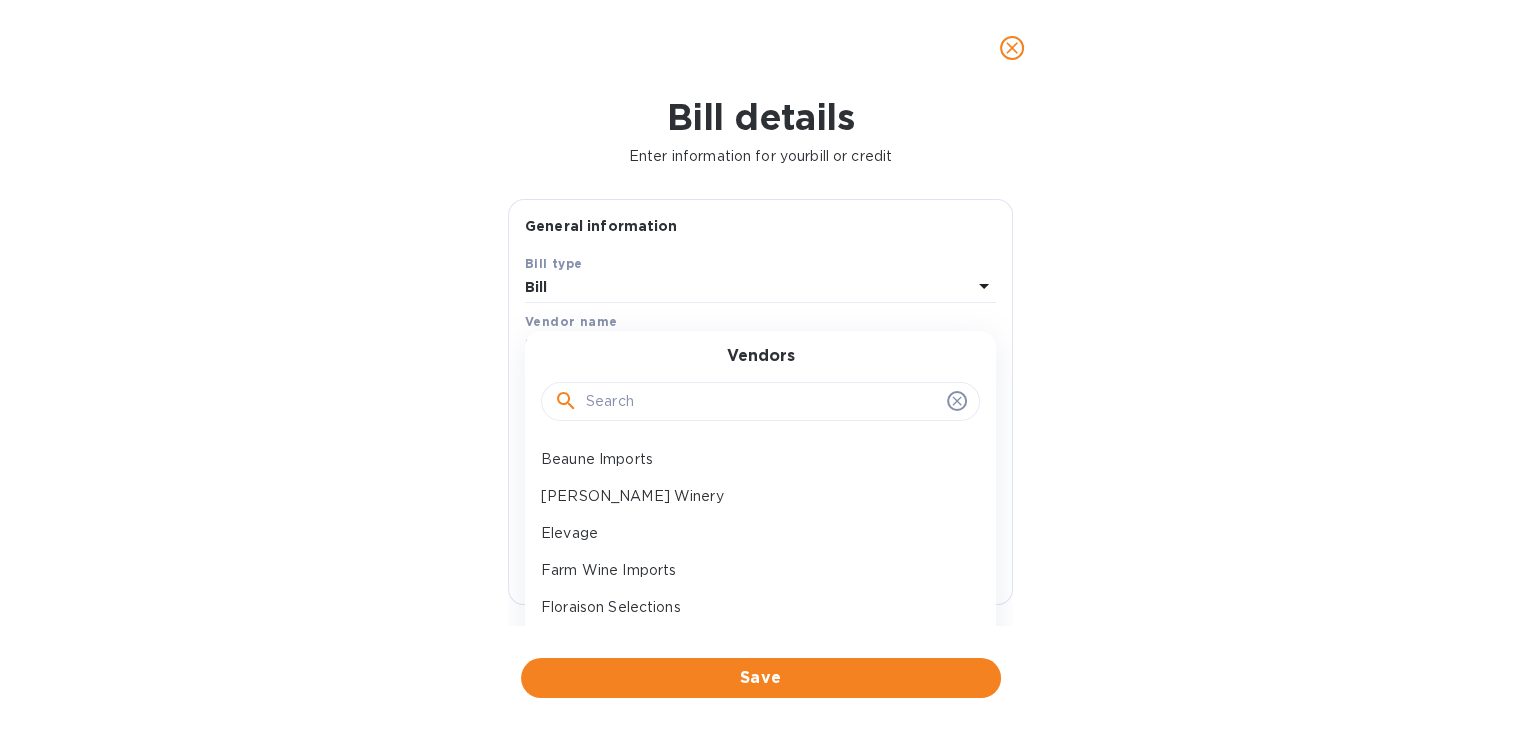 click at bounding box center [762, 402] 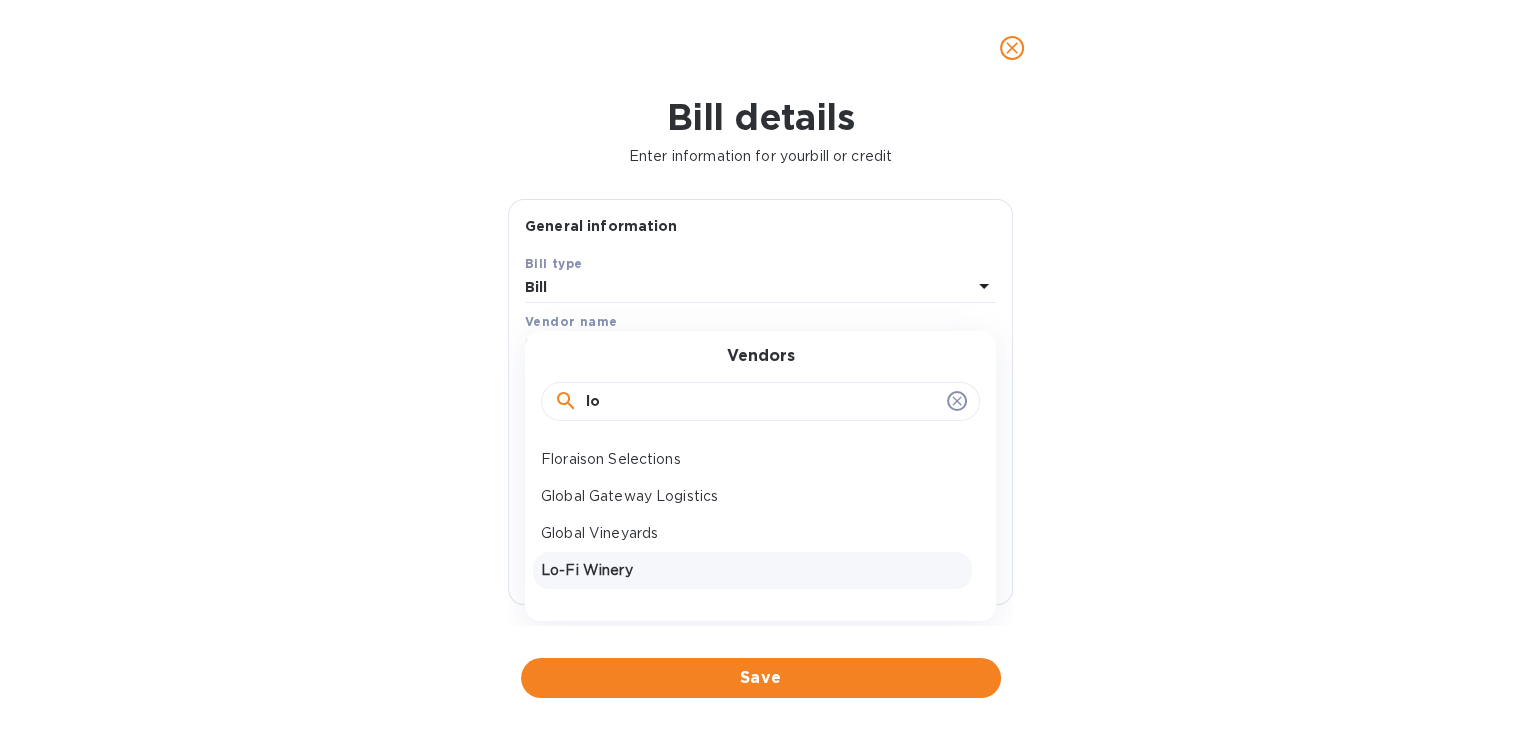 type on "lo" 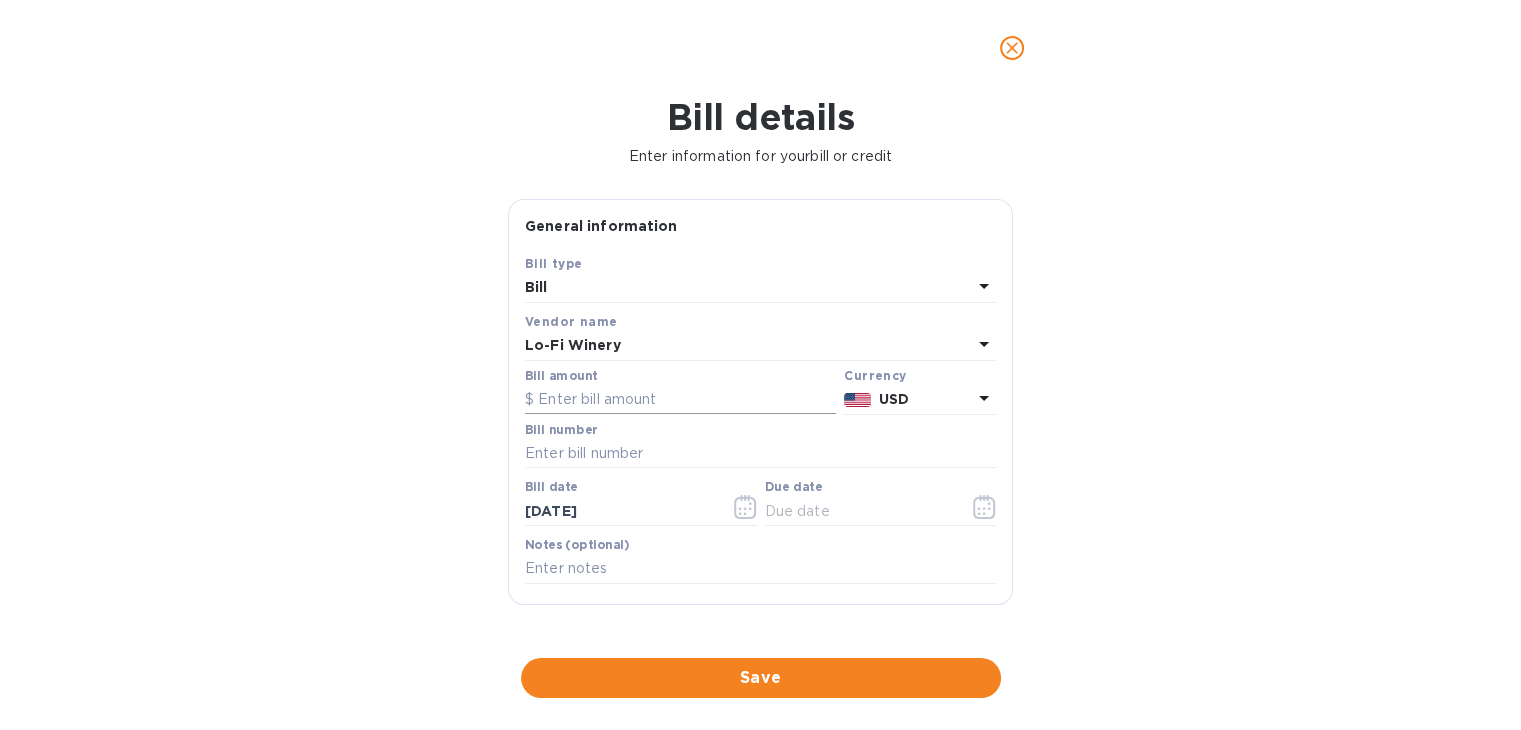 click at bounding box center (680, 400) 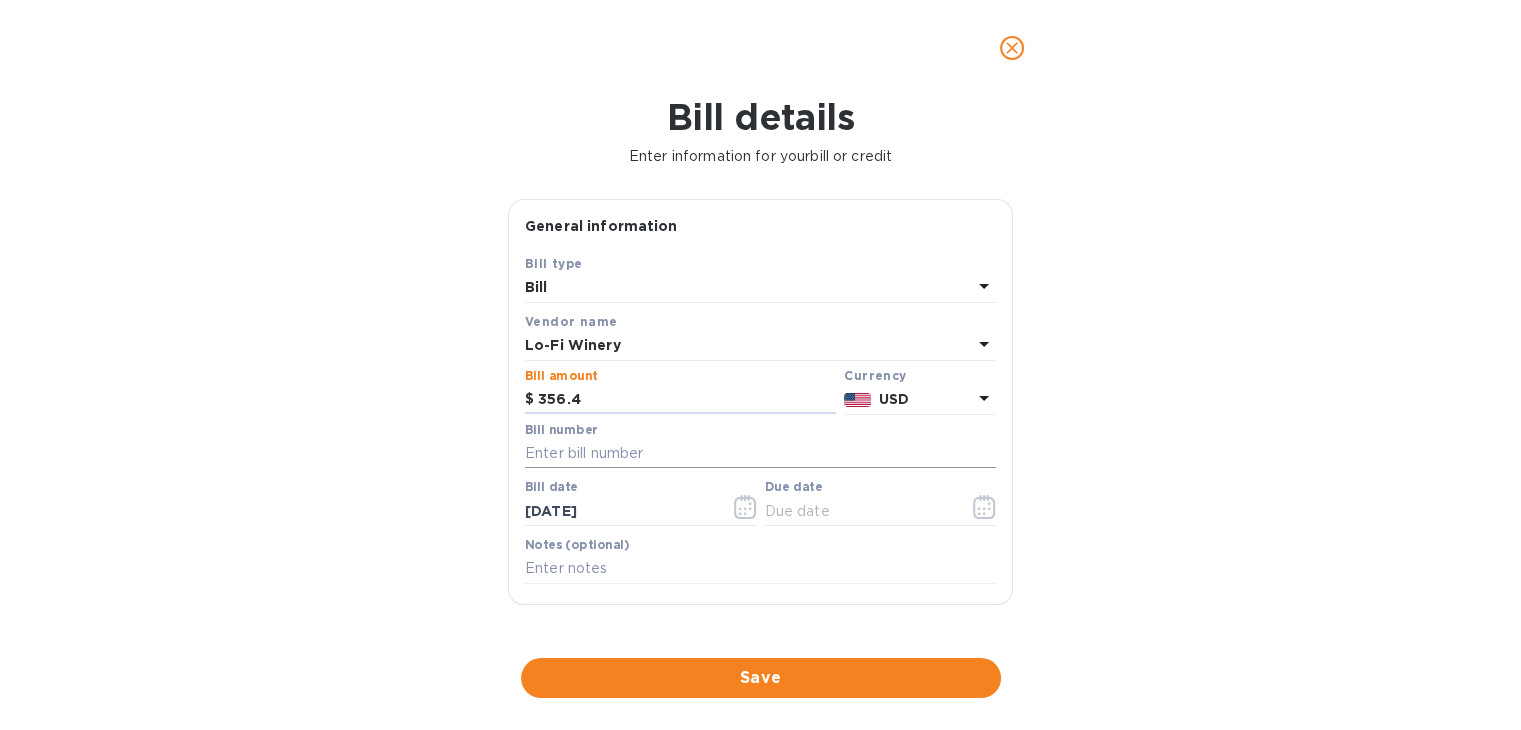 type on "356.4" 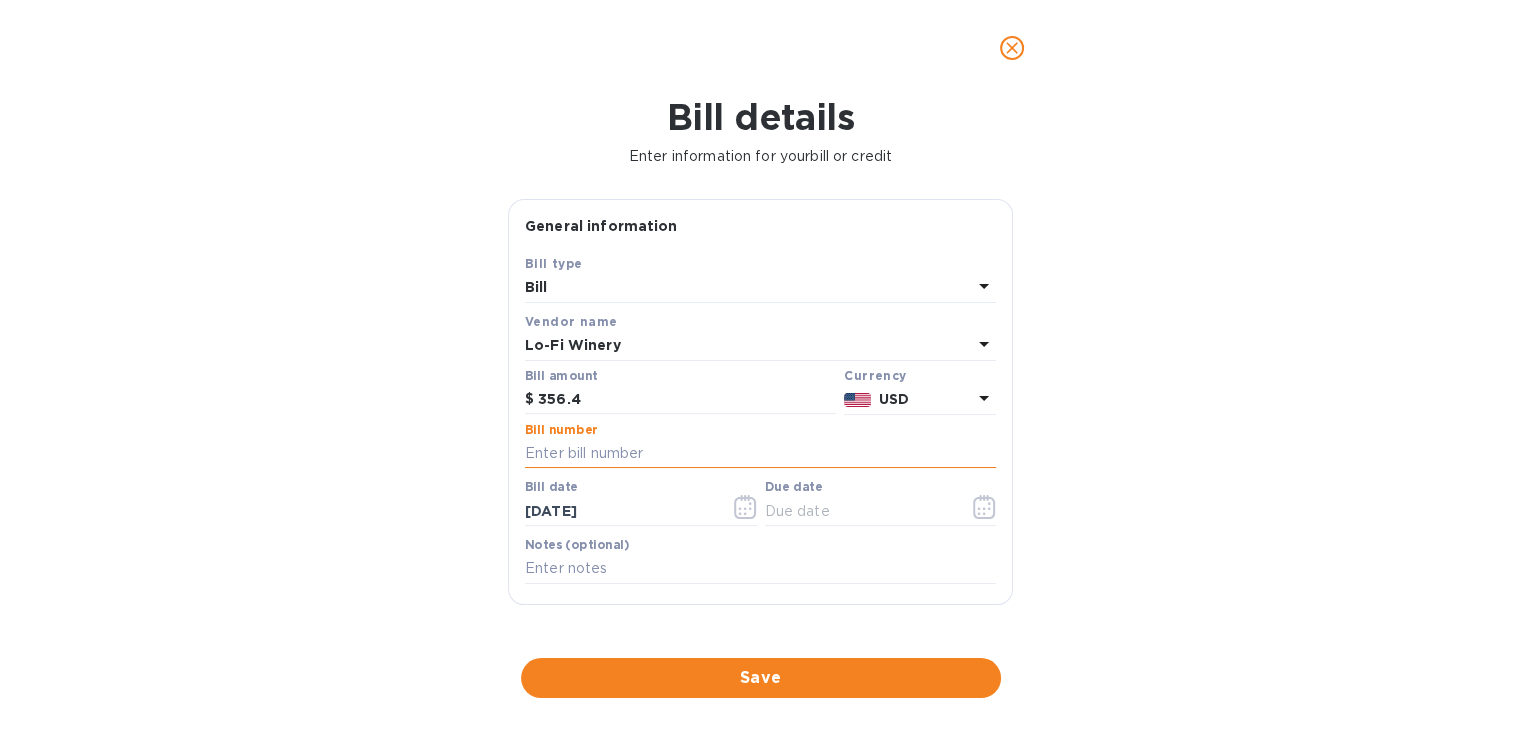 click at bounding box center [760, 454] 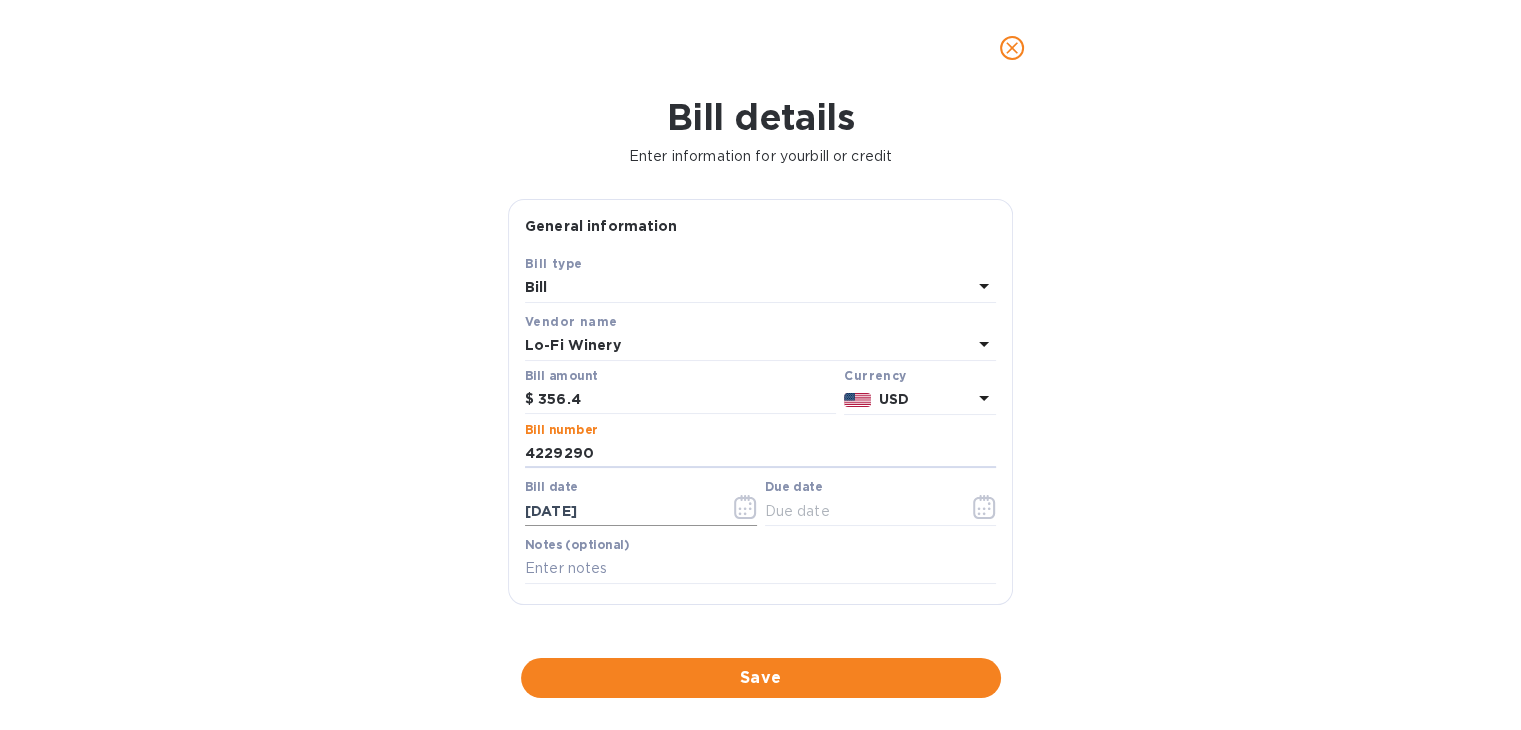 type on "4229290" 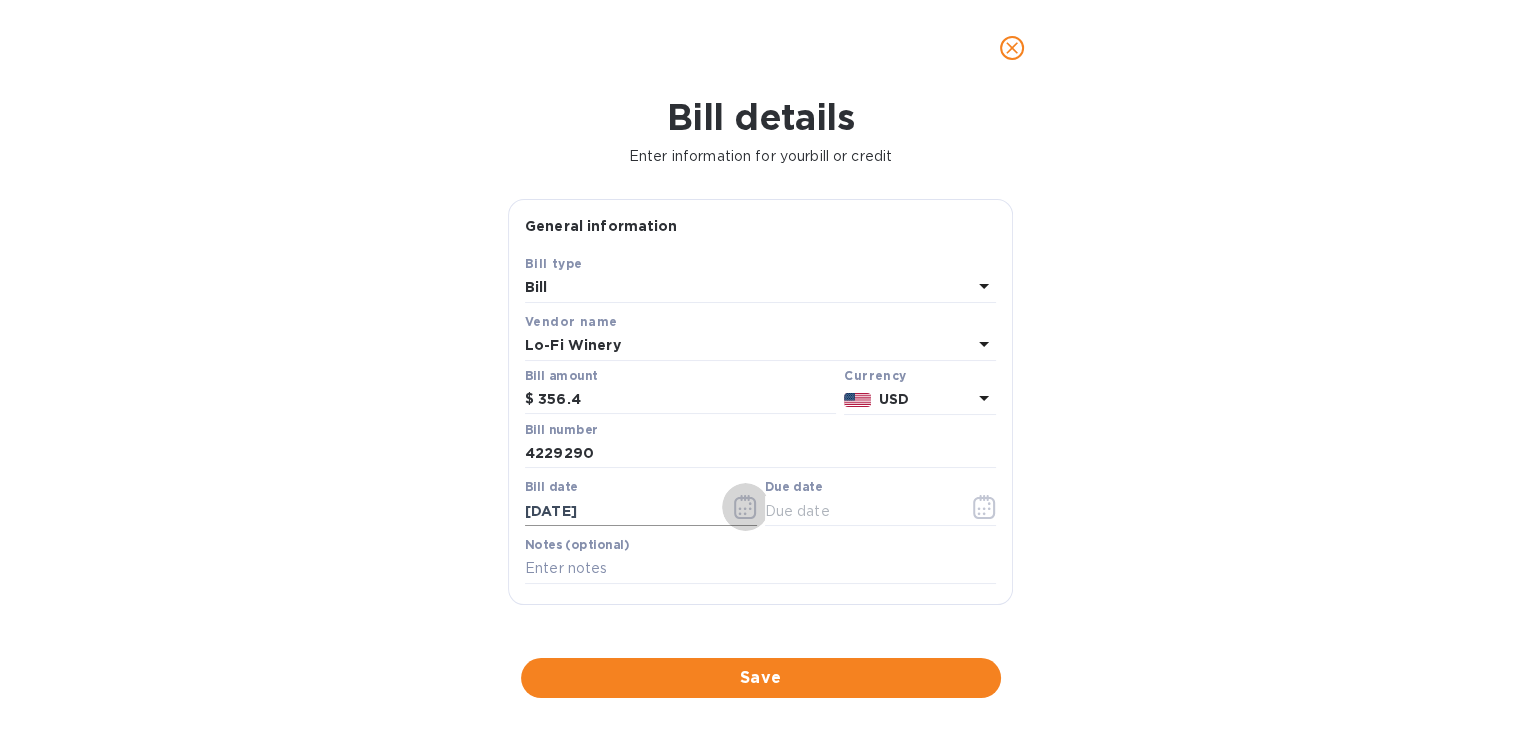 click 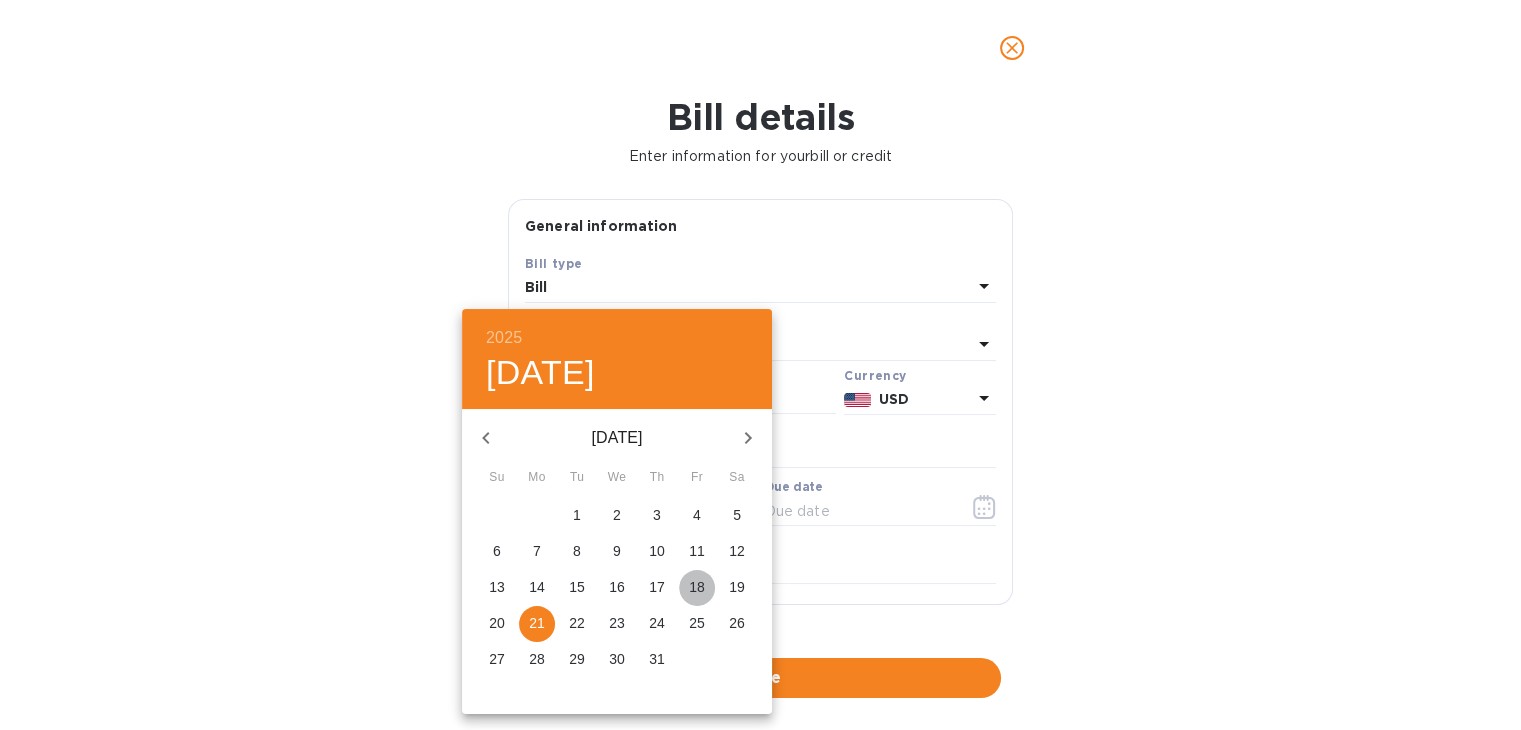 click on "18" at bounding box center (697, 587) 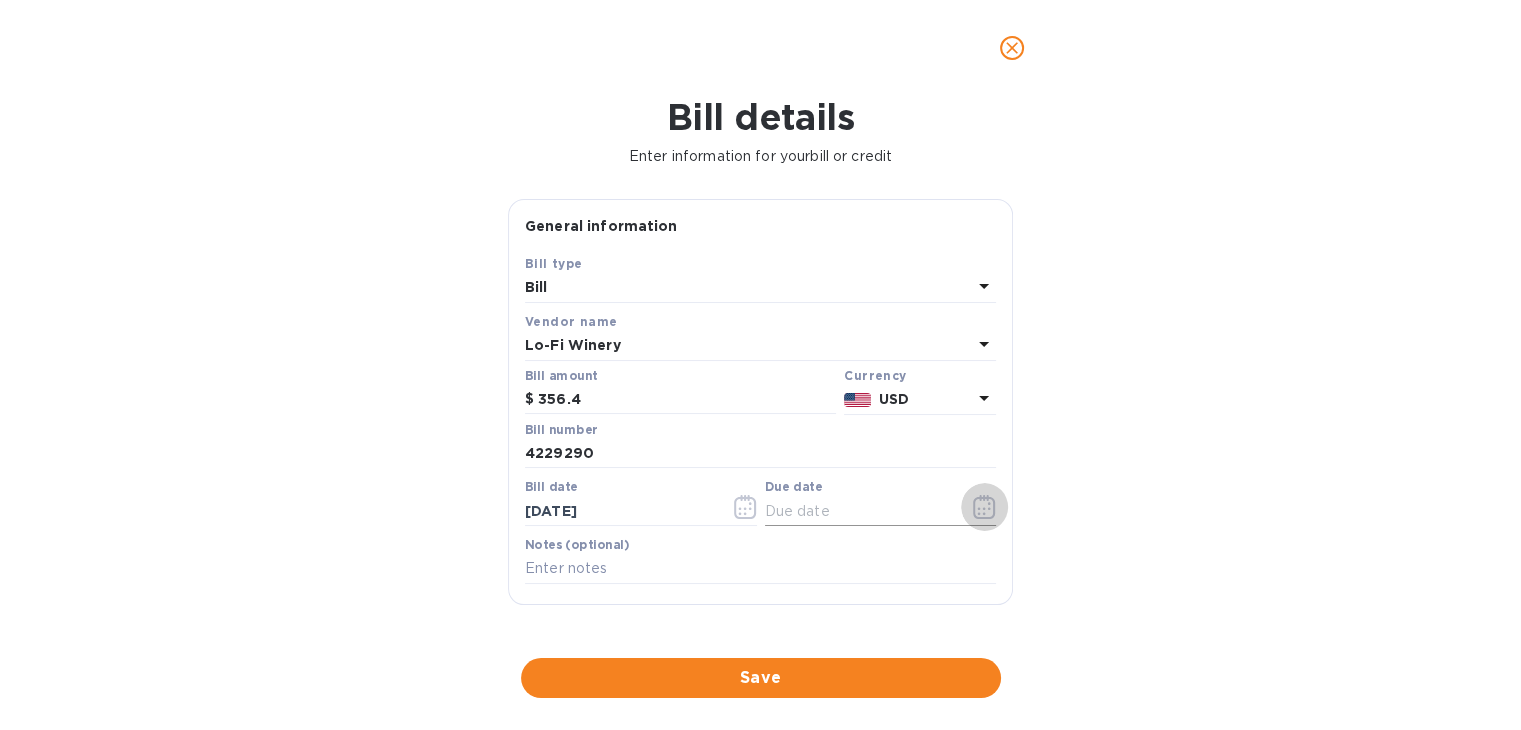 click 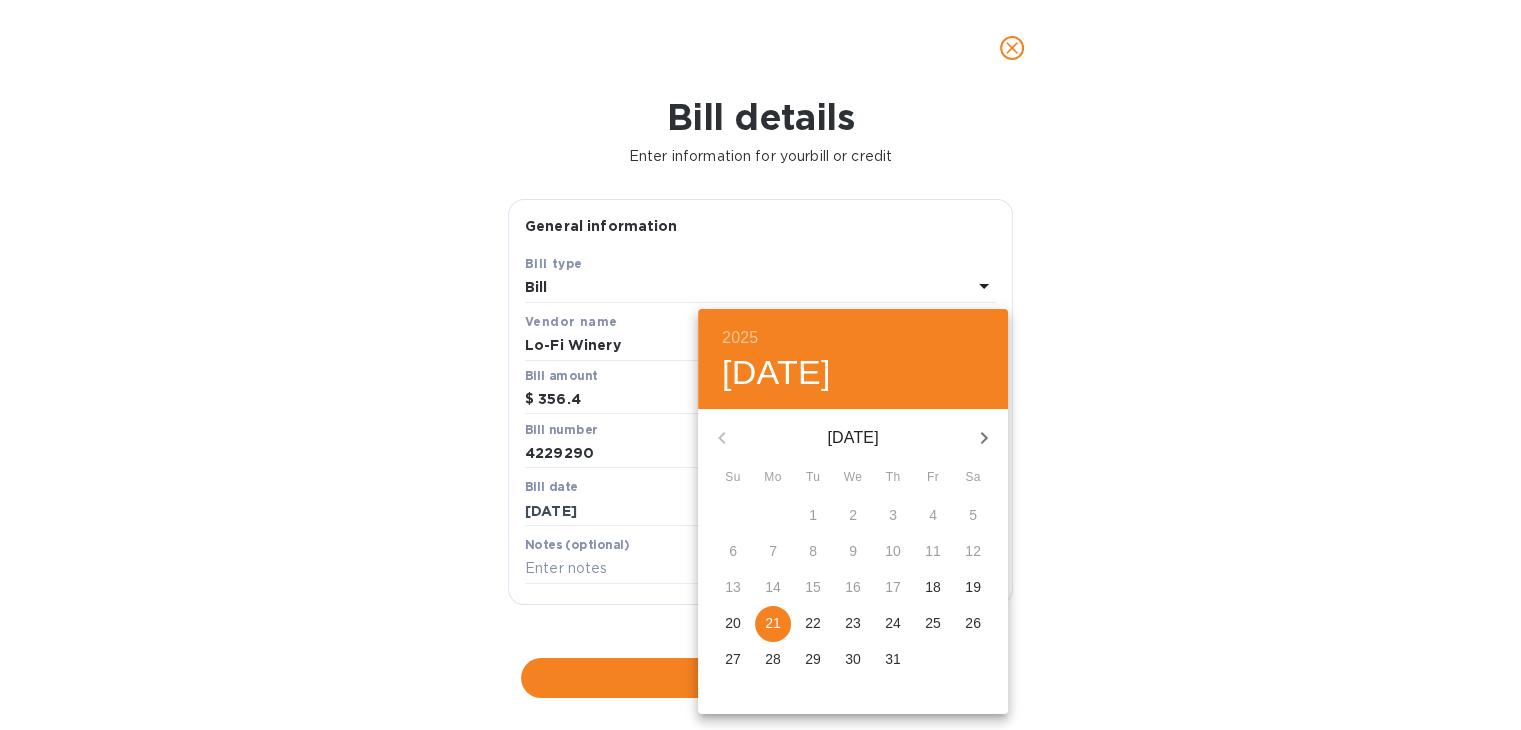 click 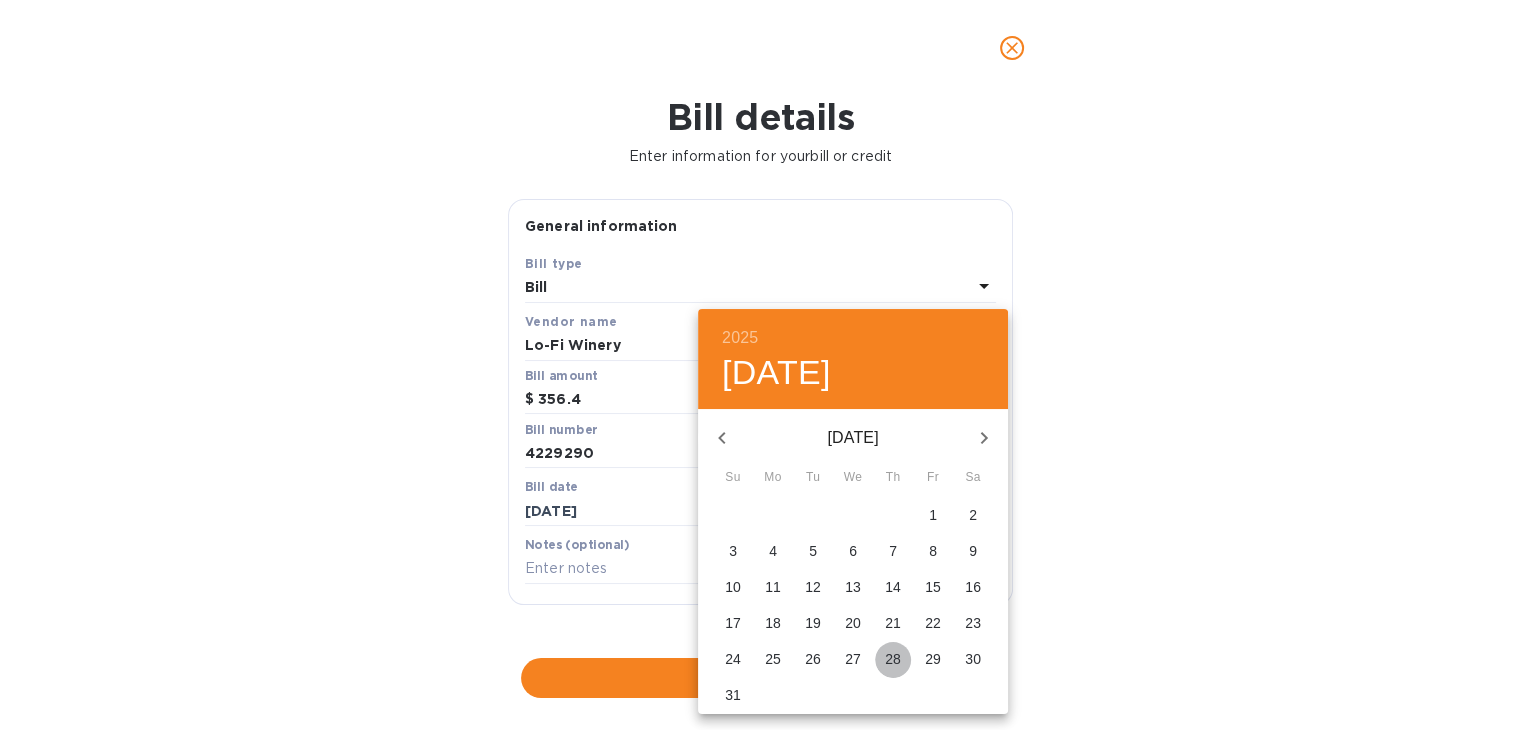 click on "28" at bounding box center (893, 659) 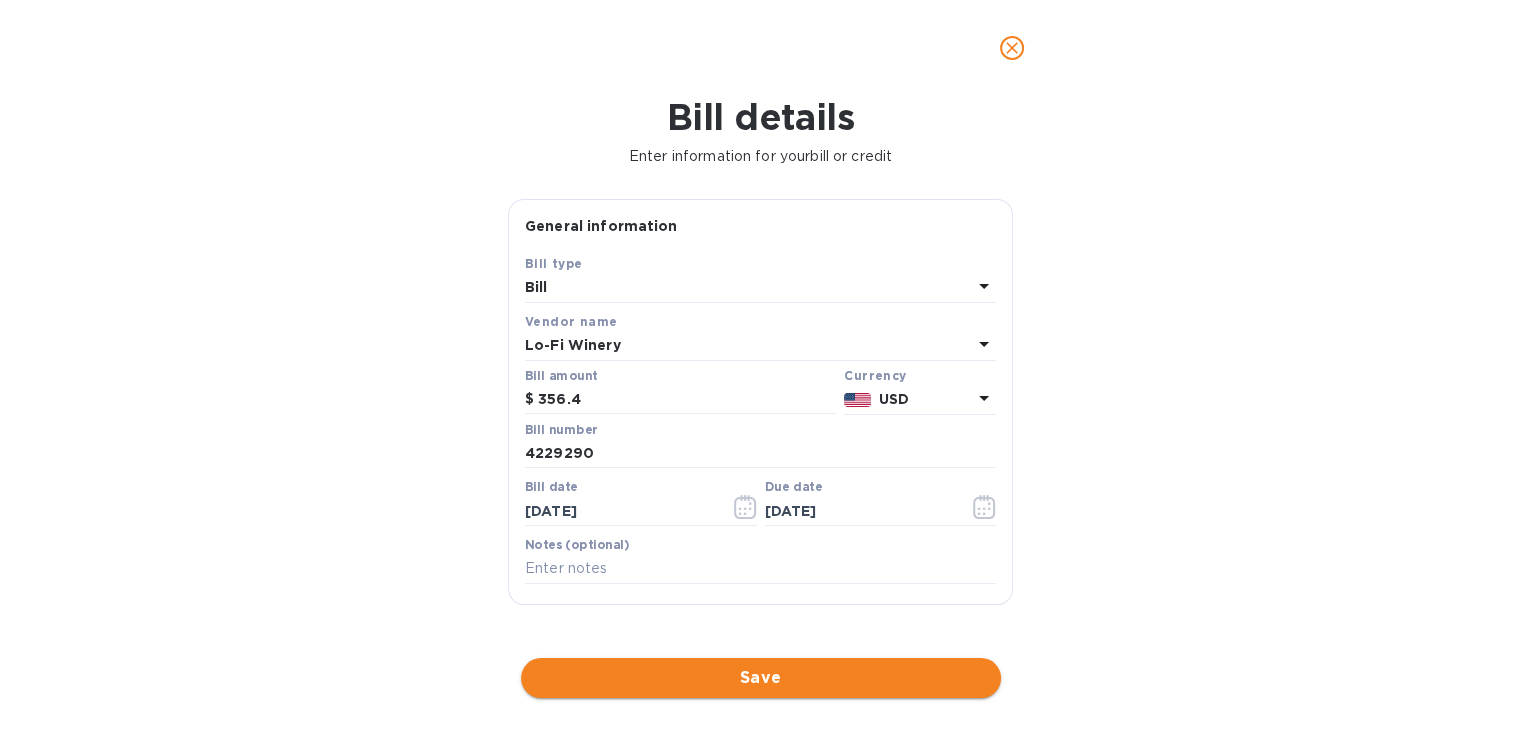 click on "Save" at bounding box center (761, 678) 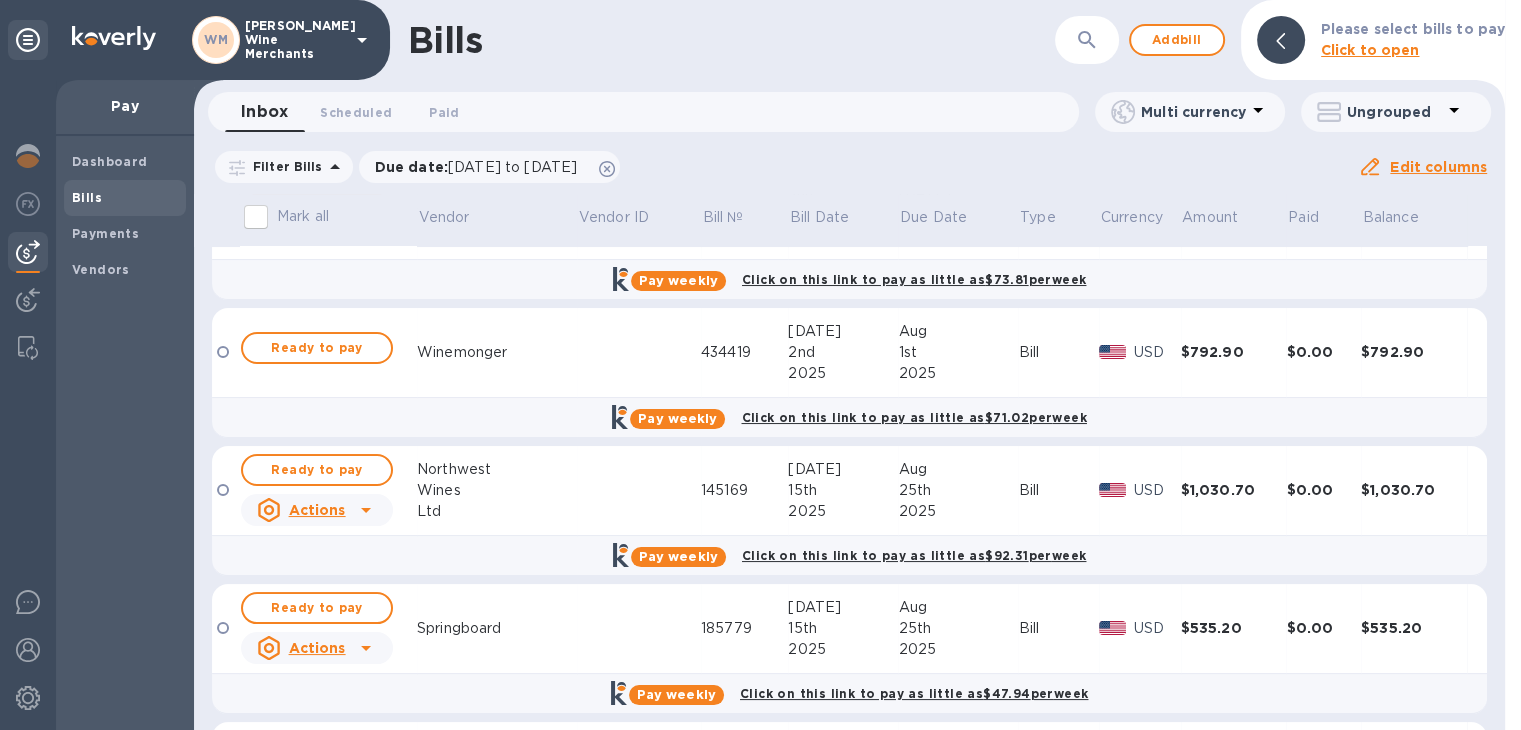 scroll, scrollTop: 0, scrollLeft: 0, axis: both 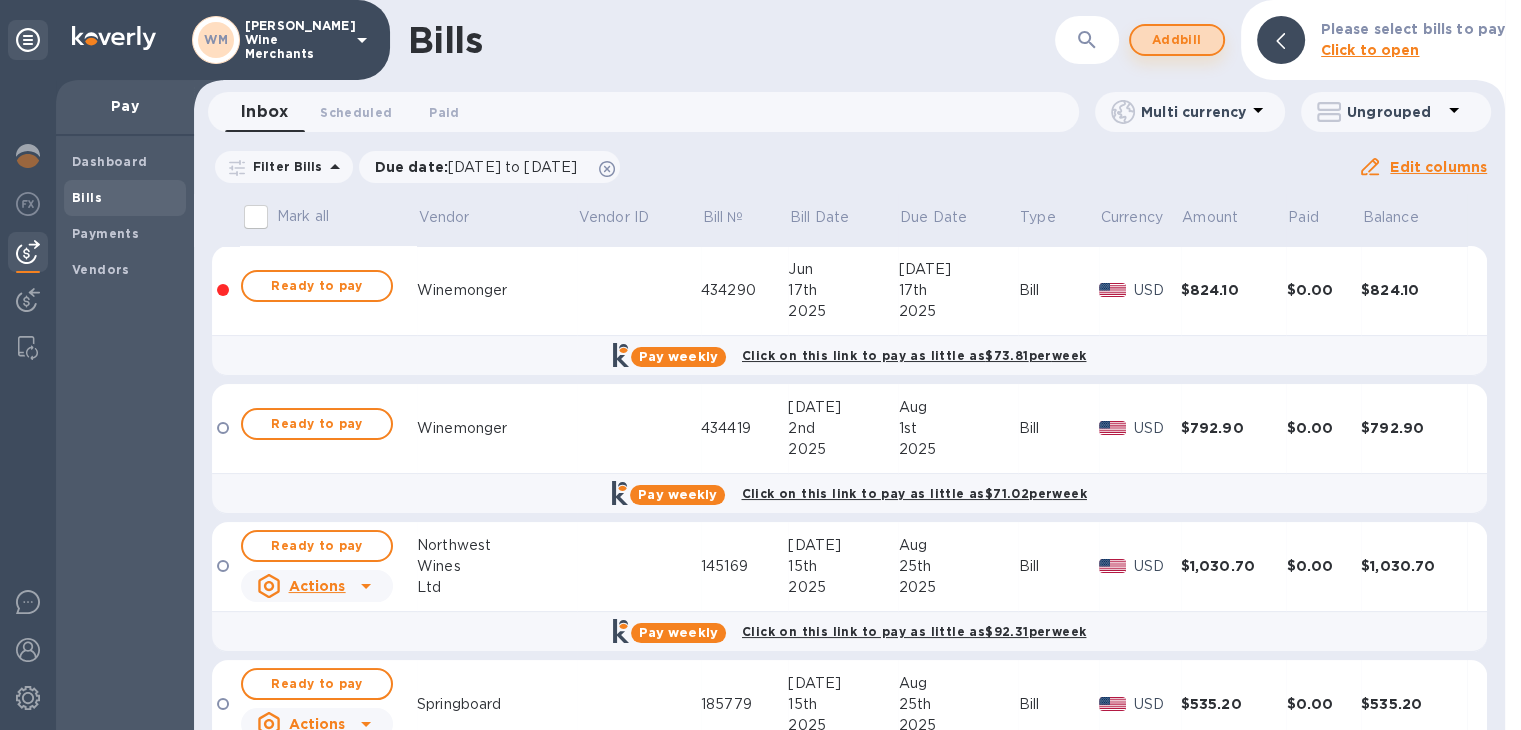 click on "Add   bill" at bounding box center (1177, 40) 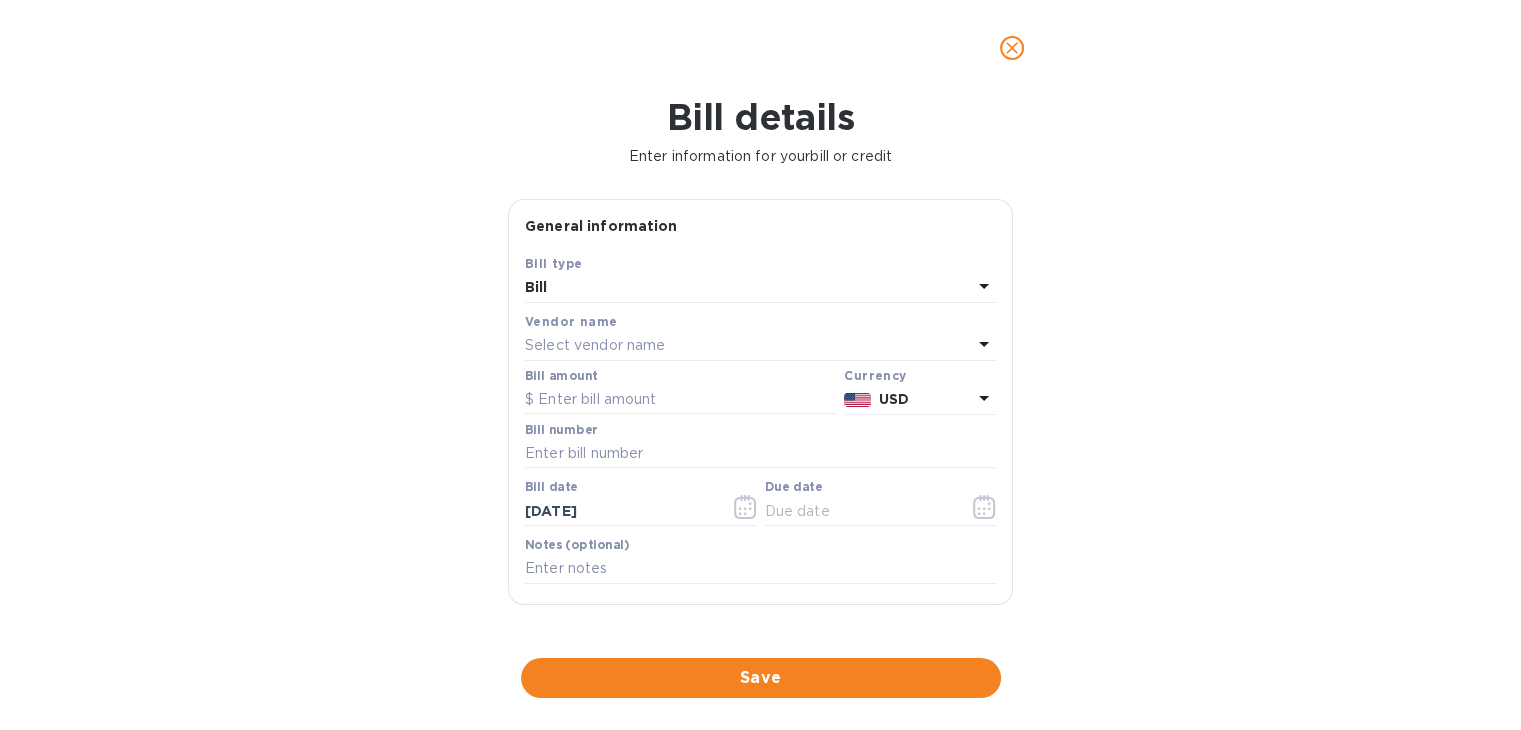 click on "Select vendor name" at bounding box center (748, 346) 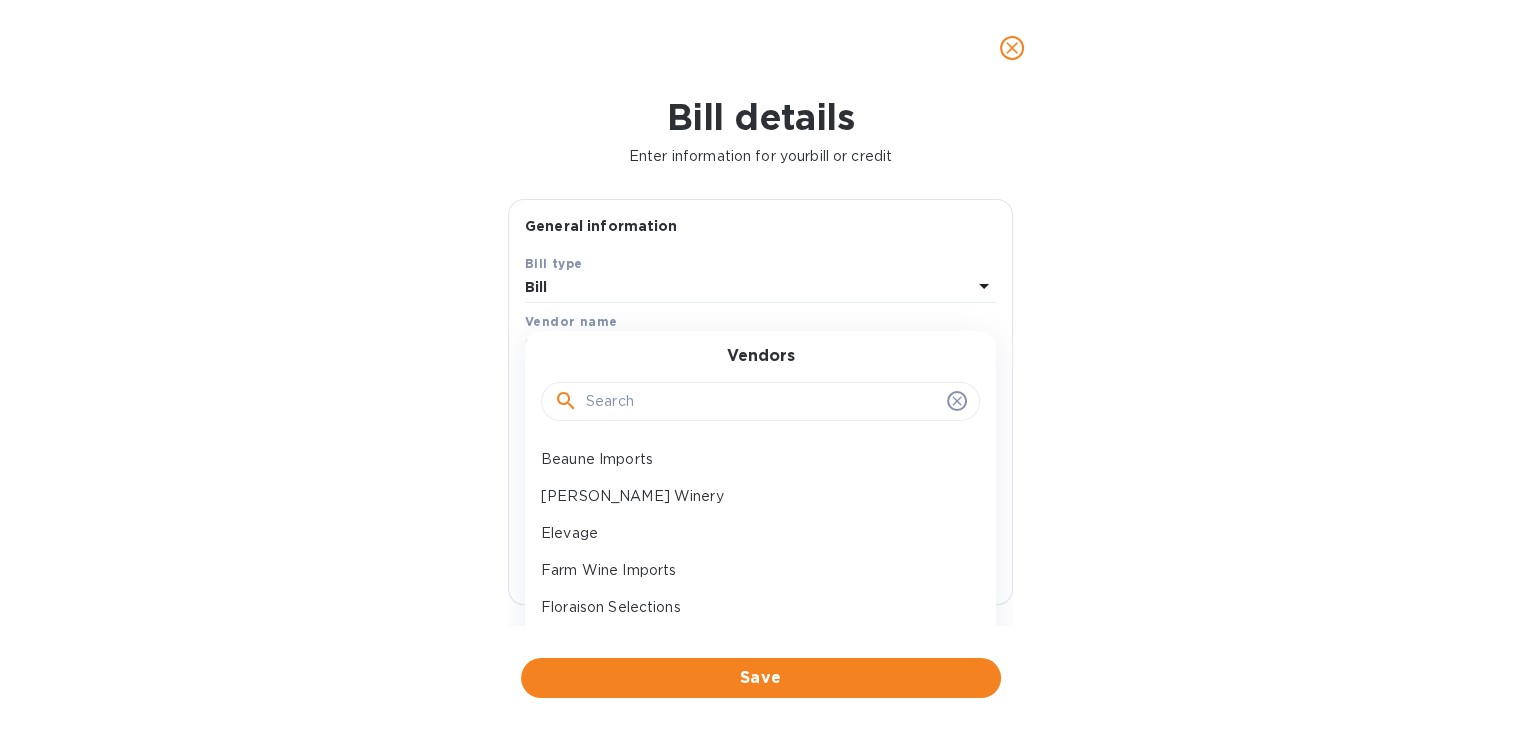 click at bounding box center [762, 402] 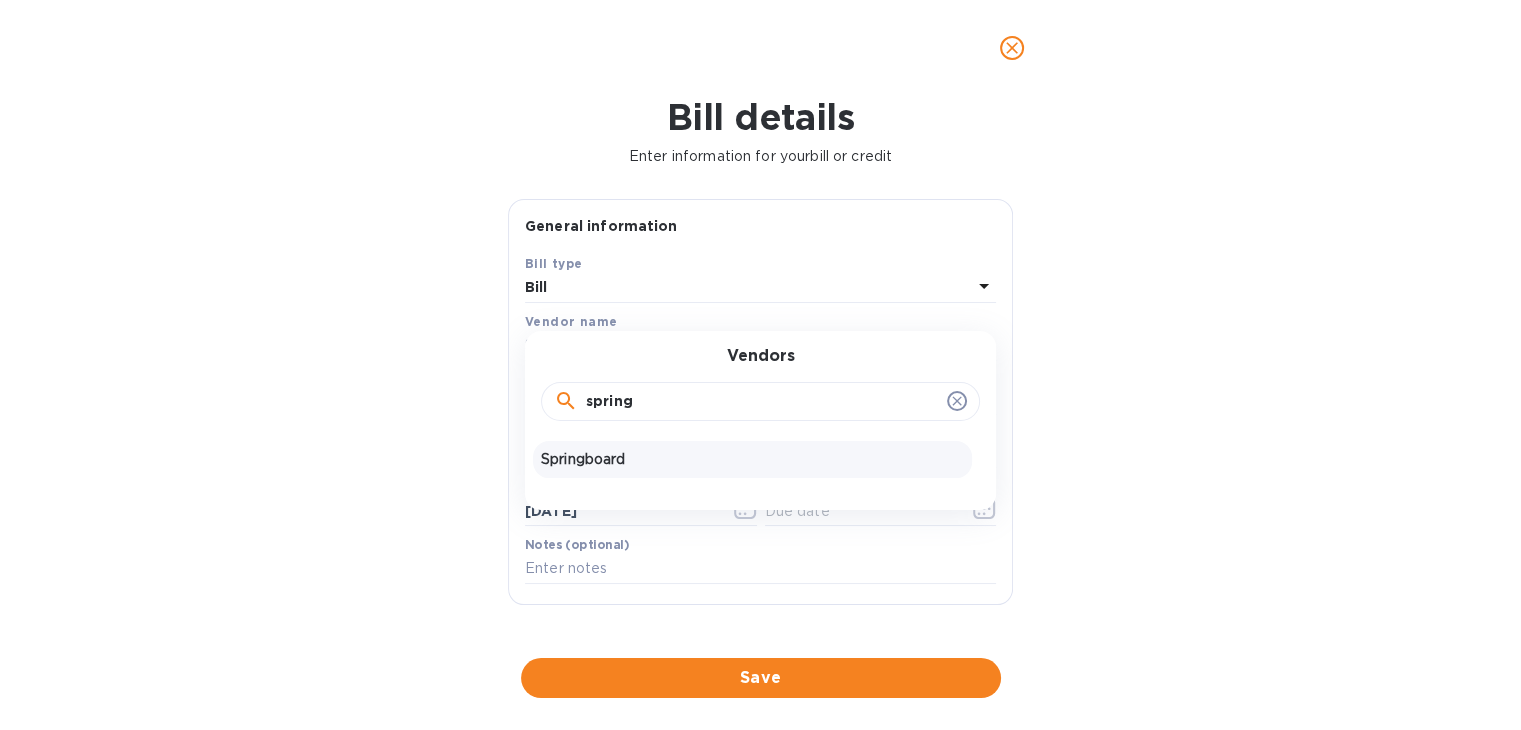 type on "spring" 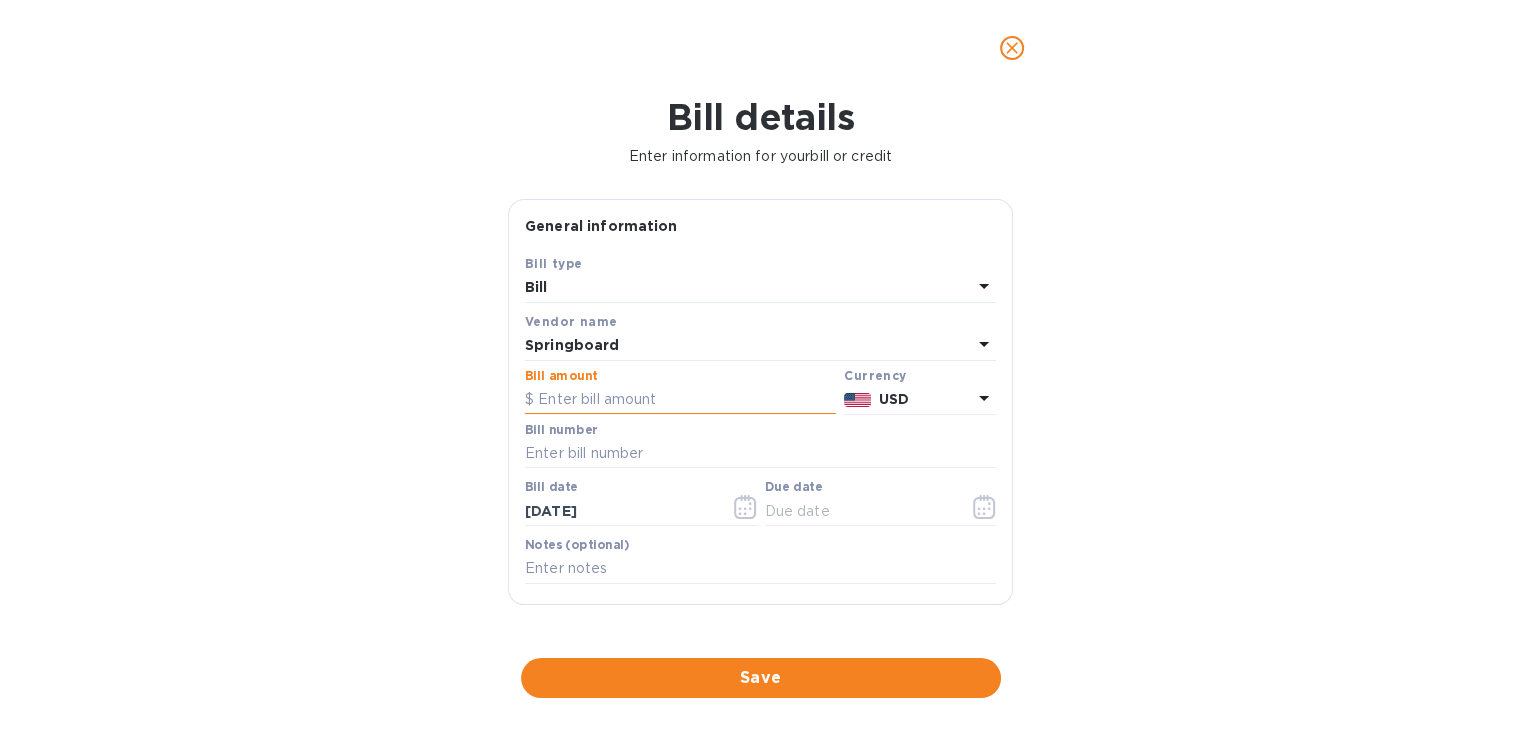 click at bounding box center (680, 400) 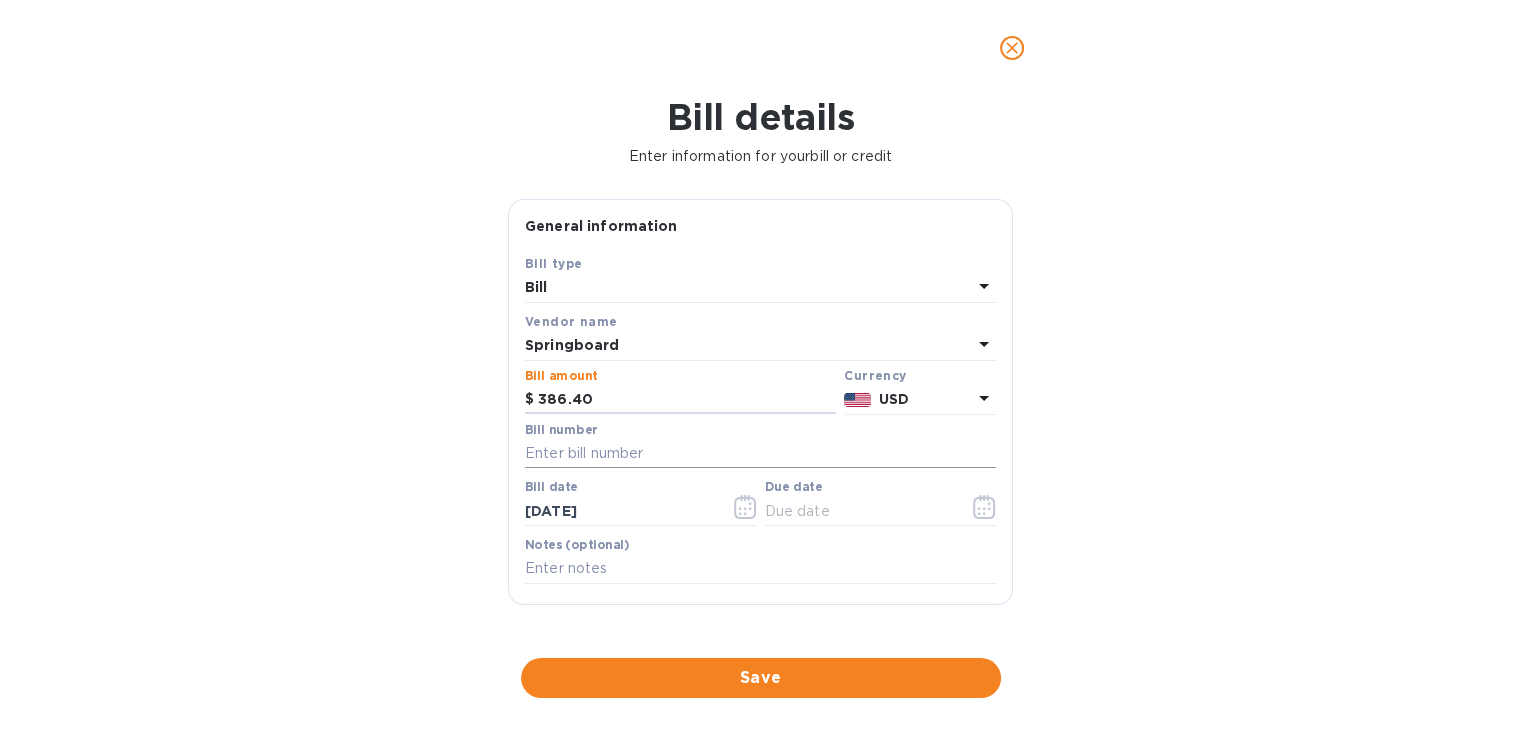 type on "386.40" 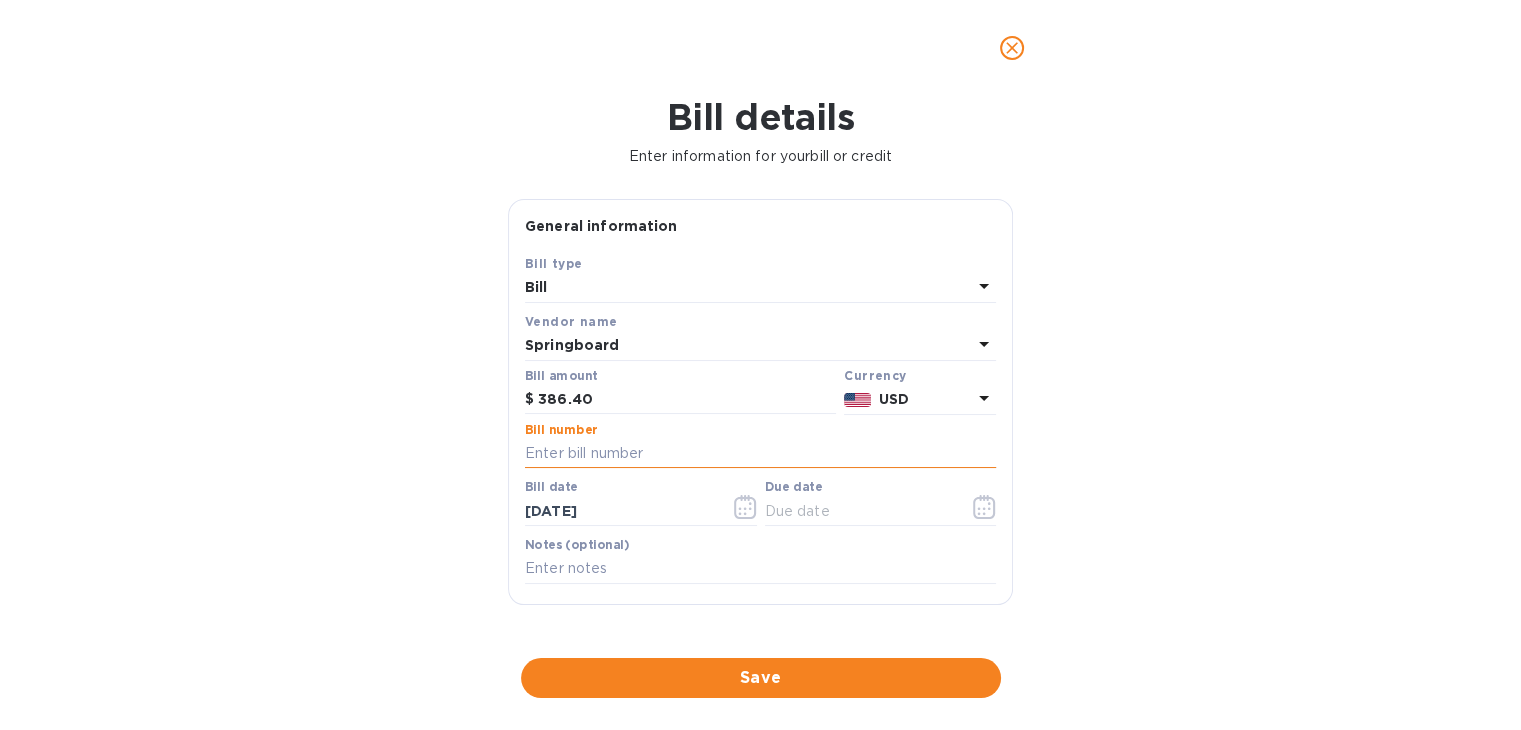 click at bounding box center [760, 454] 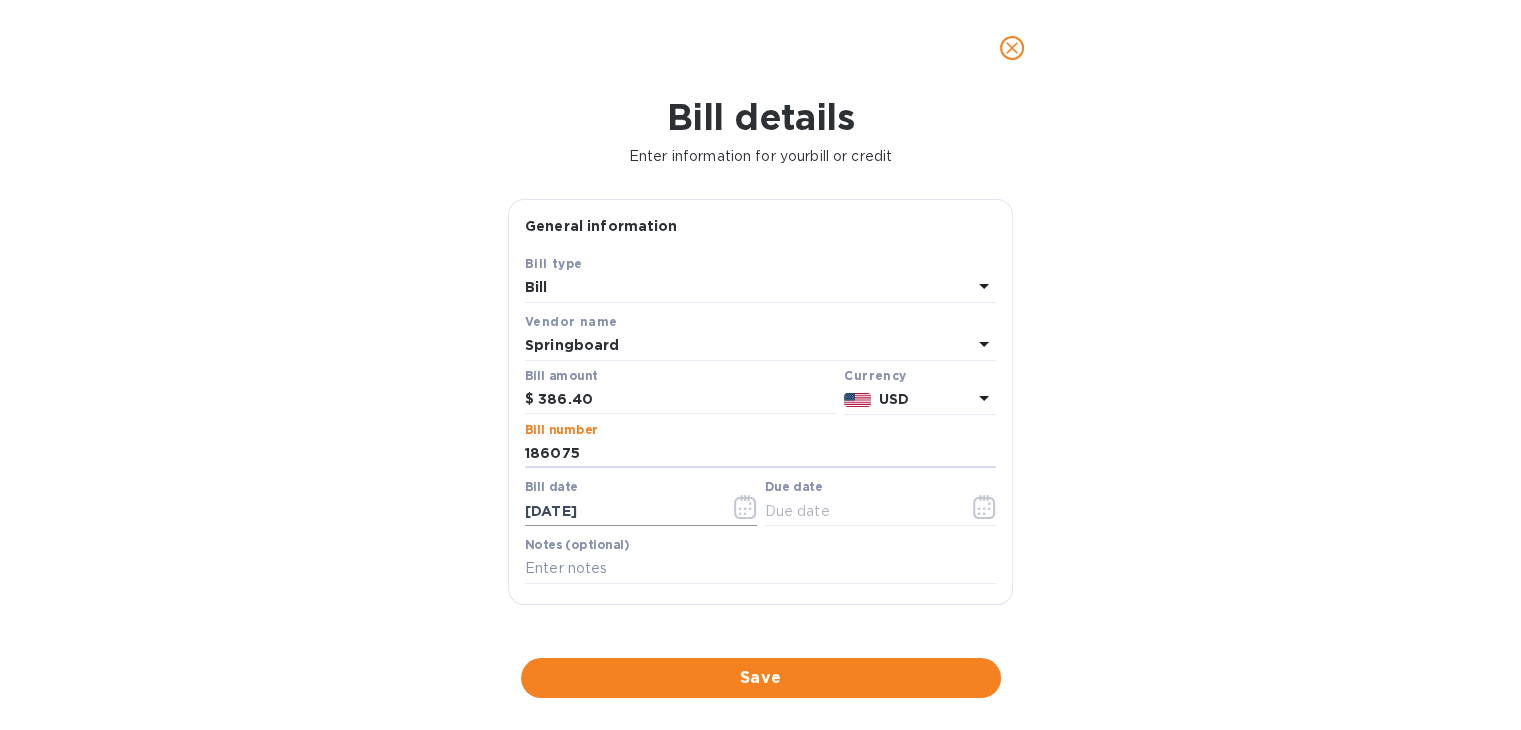 type on "186075" 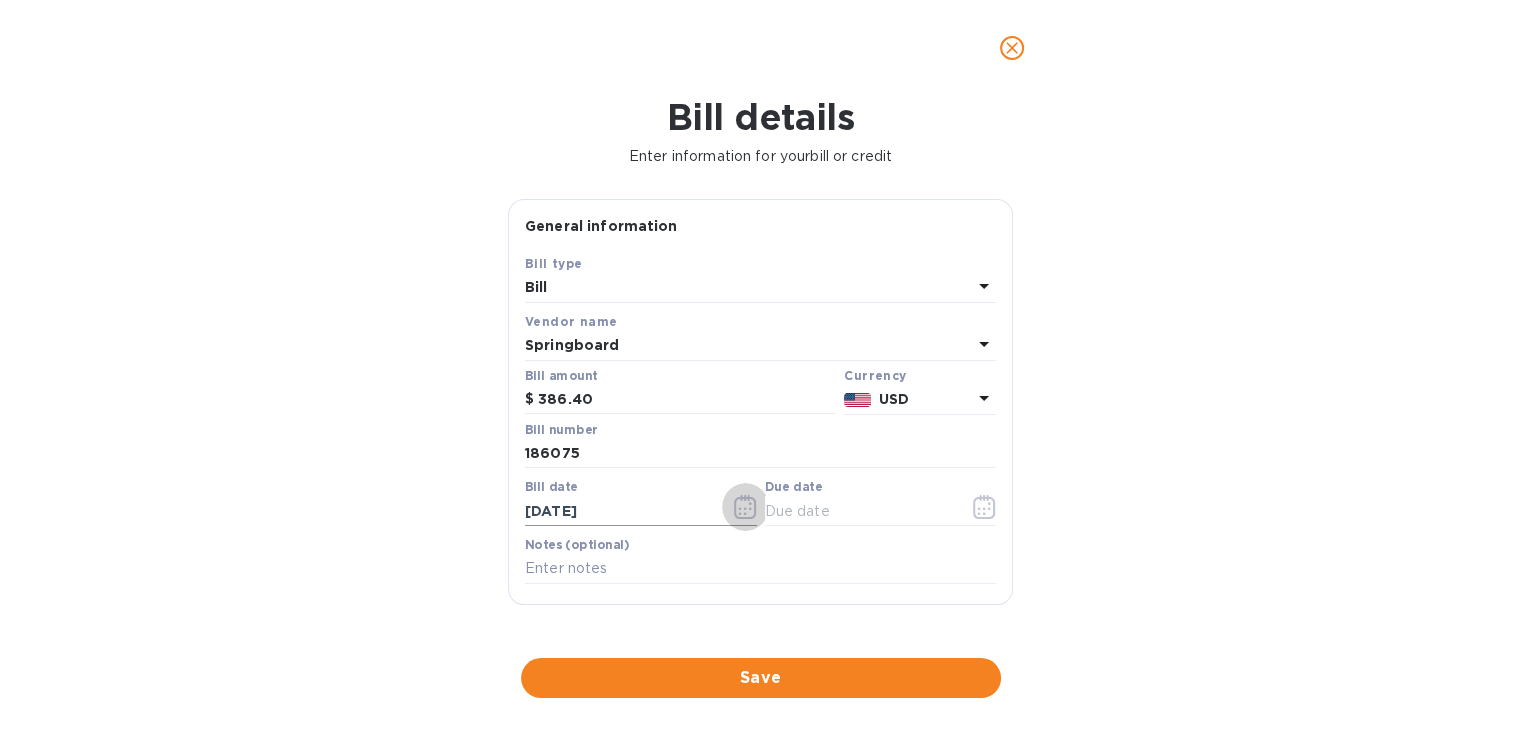click 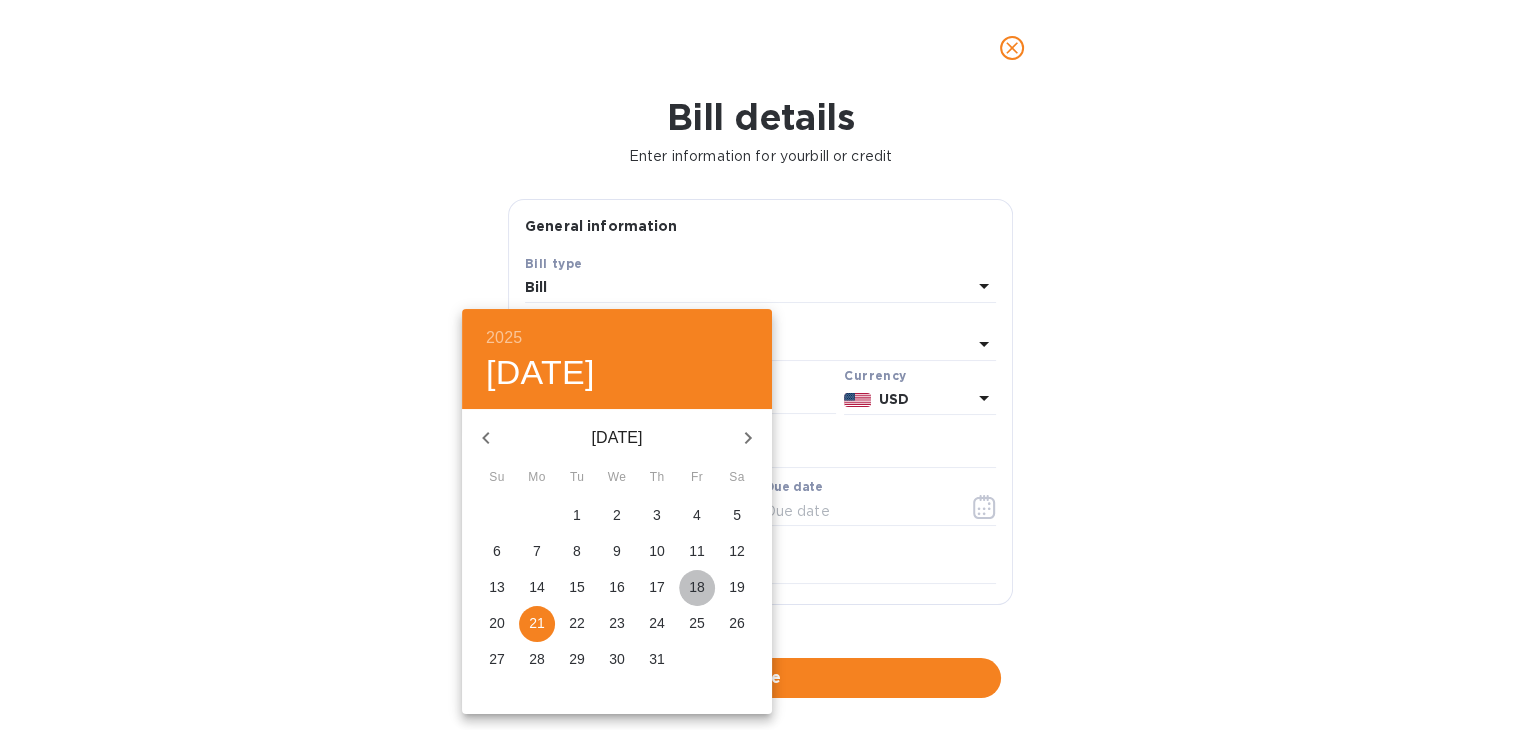 click on "18" at bounding box center [697, 587] 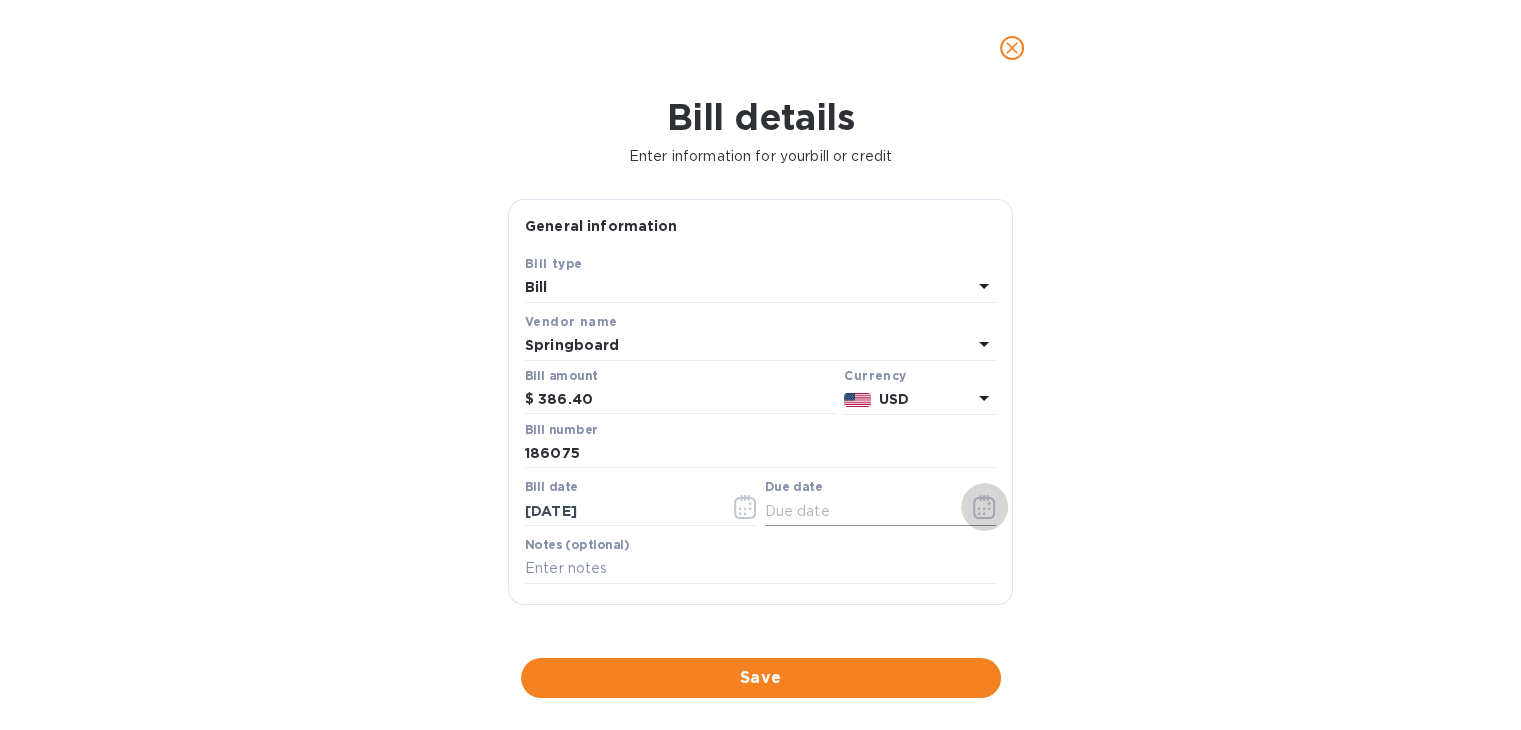 click 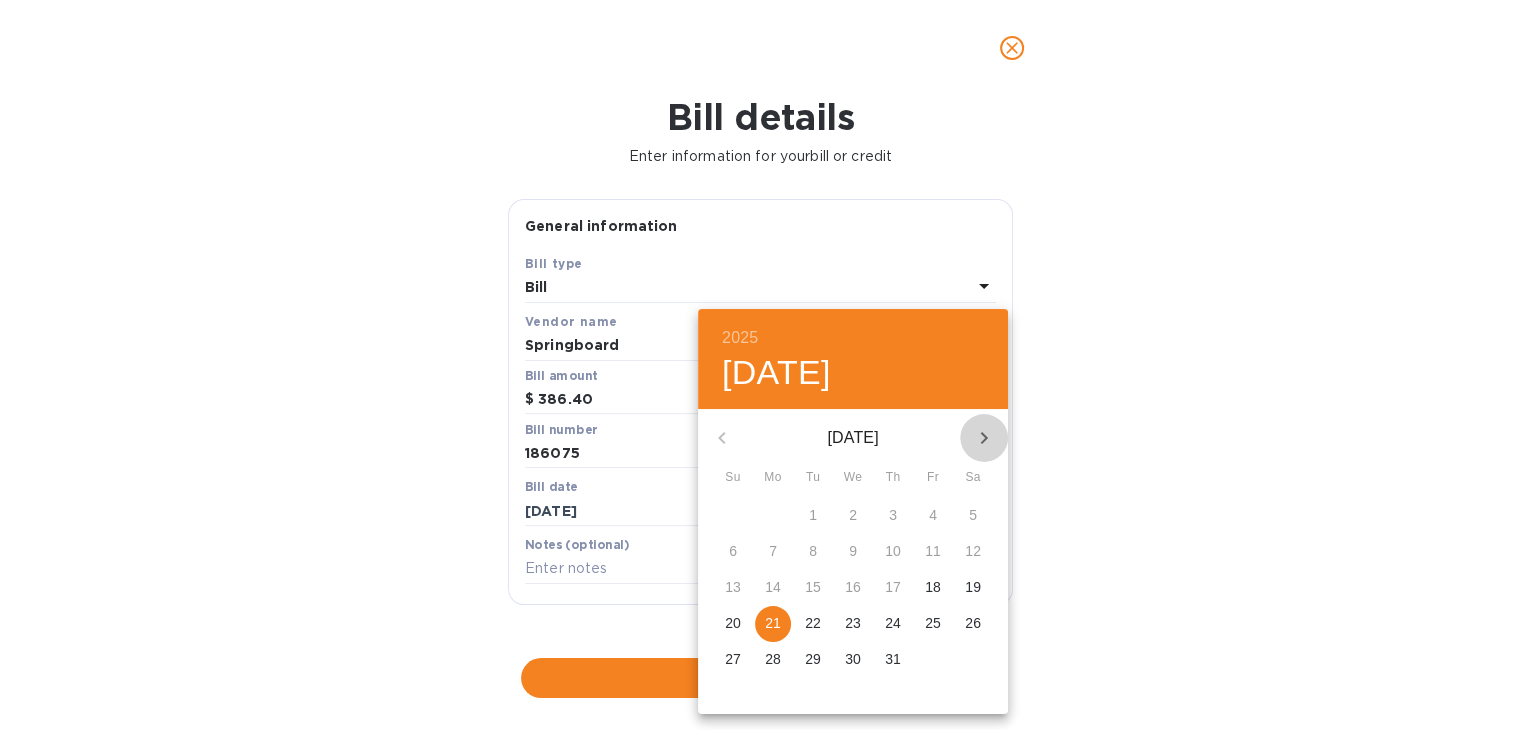 click at bounding box center (984, 438) 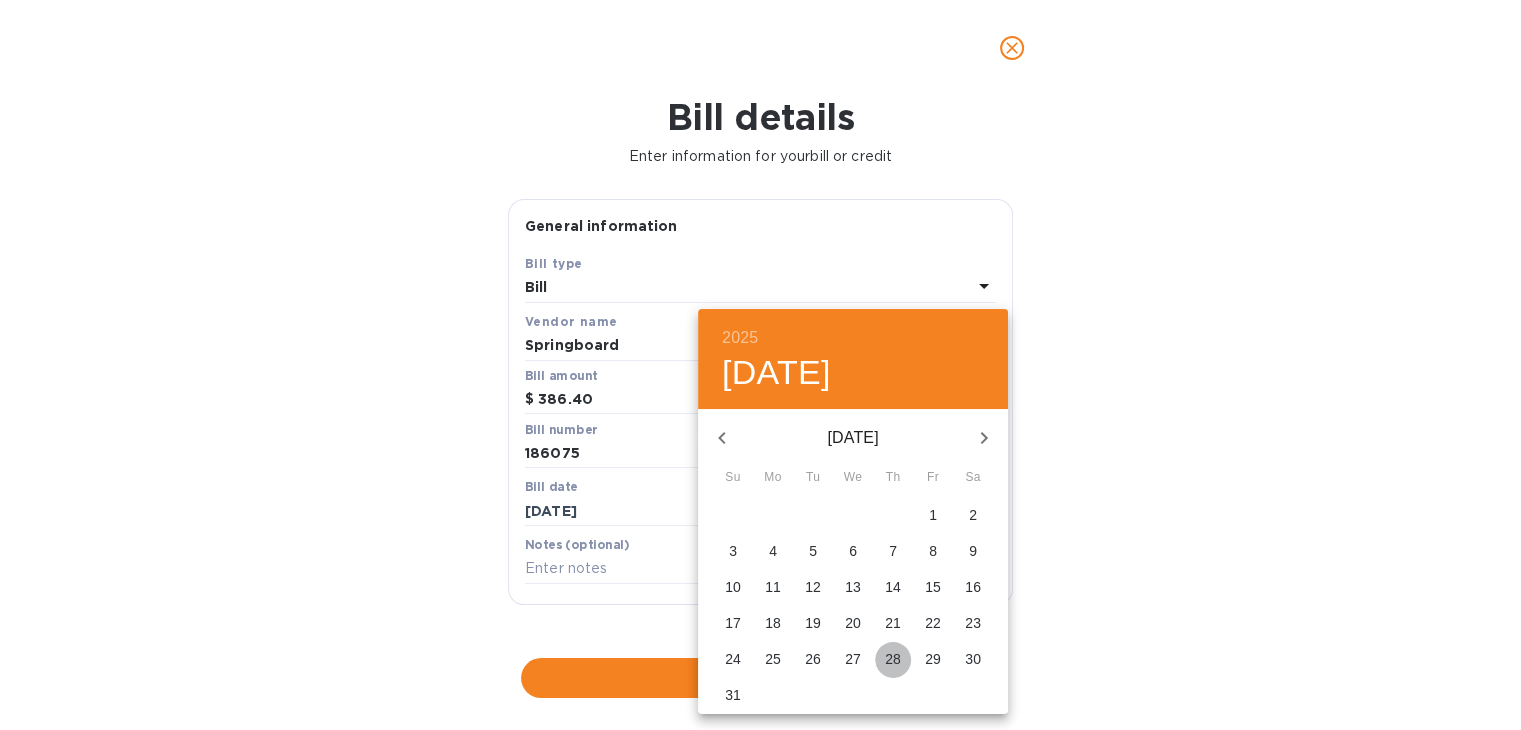 click on "28" at bounding box center [893, 659] 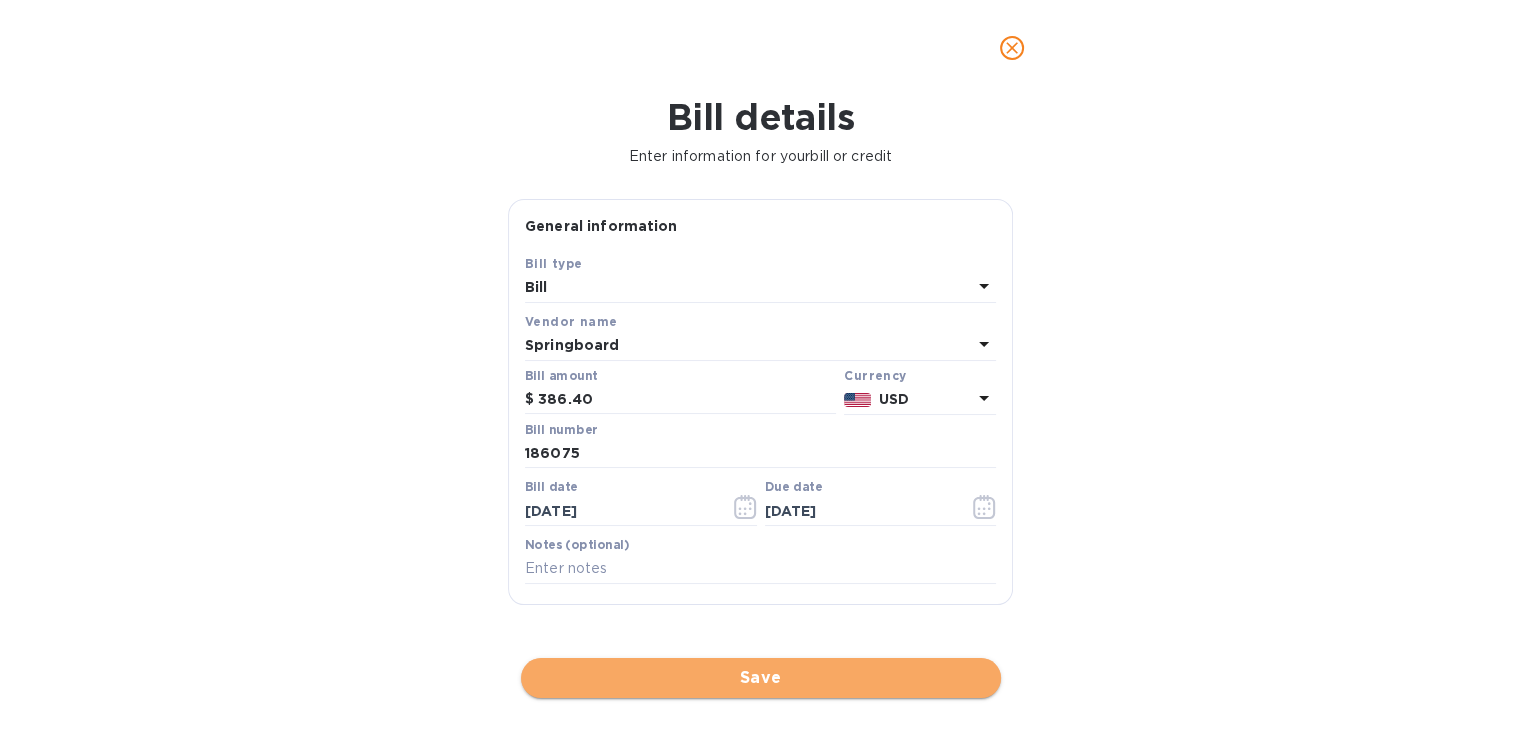 click on "Save" at bounding box center (761, 678) 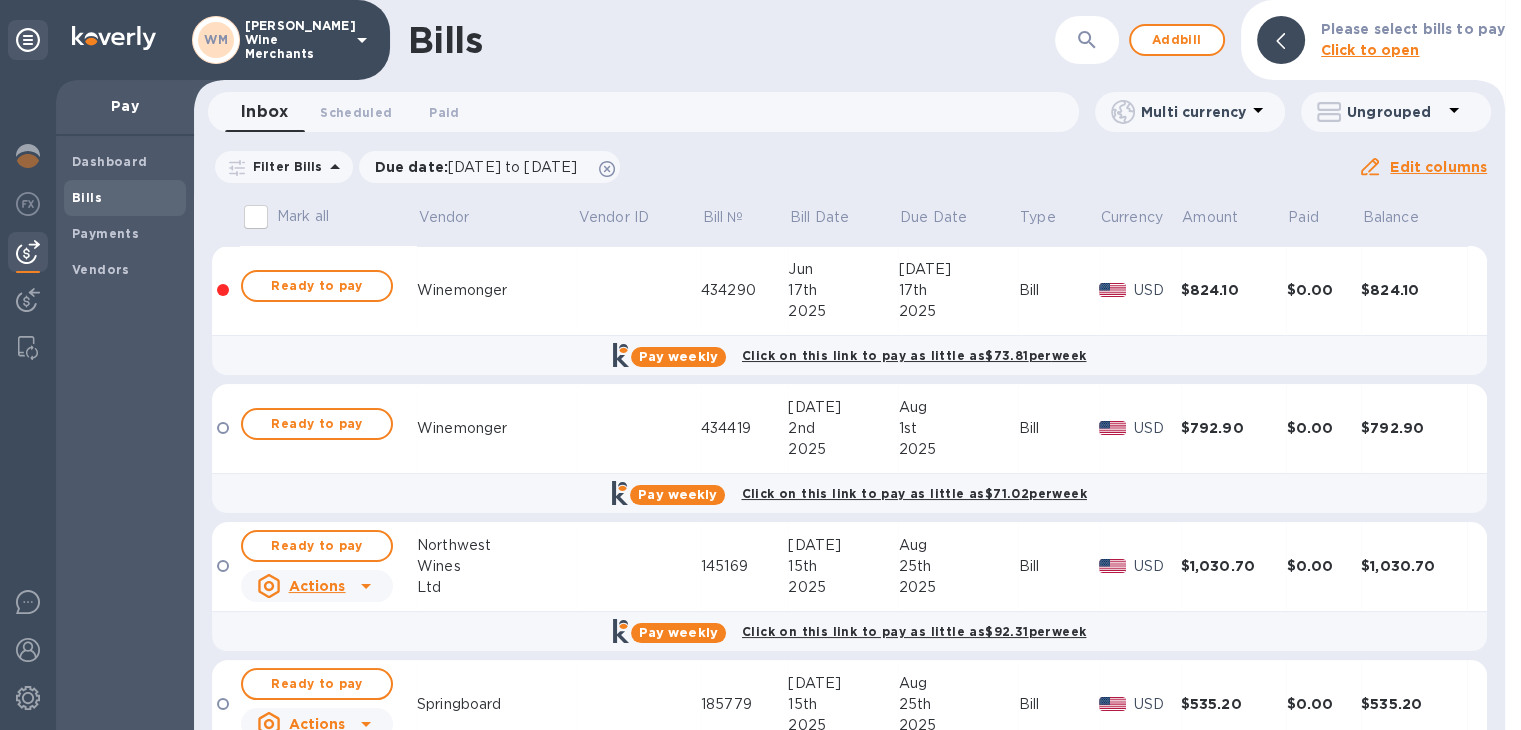 scroll, scrollTop: 0, scrollLeft: 0, axis: both 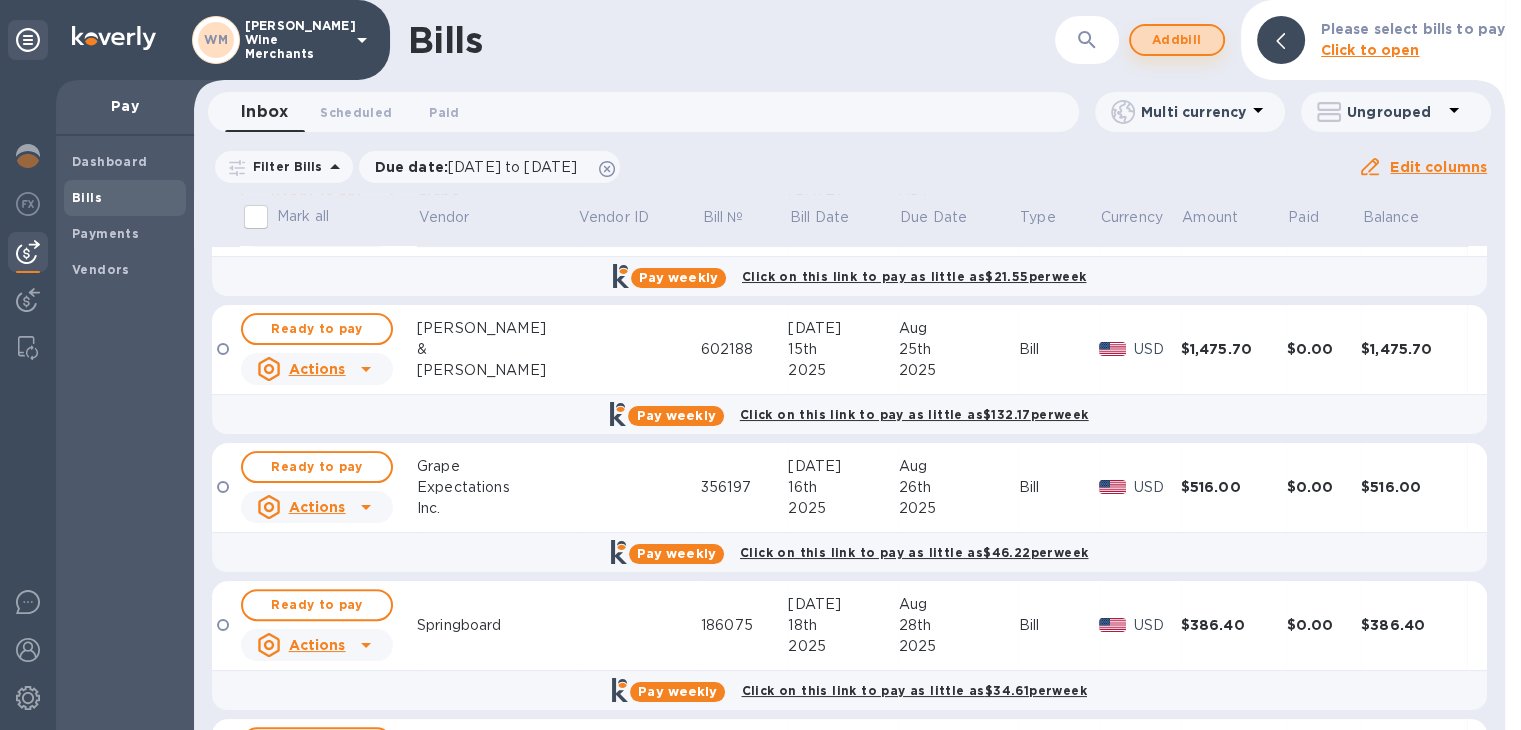 click on "Add   bill" at bounding box center [1177, 40] 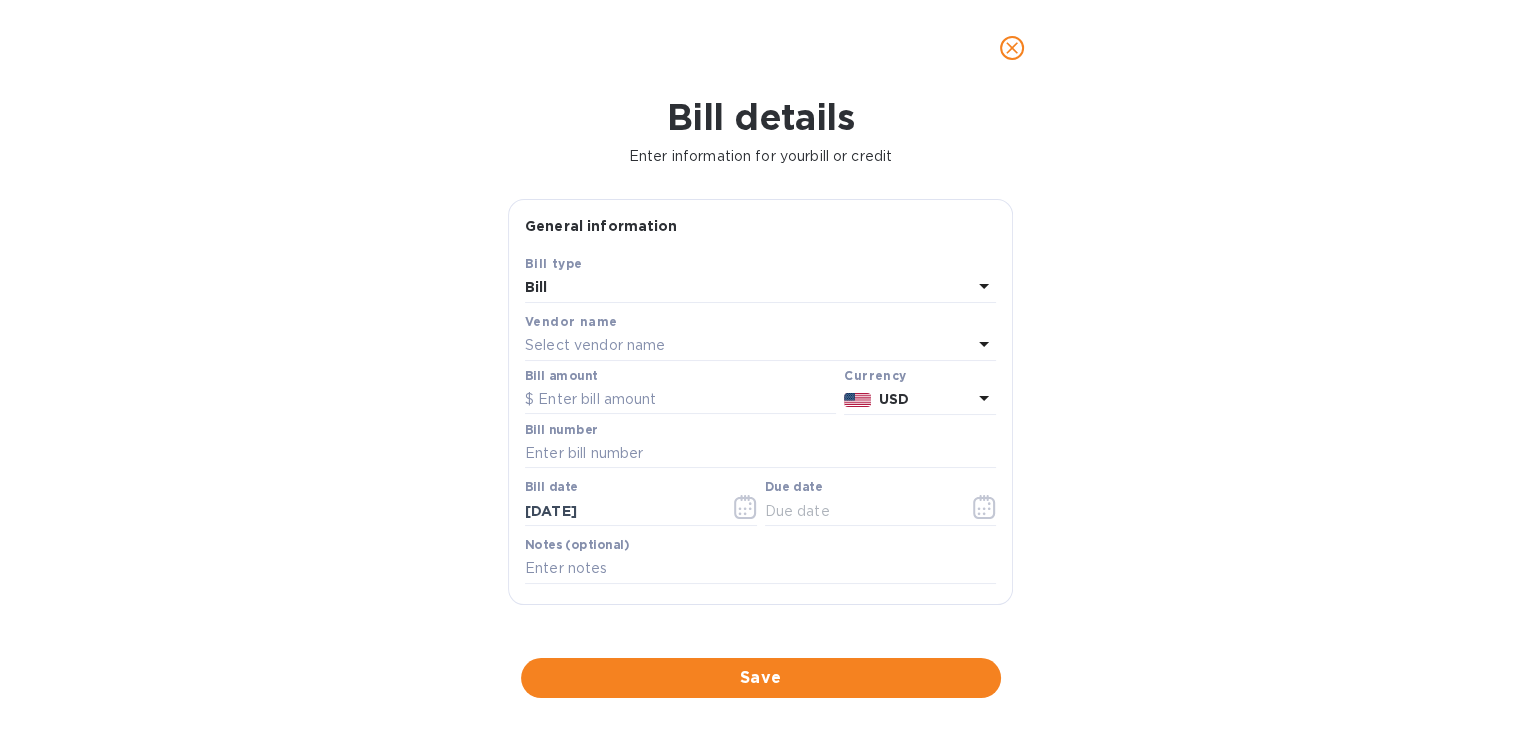 click on "Select vendor name" at bounding box center (595, 345) 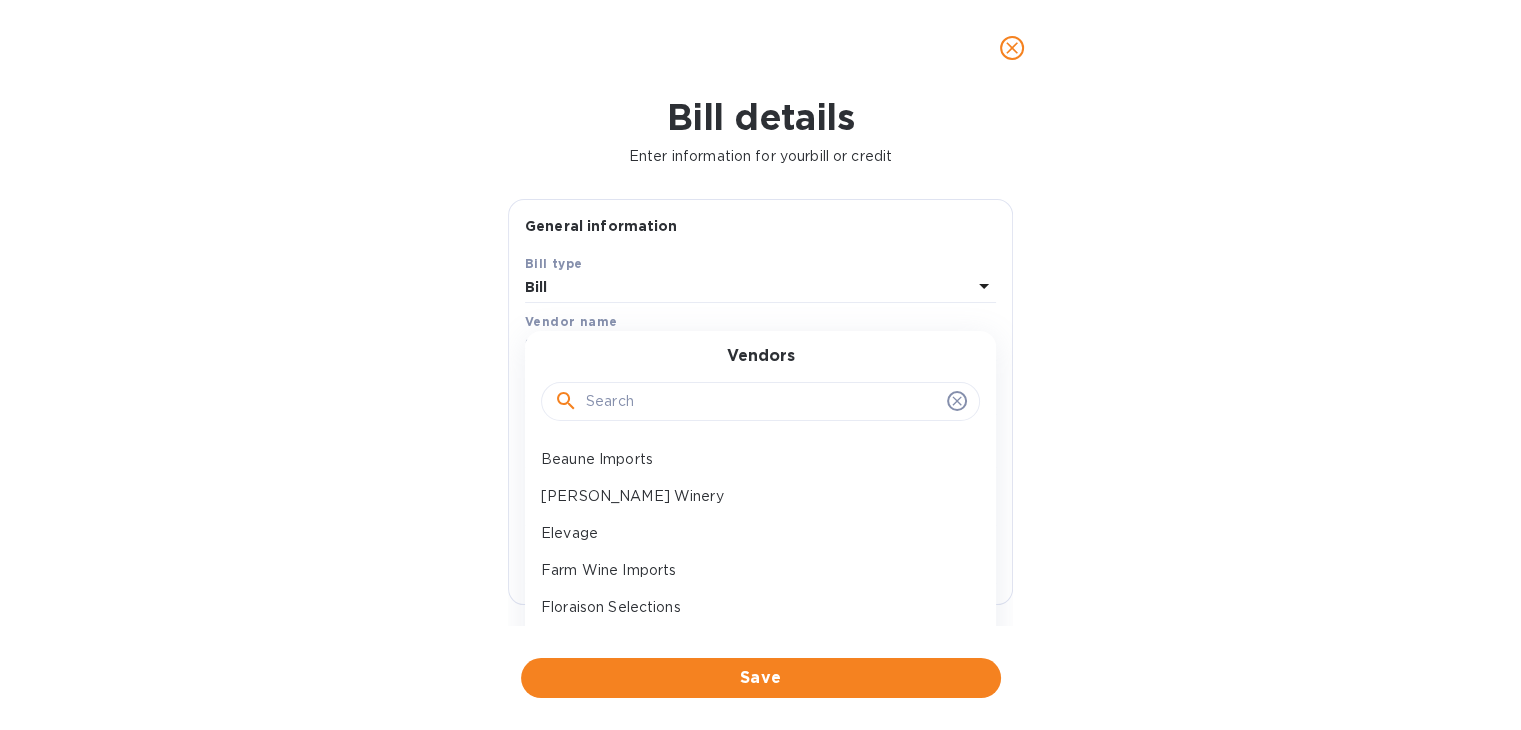 click at bounding box center (762, 402) 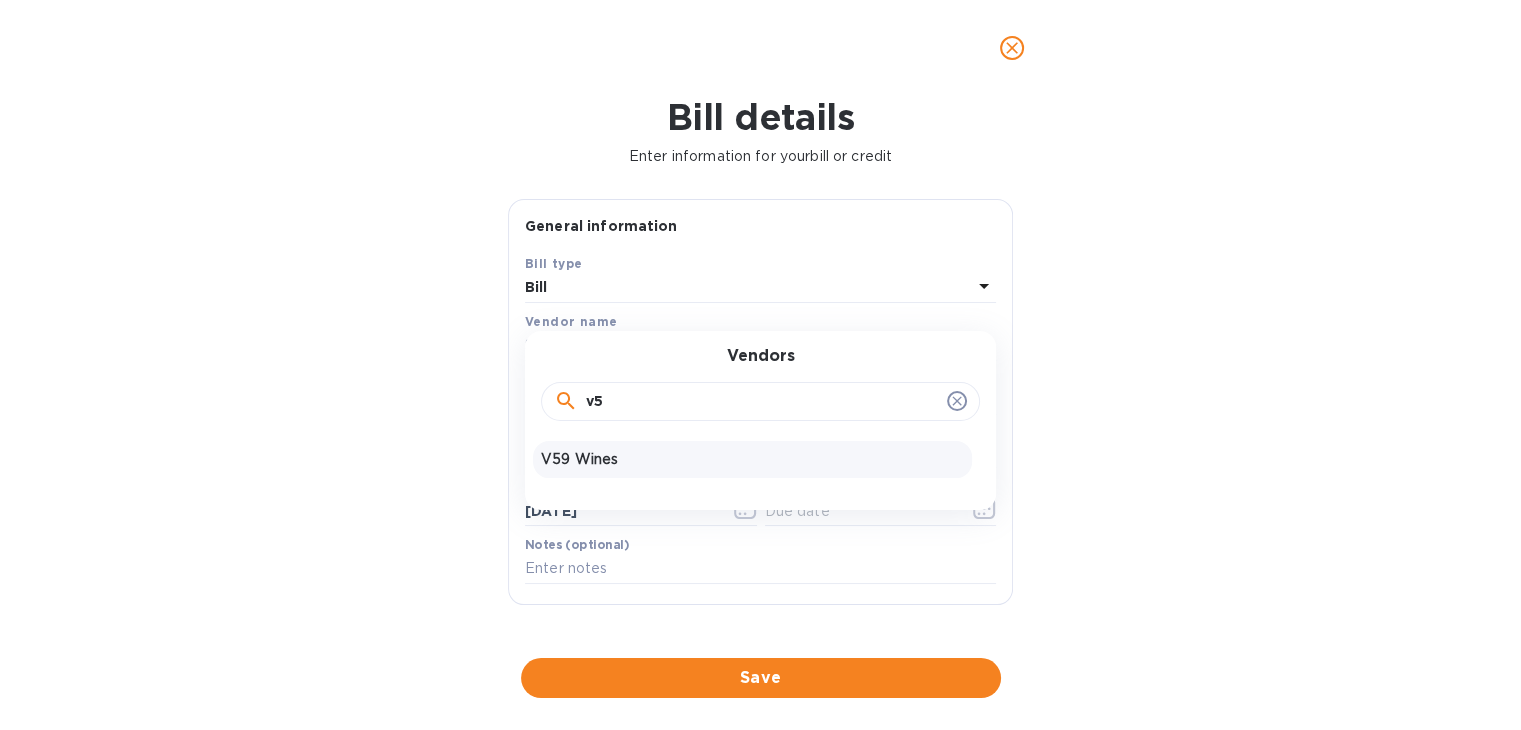 type on "v5" 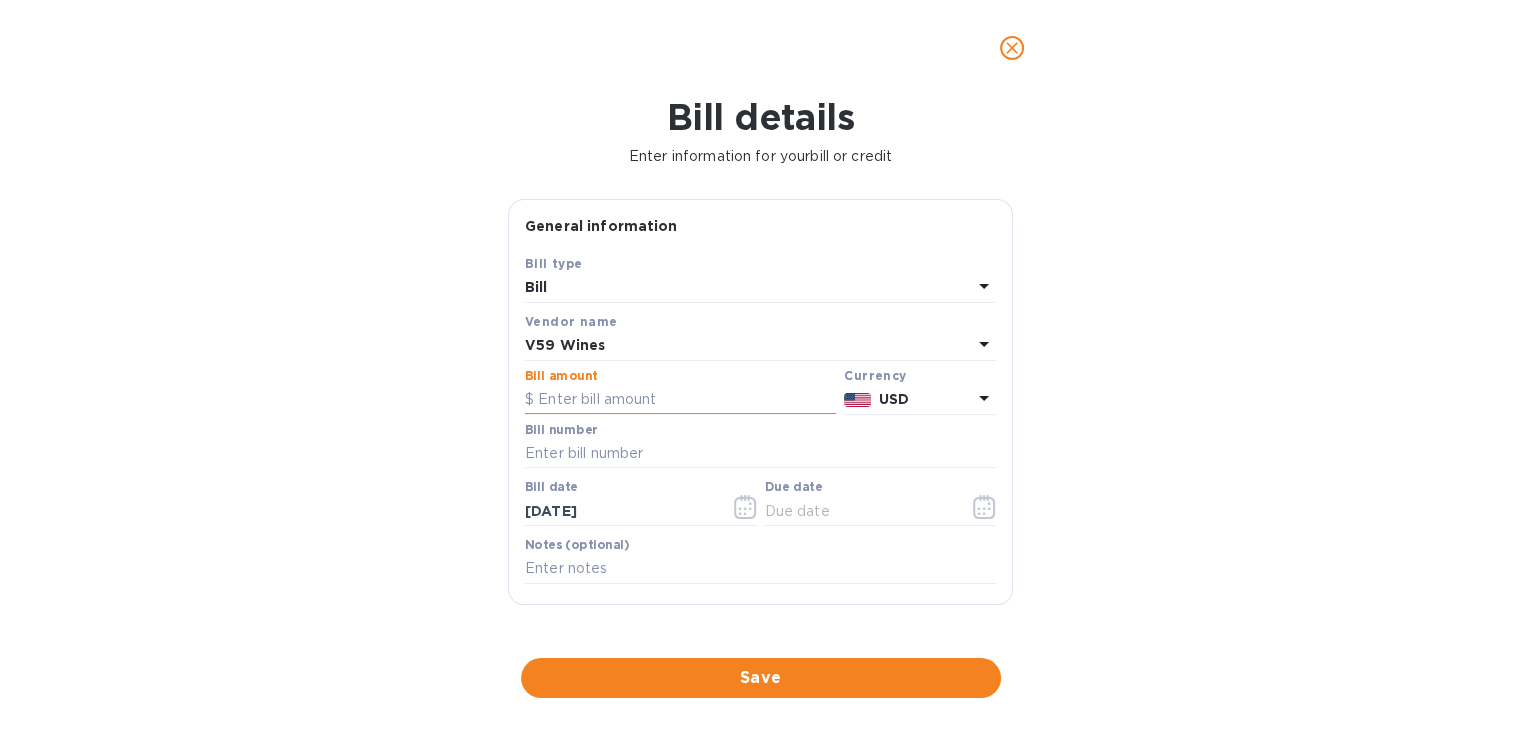 click at bounding box center (680, 400) 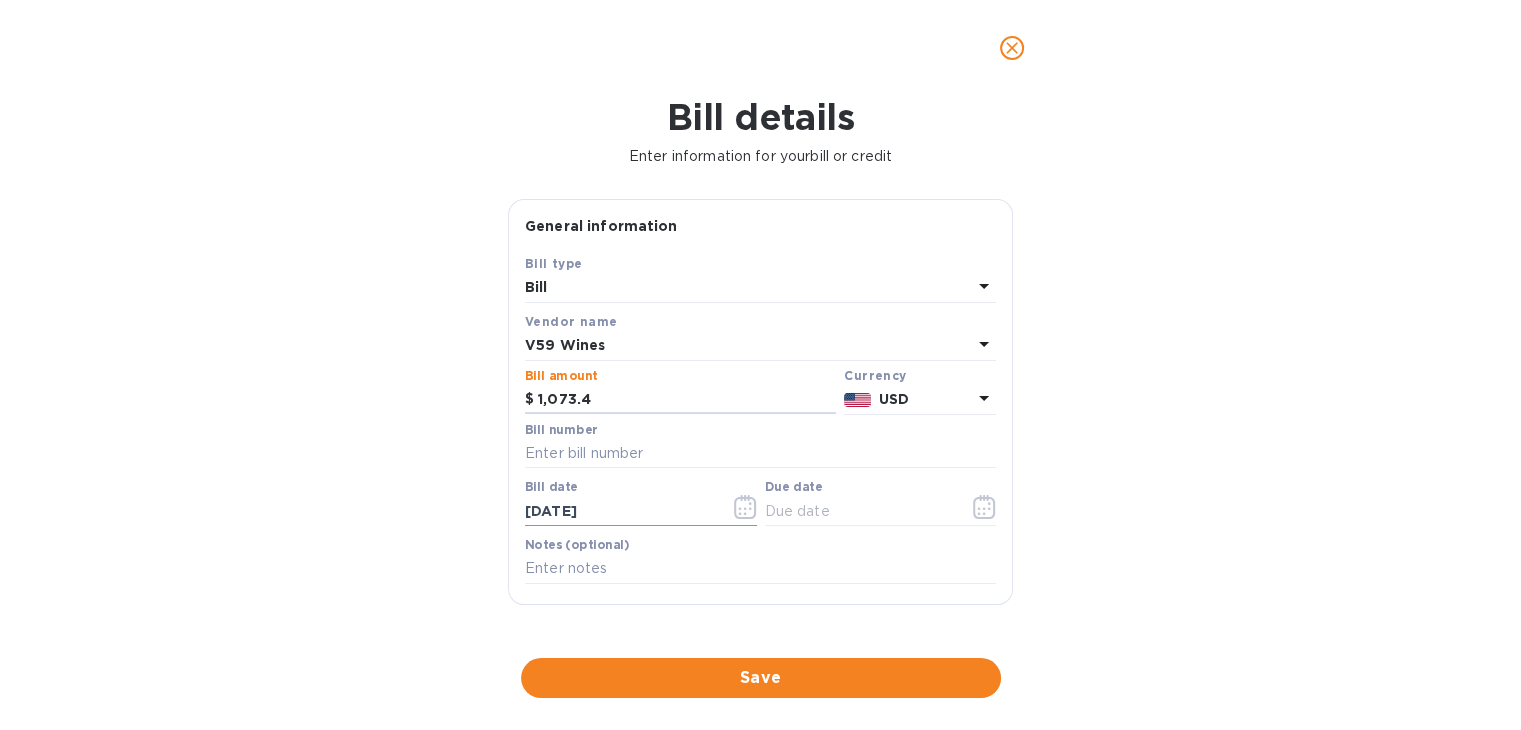 type on "1,073.4" 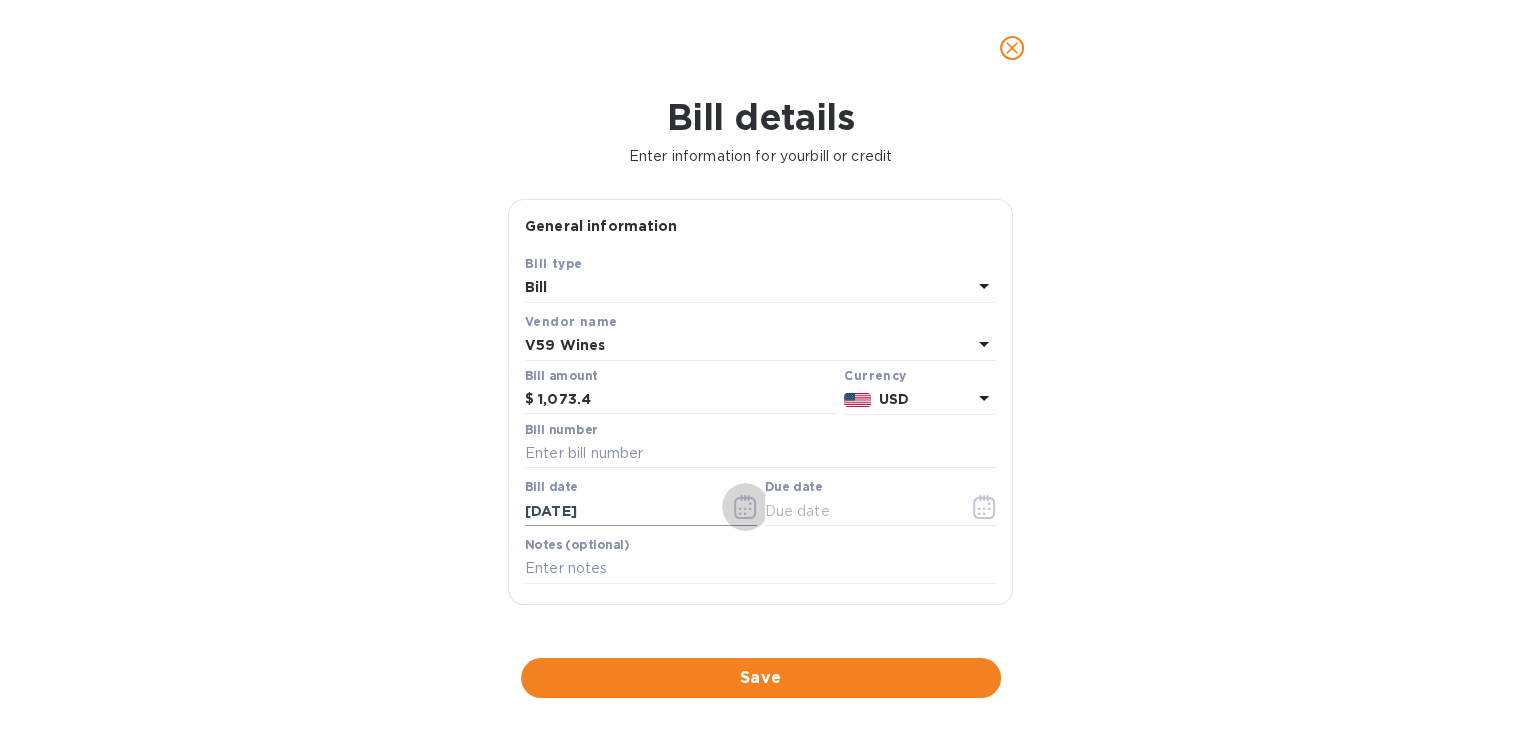 click 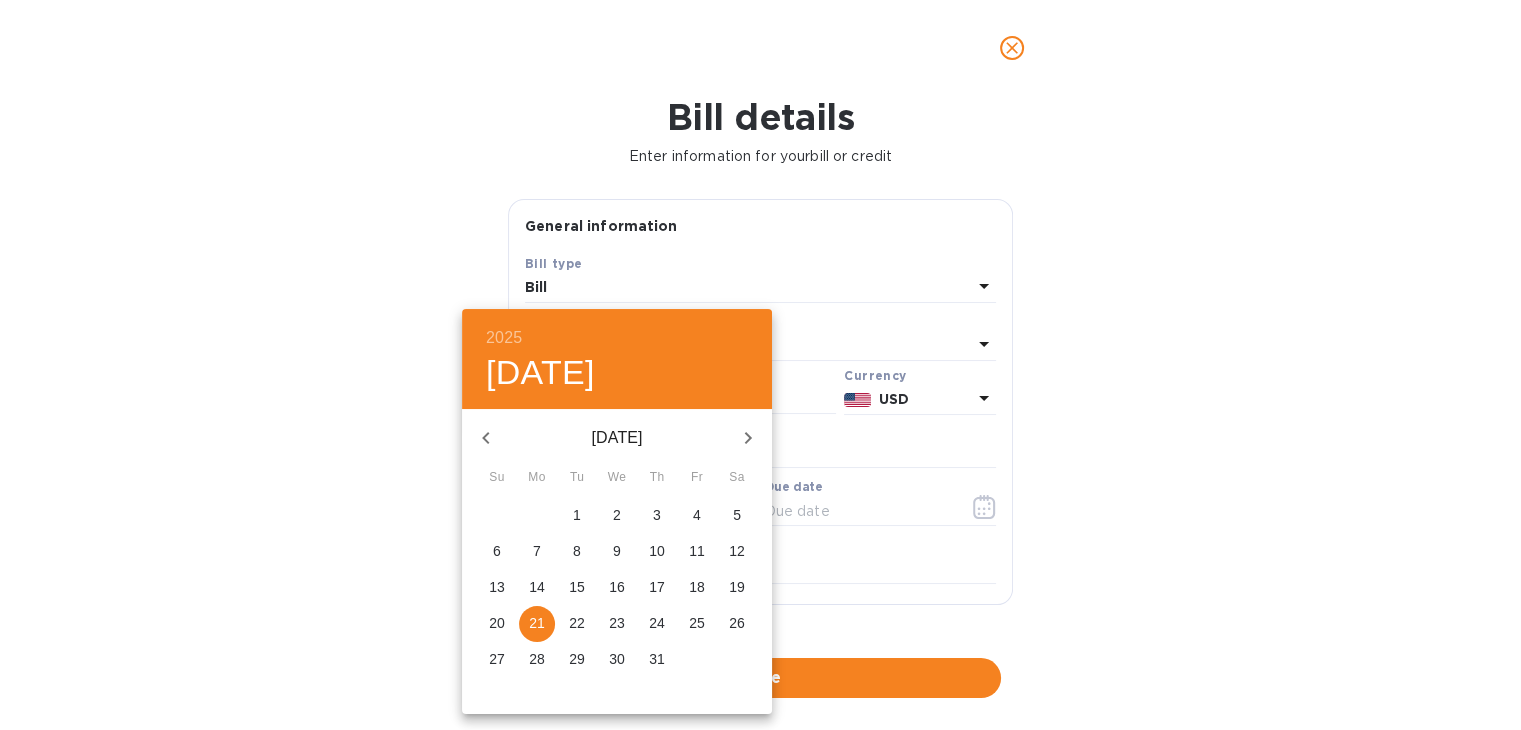 click on "18" at bounding box center (697, 587) 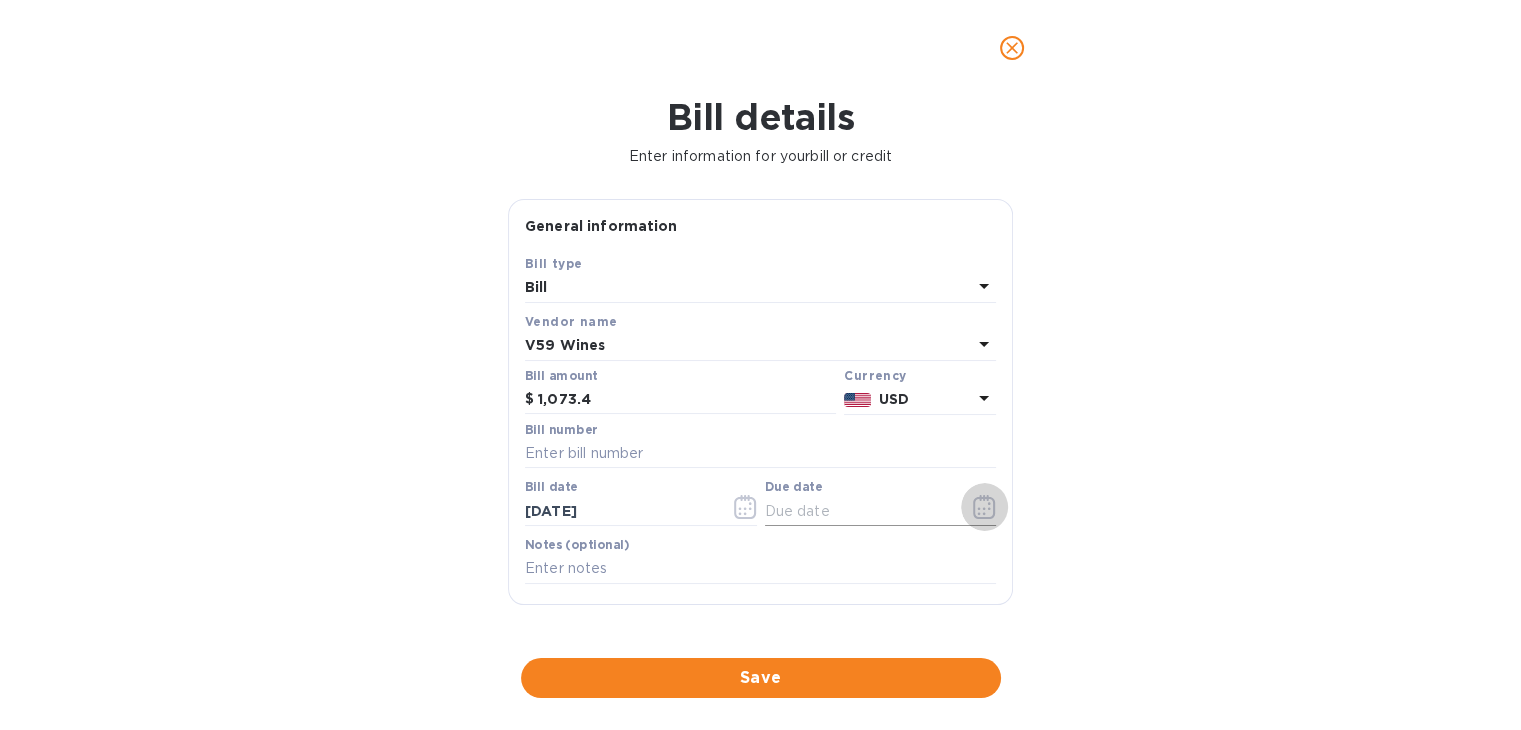 click 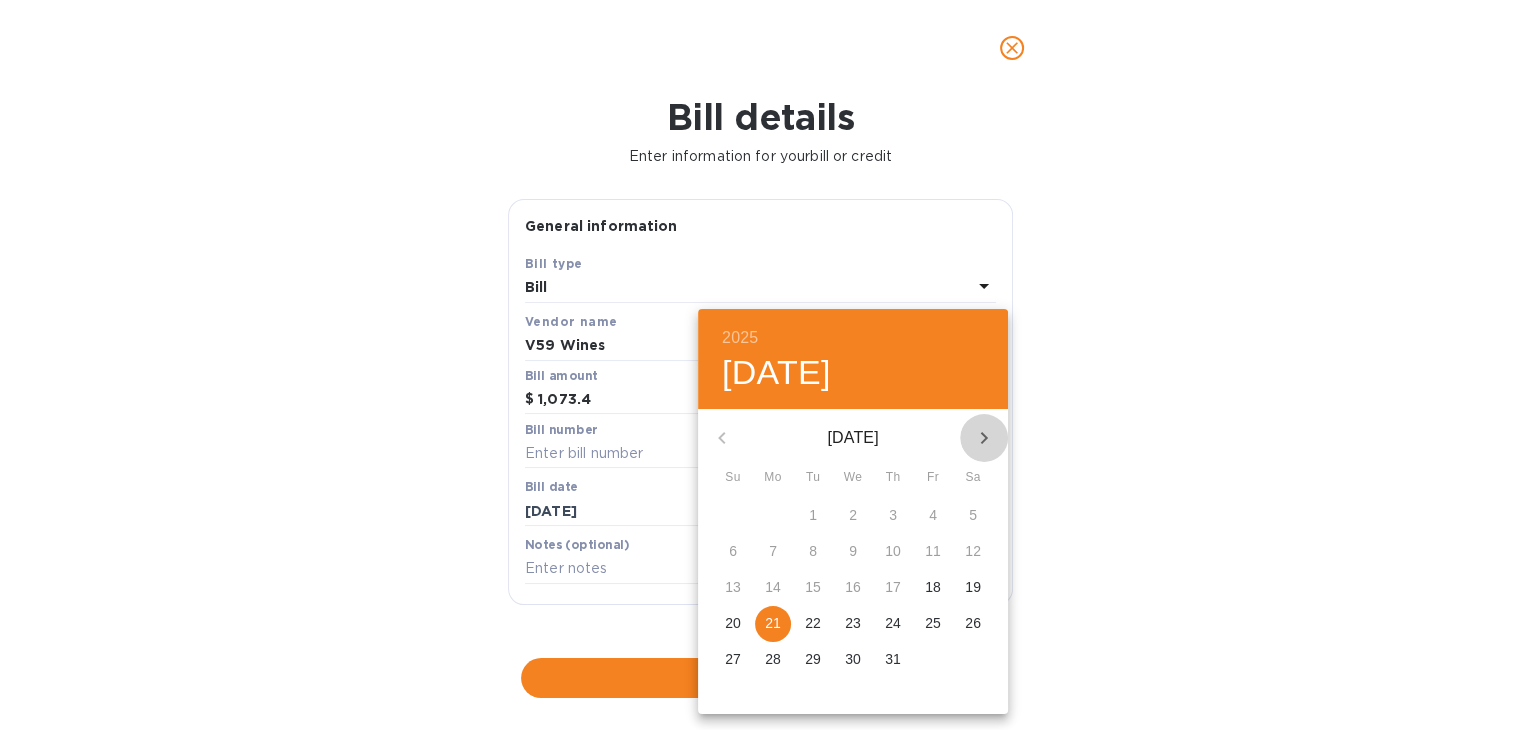 click 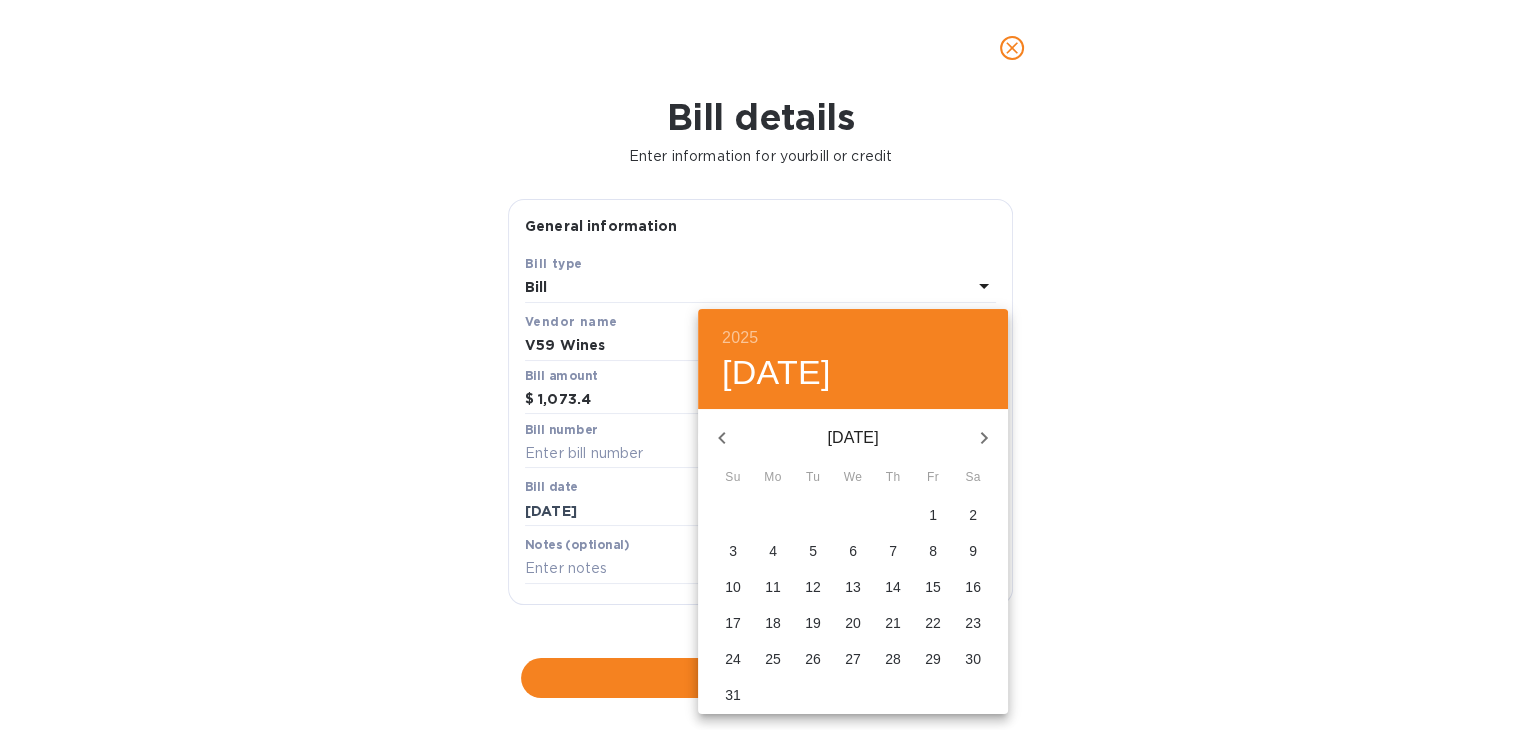 click on "28" at bounding box center [893, 659] 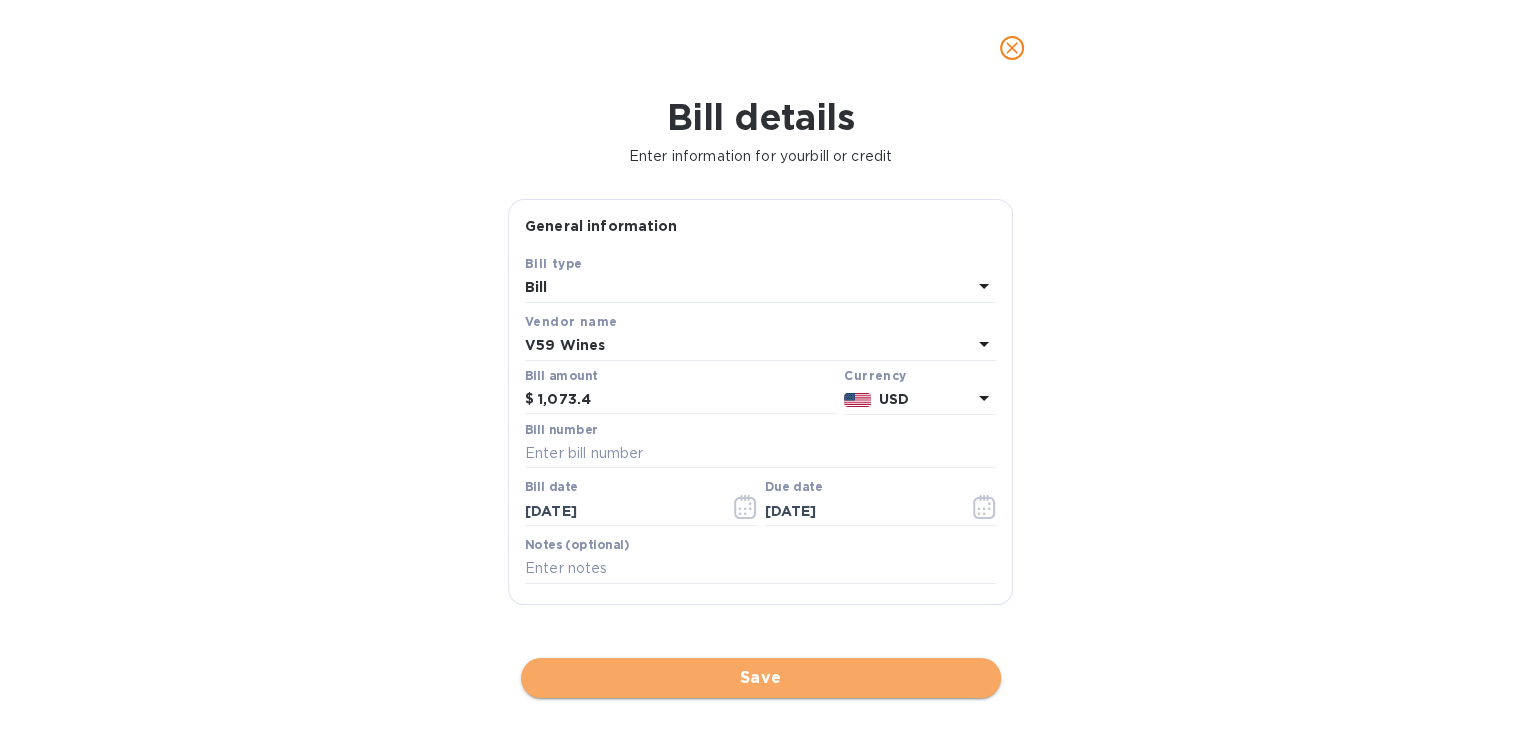 click on "Save" at bounding box center (761, 678) 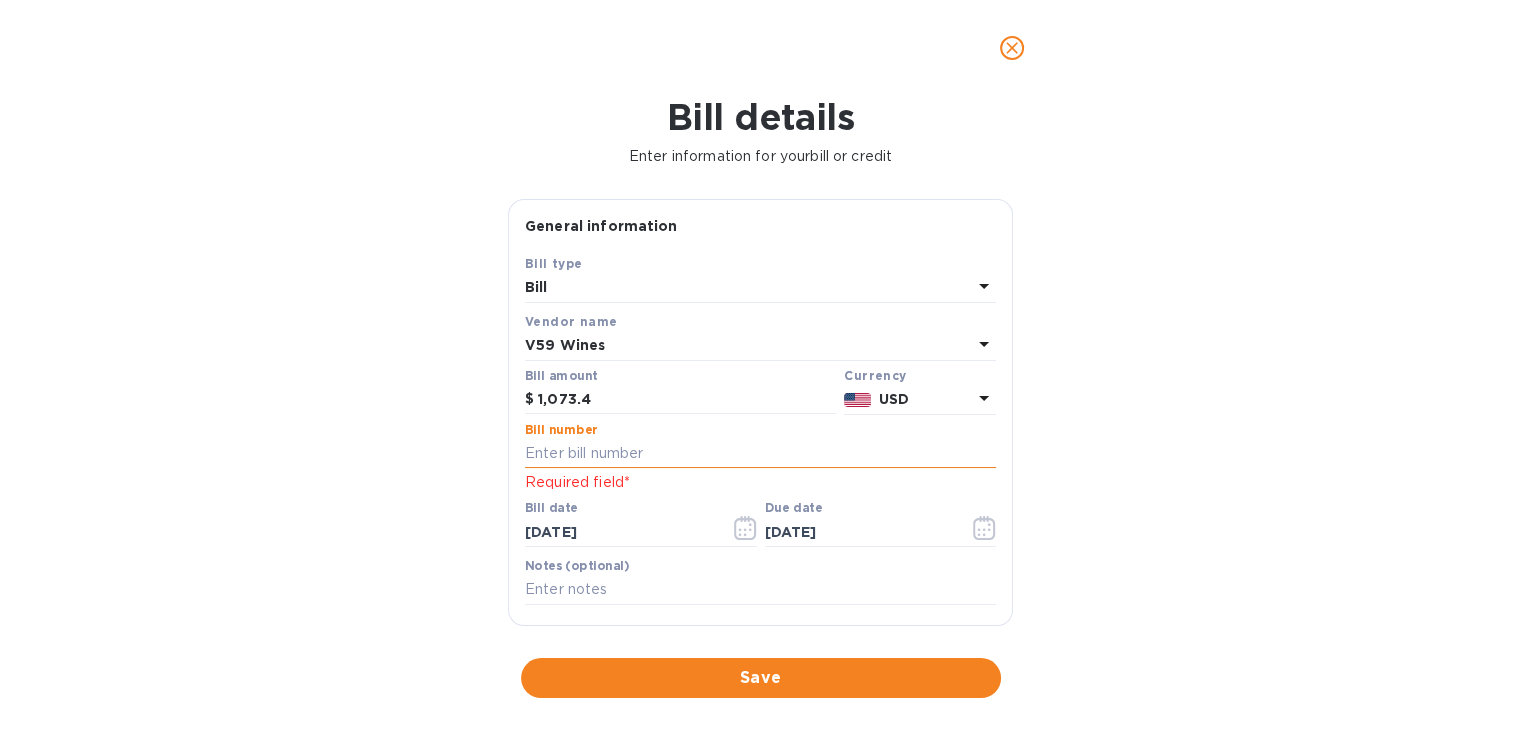 click at bounding box center (760, 454) 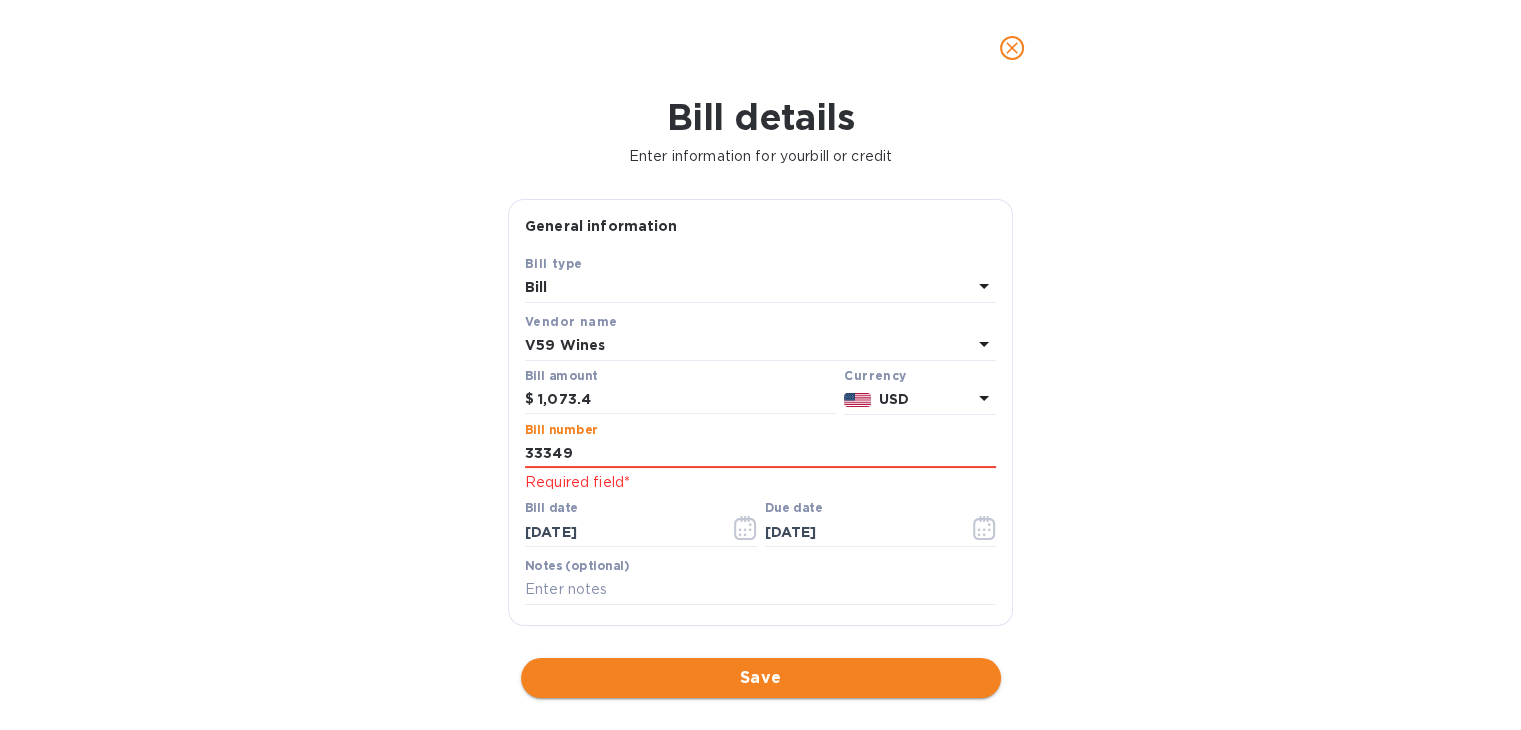 type on "33349" 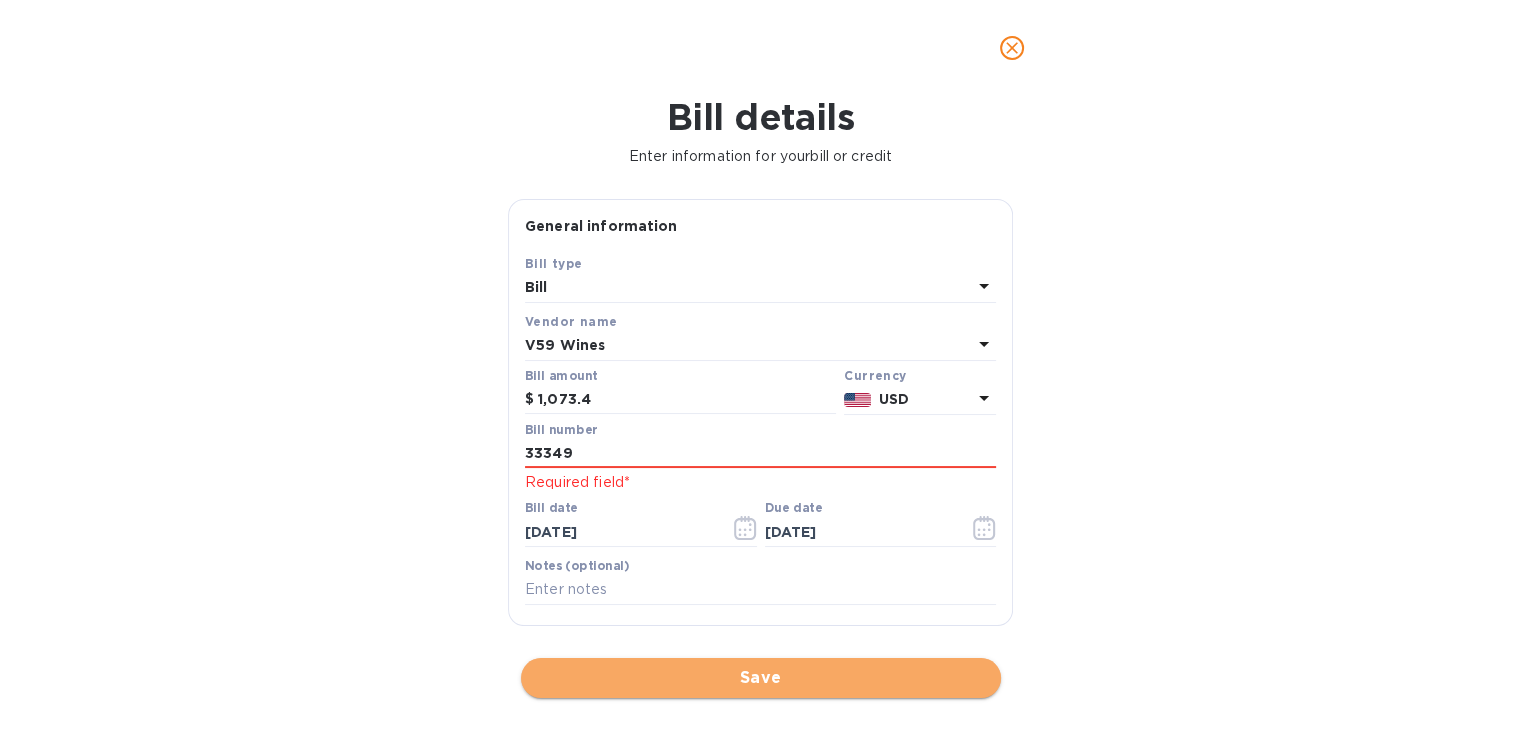 click on "Save" at bounding box center [761, 678] 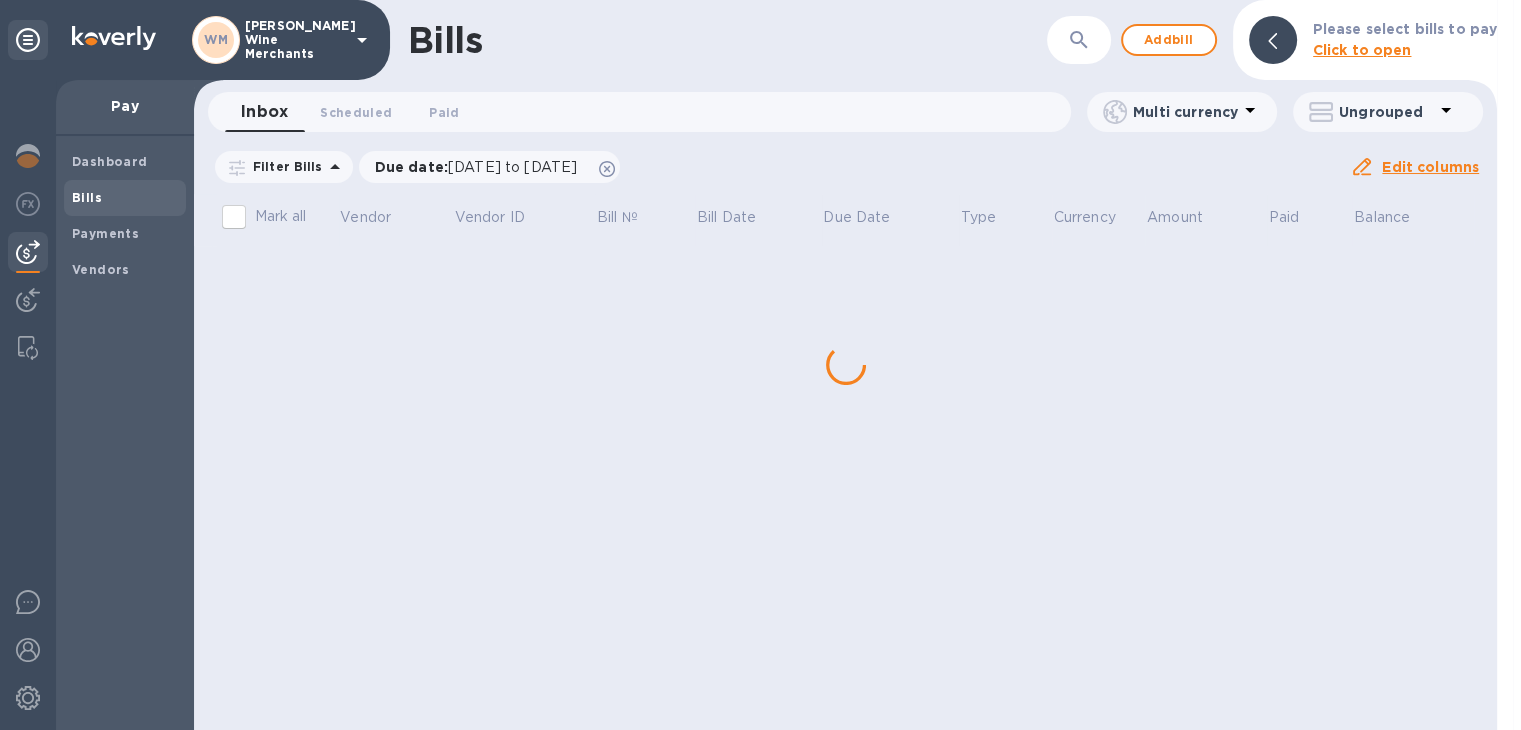scroll, scrollTop: 0, scrollLeft: 0, axis: both 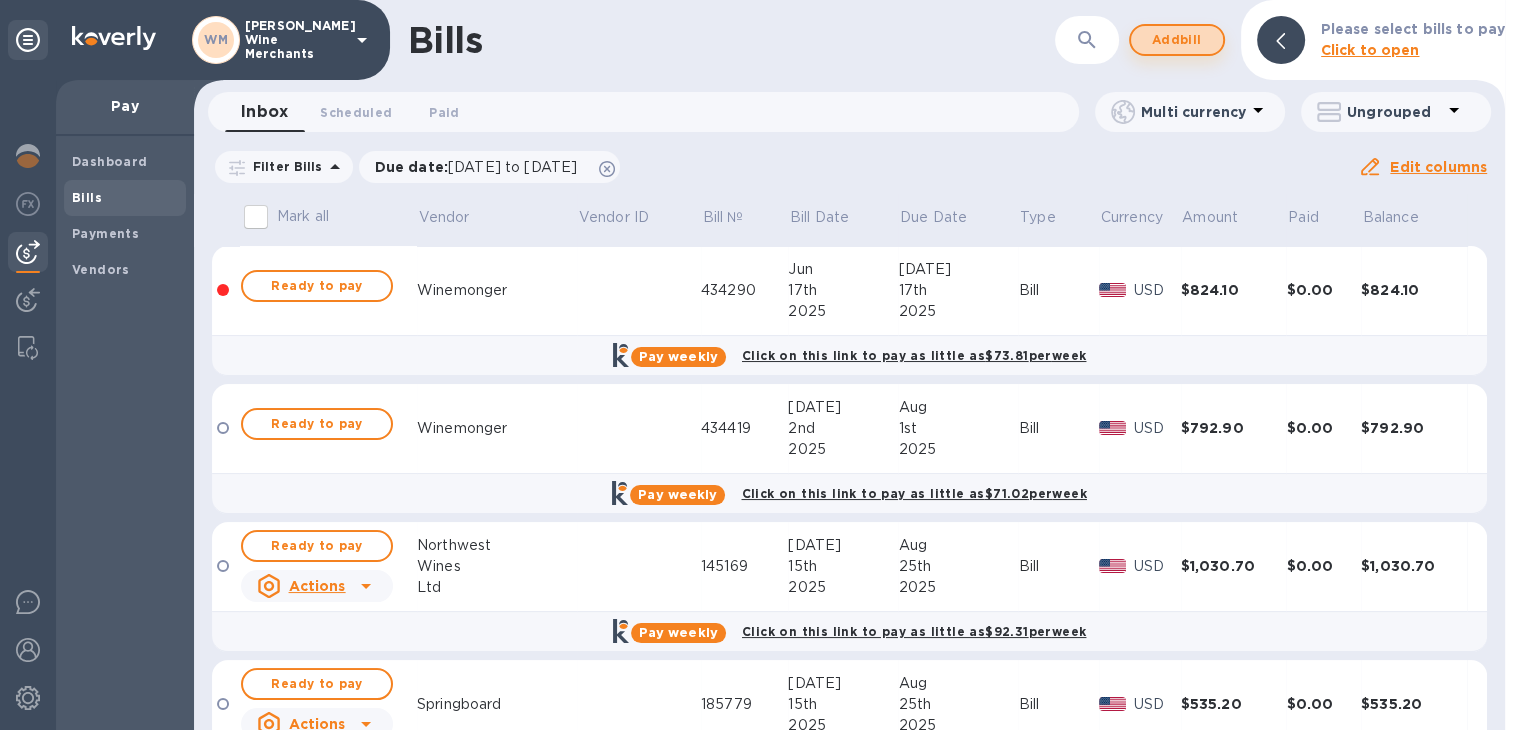 click on "Add   bill" at bounding box center (1177, 40) 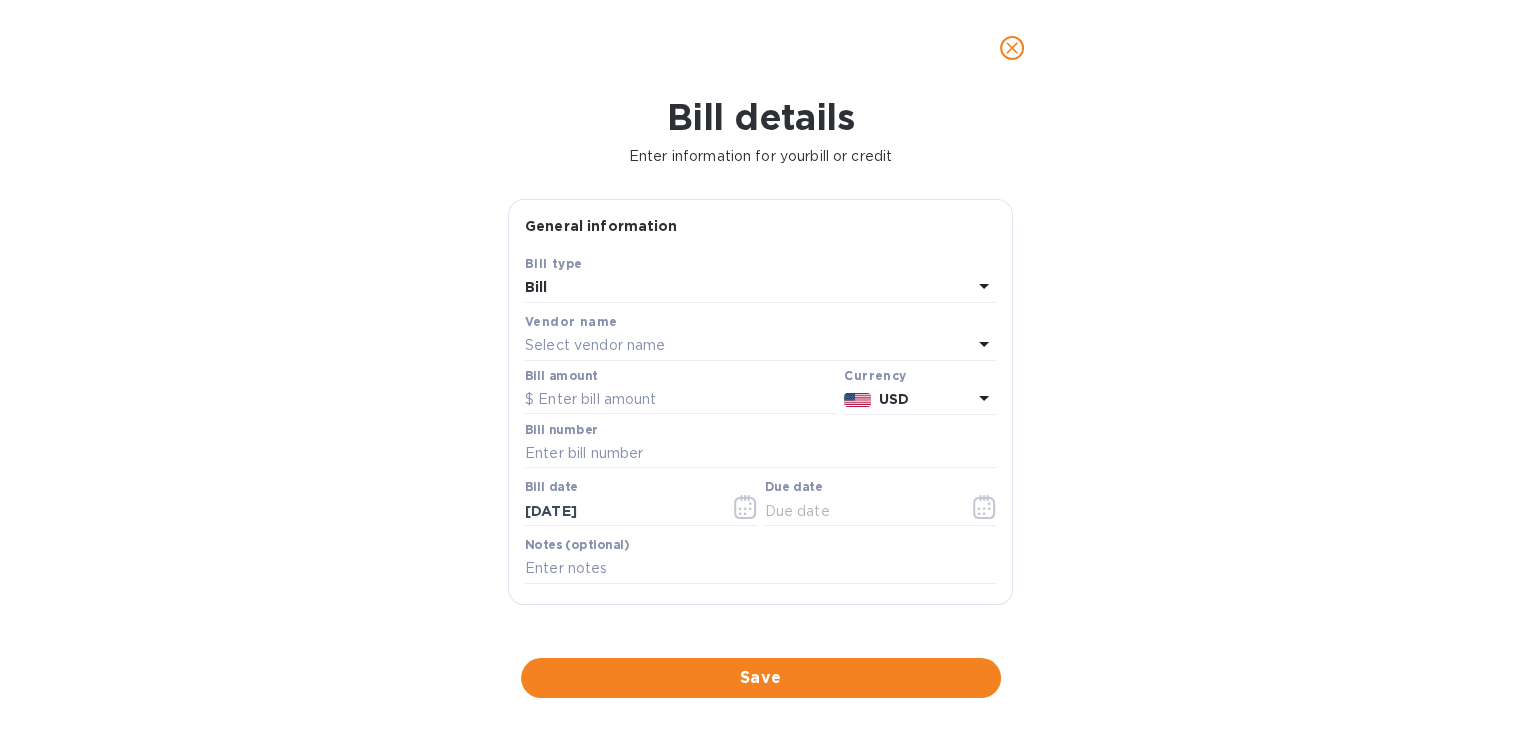 click on "Select vendor name" at bounding box center (595, 345) 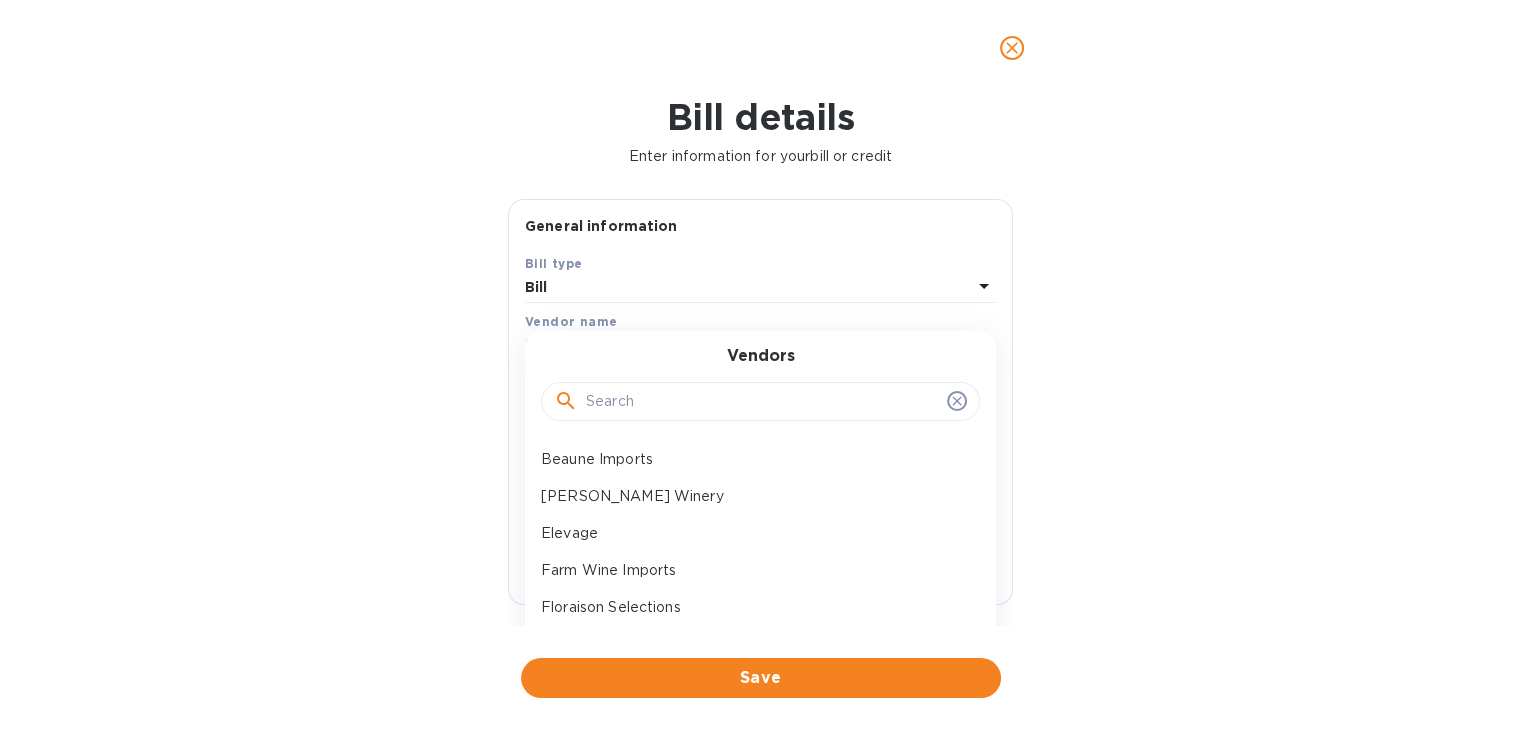 click at bounding box center [762, 402] 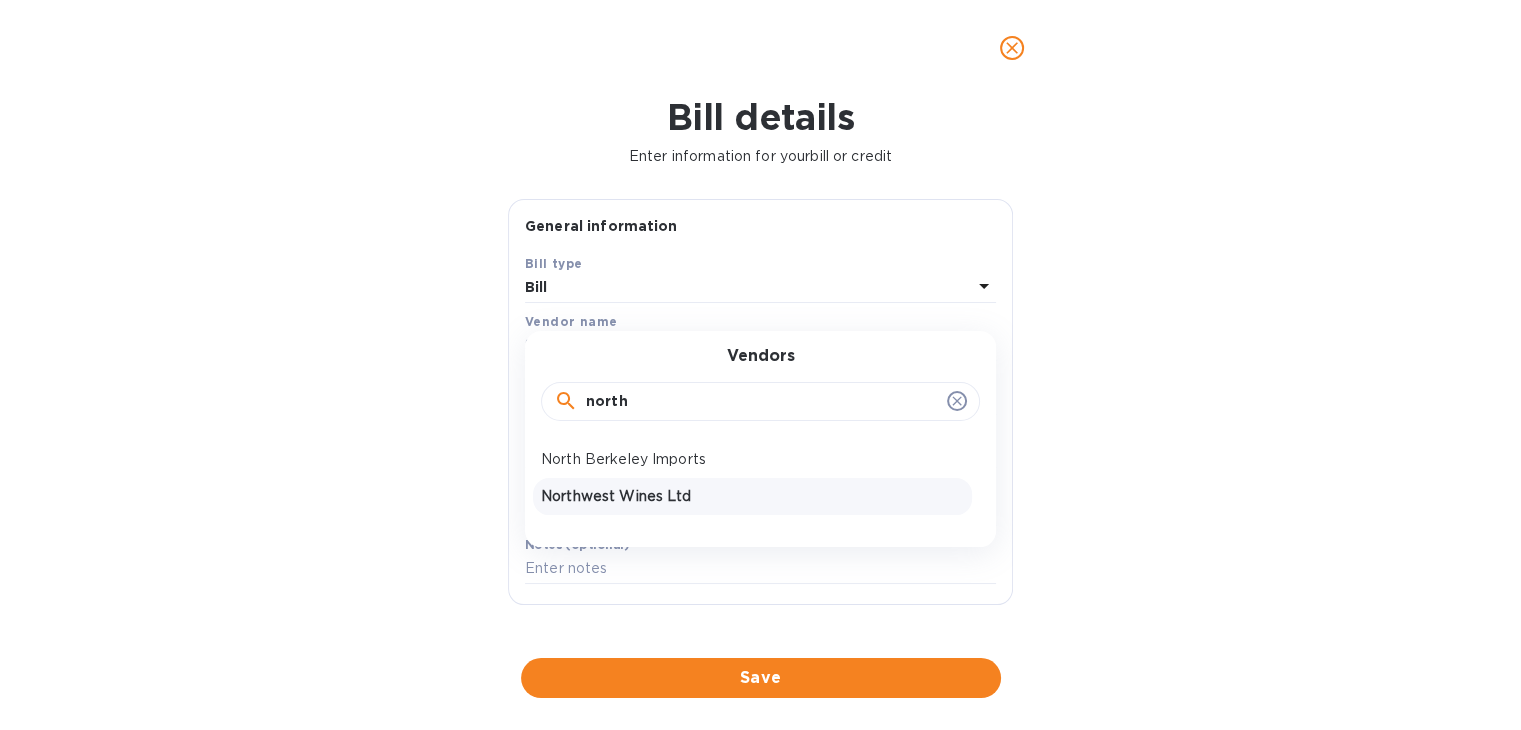 type on "north" 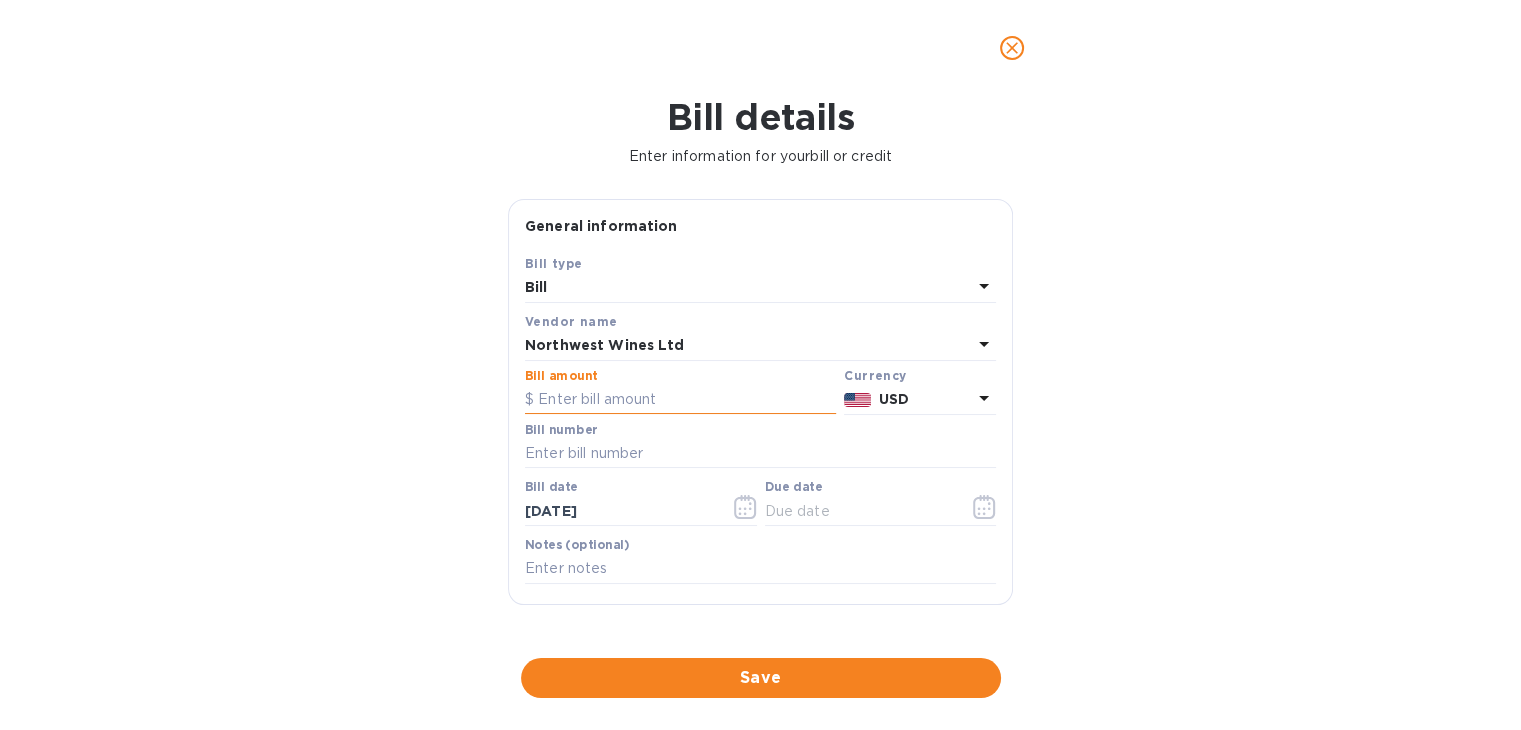 click at bounding box center [680, 400] 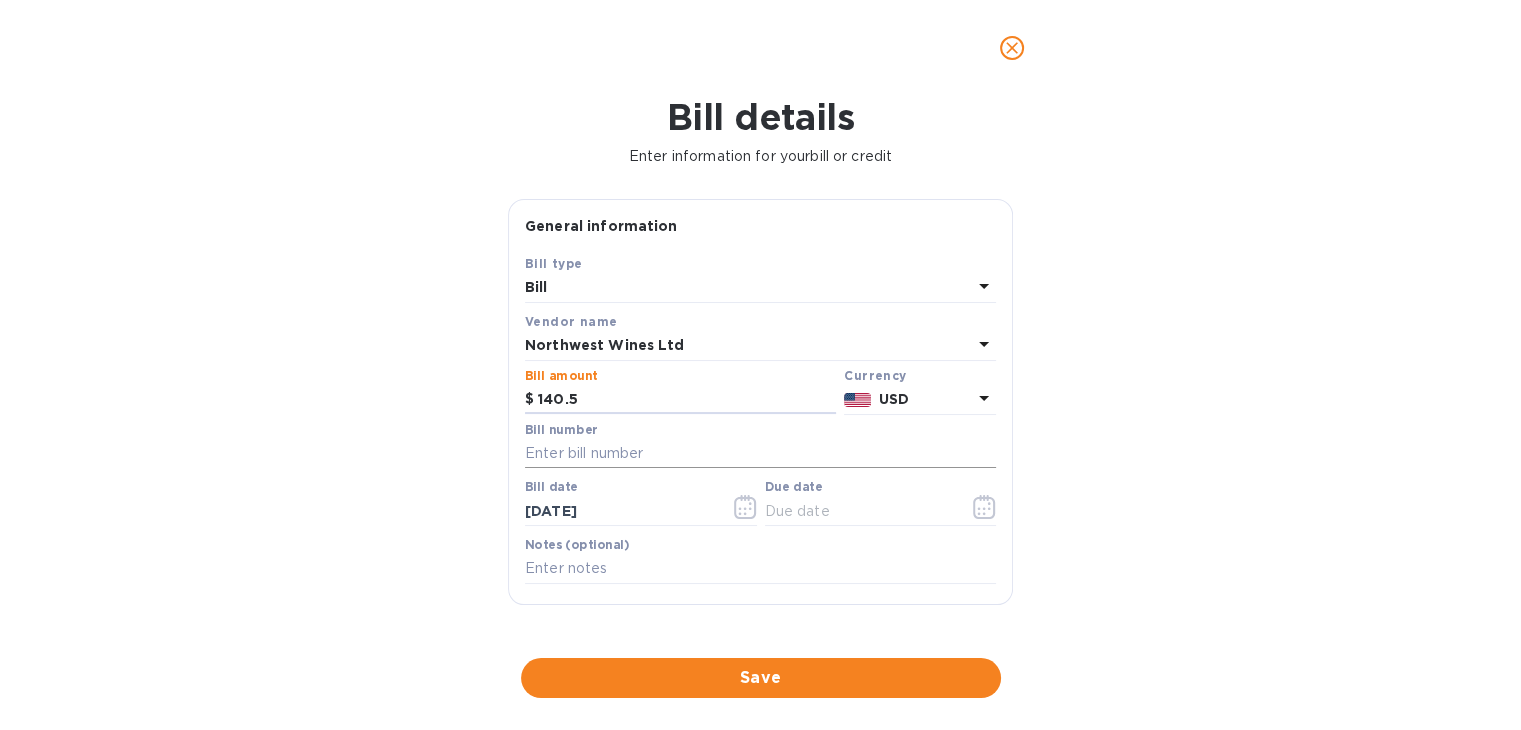 type on "140.5" 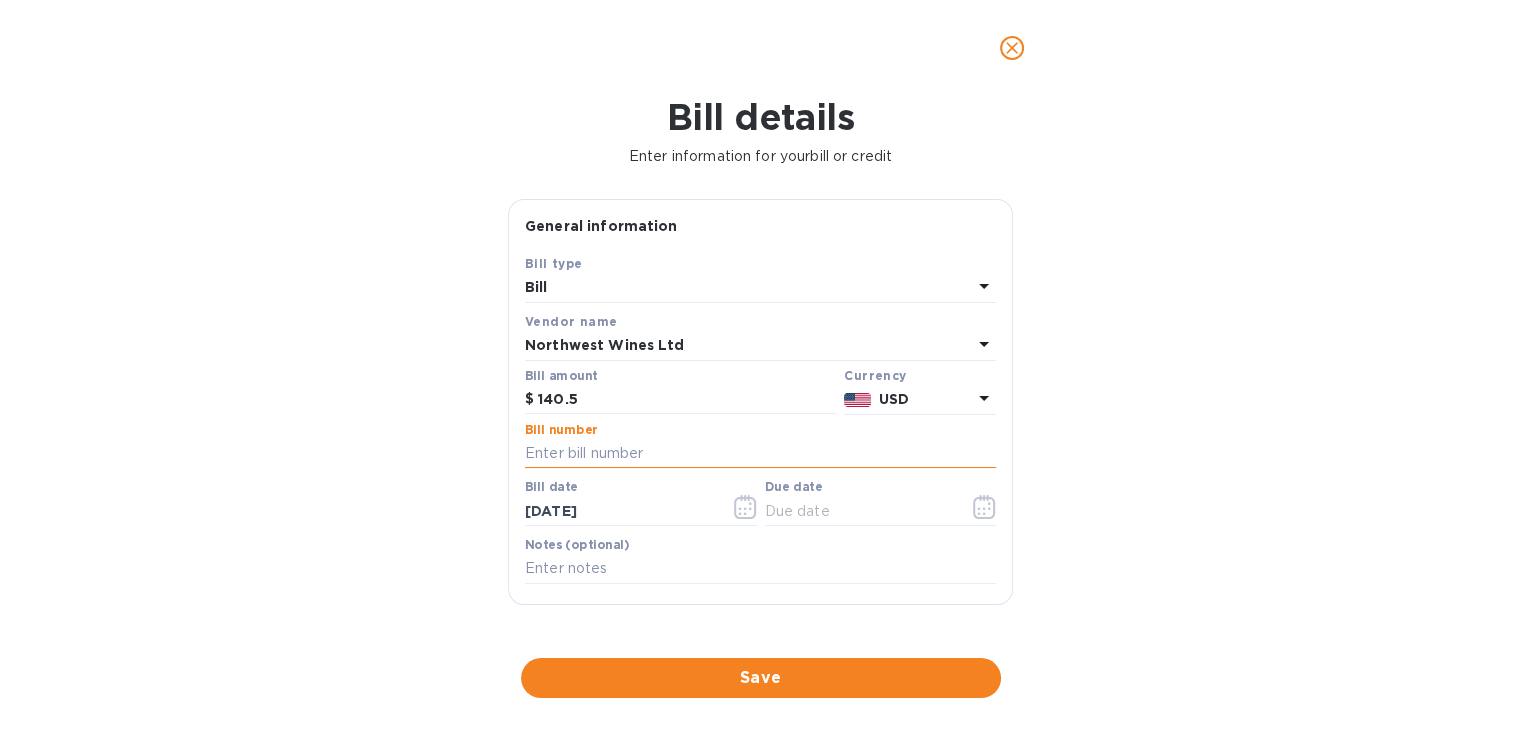 click at bounding box center [760, 454] 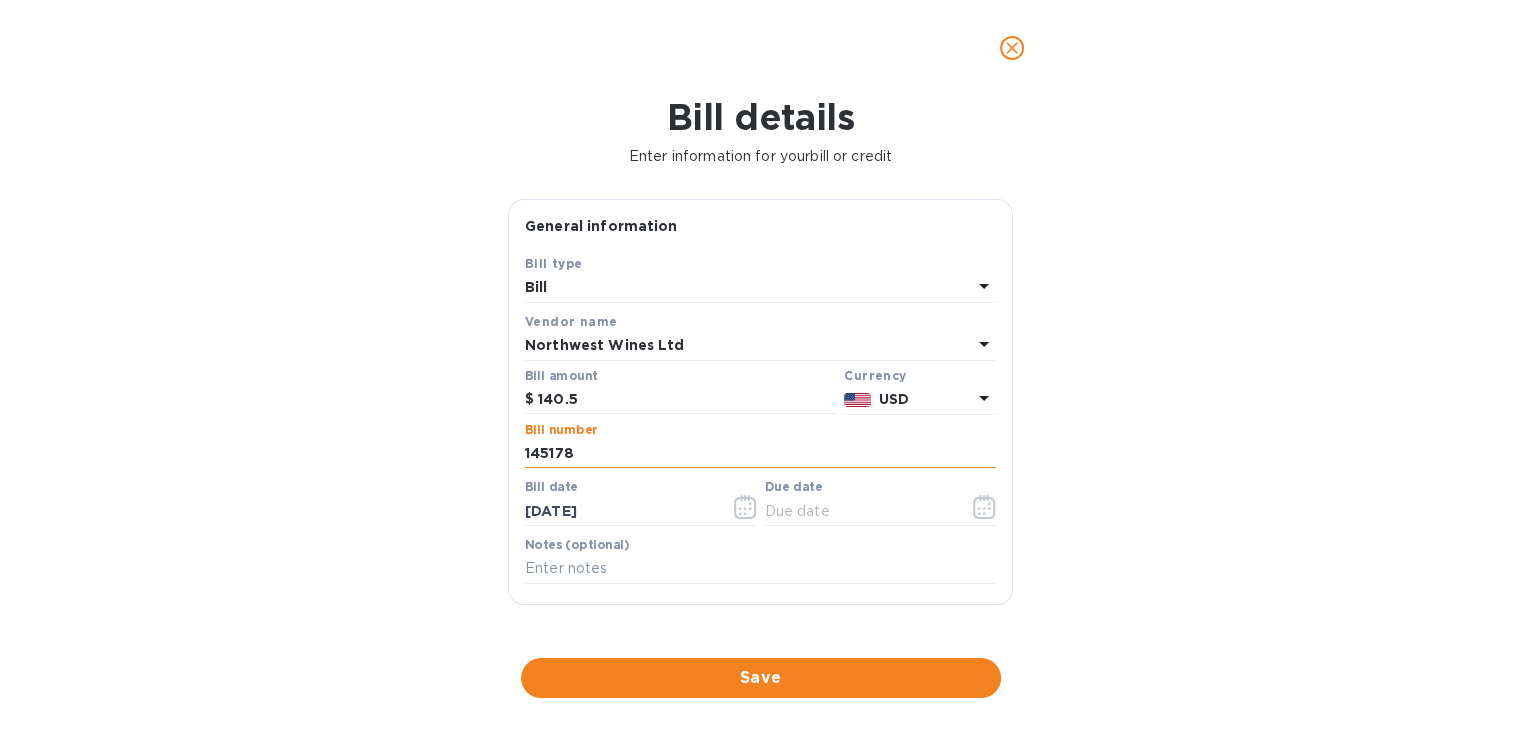 scroll, scrollTop: 36, scrollLeft: 0, axis: vertical 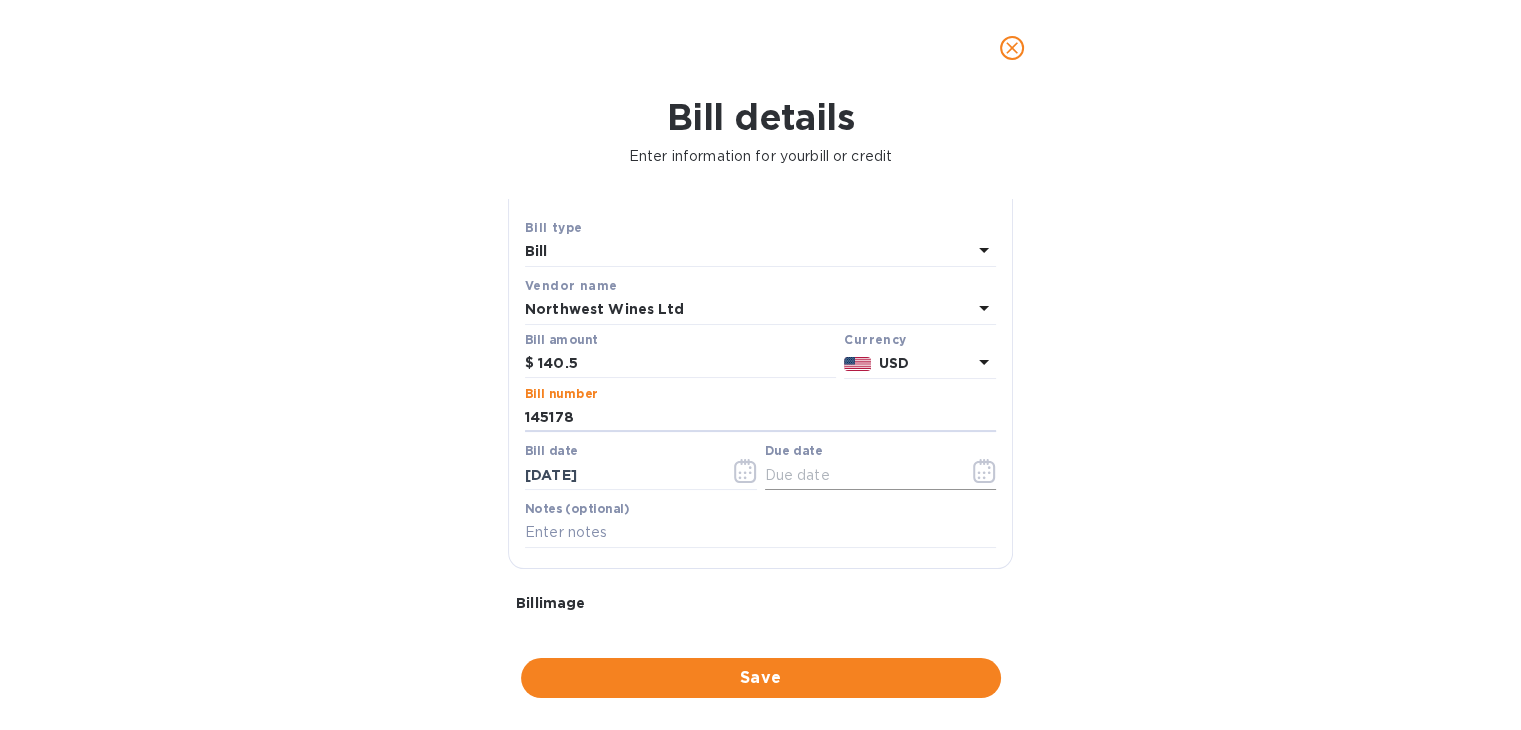 type on "145178" 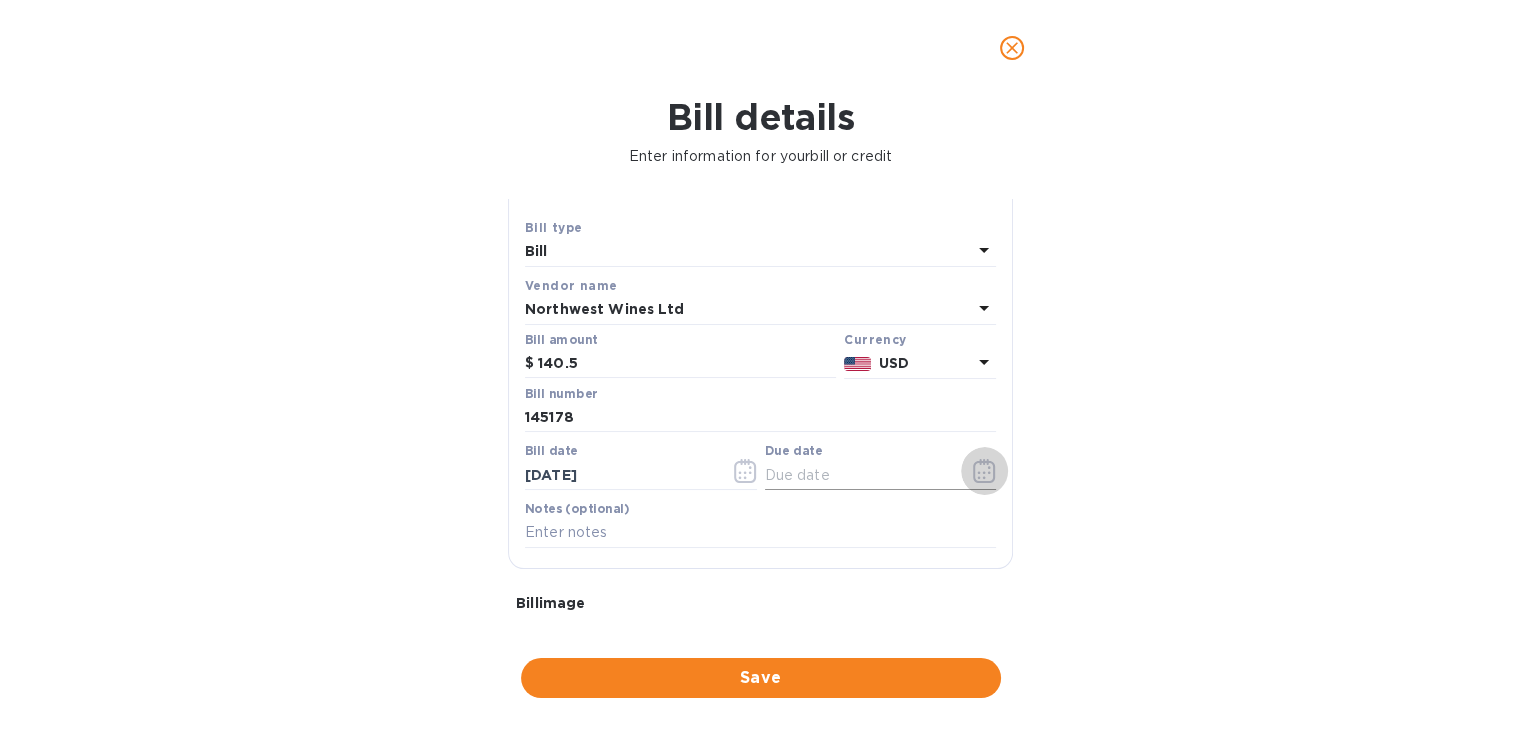 click 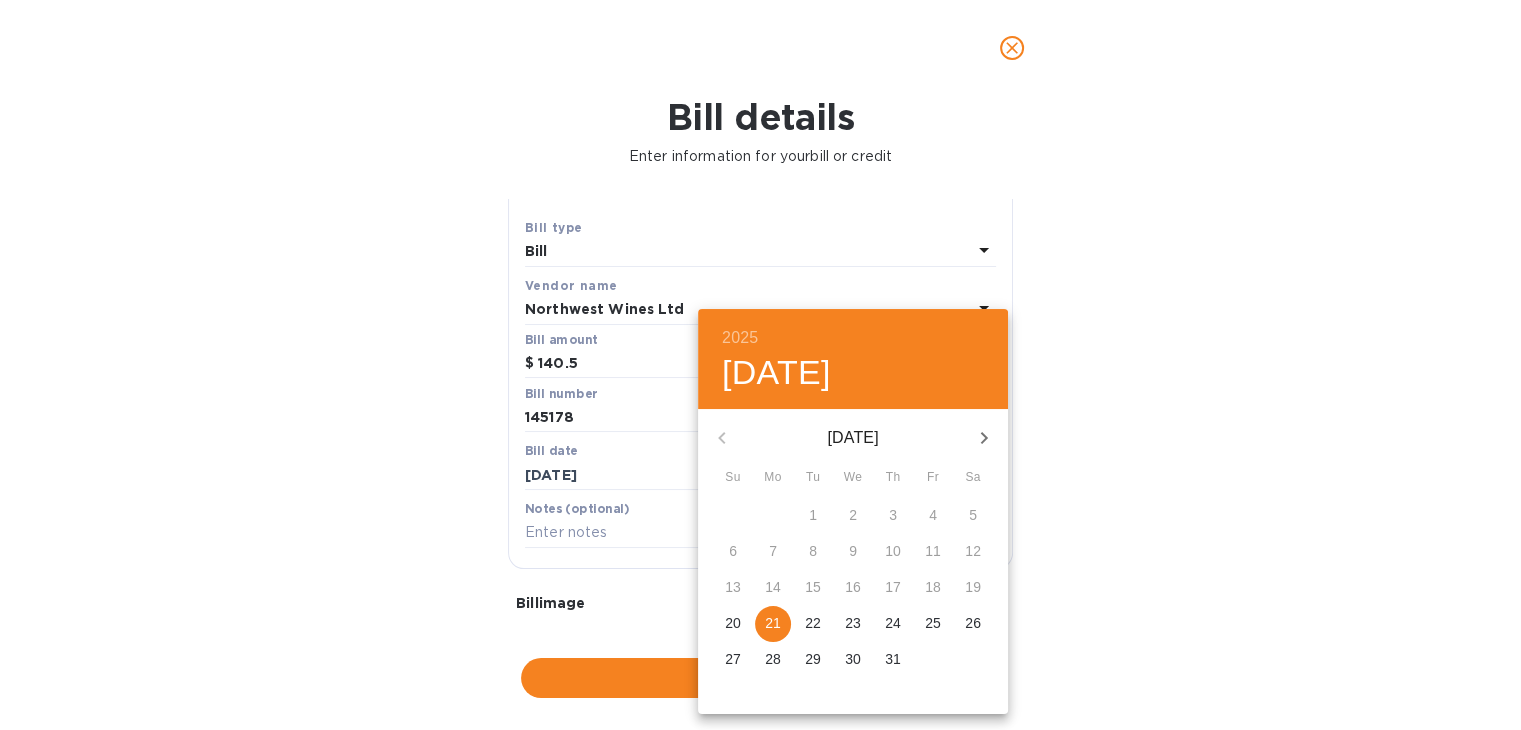 click at bounding box center [760, 365] 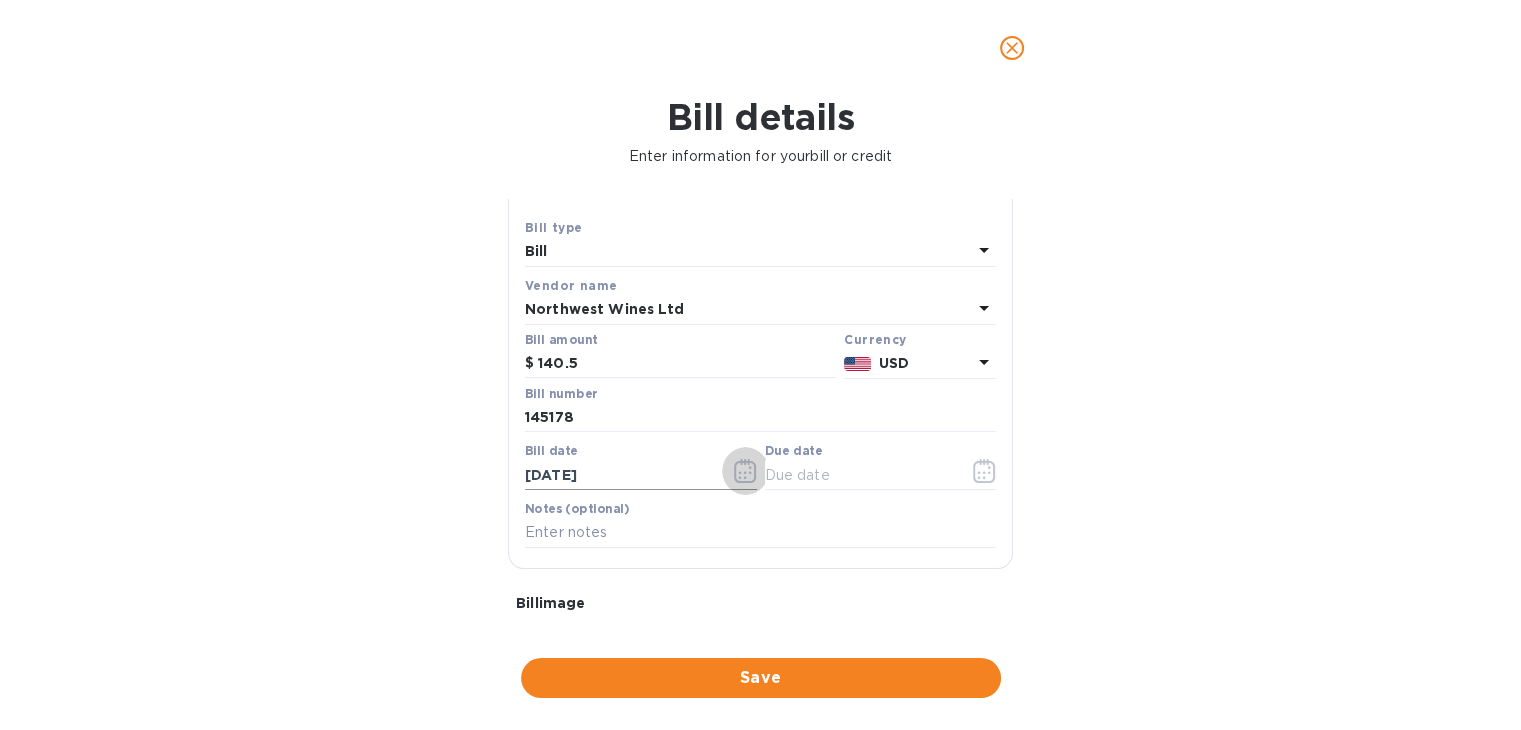 click 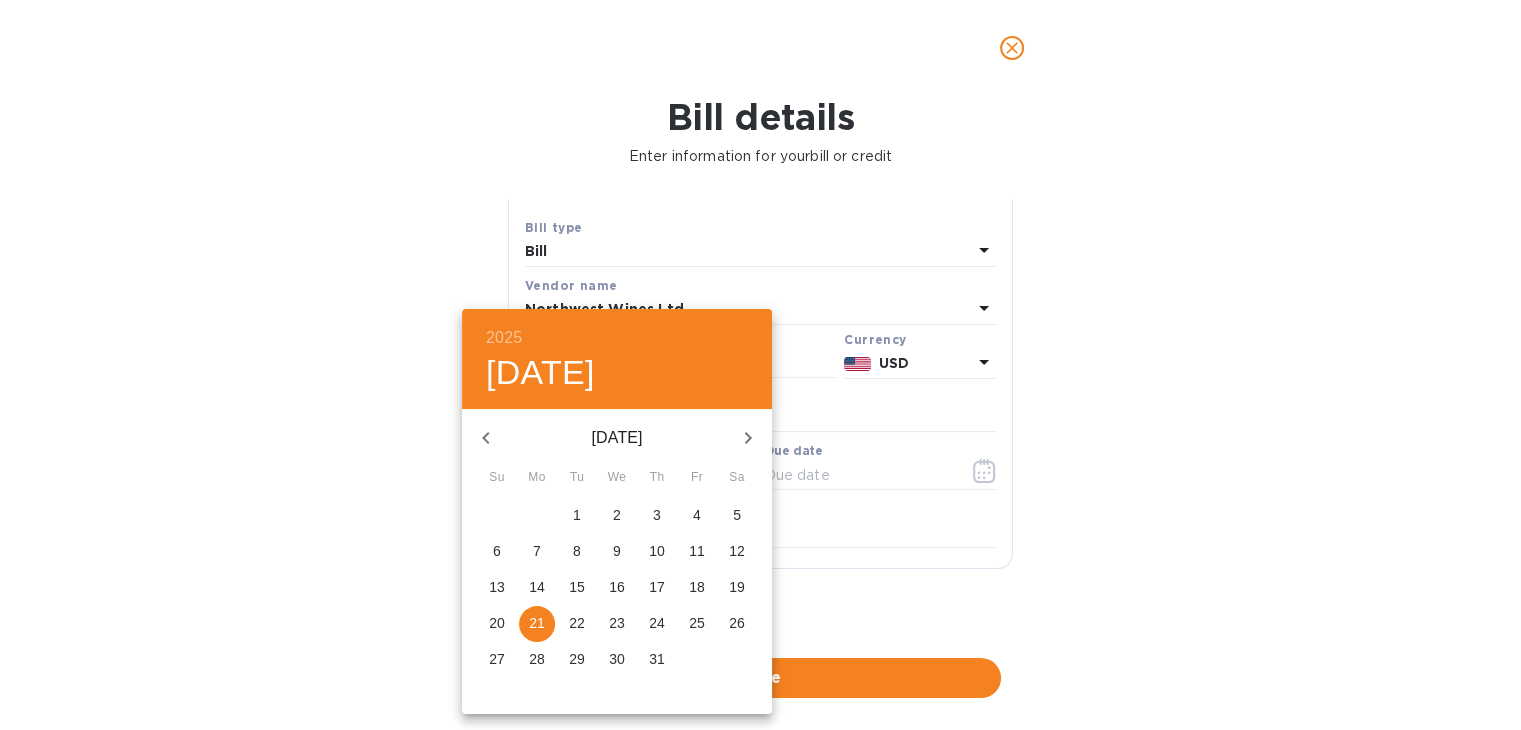 click on "17" at bounding box center (657, 587) 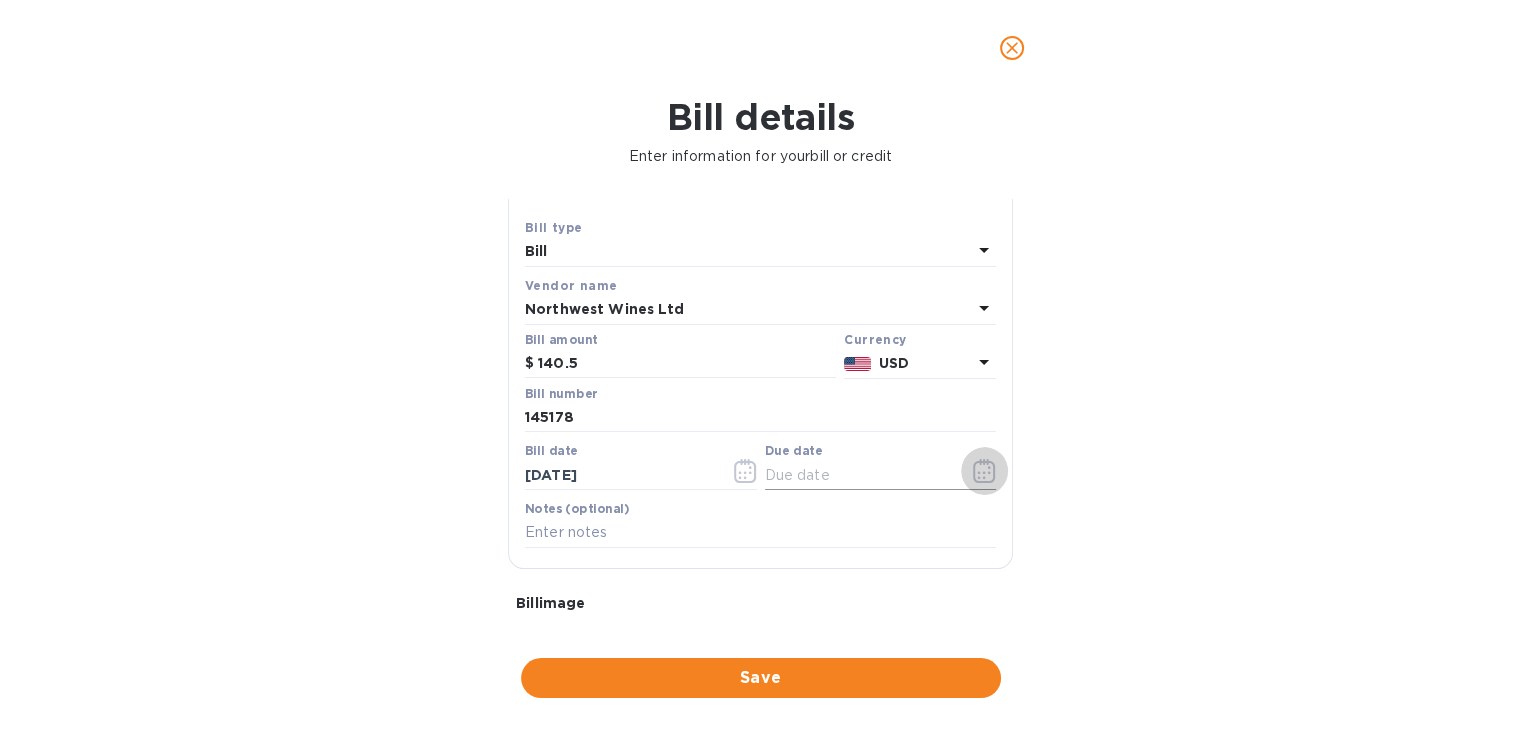 click 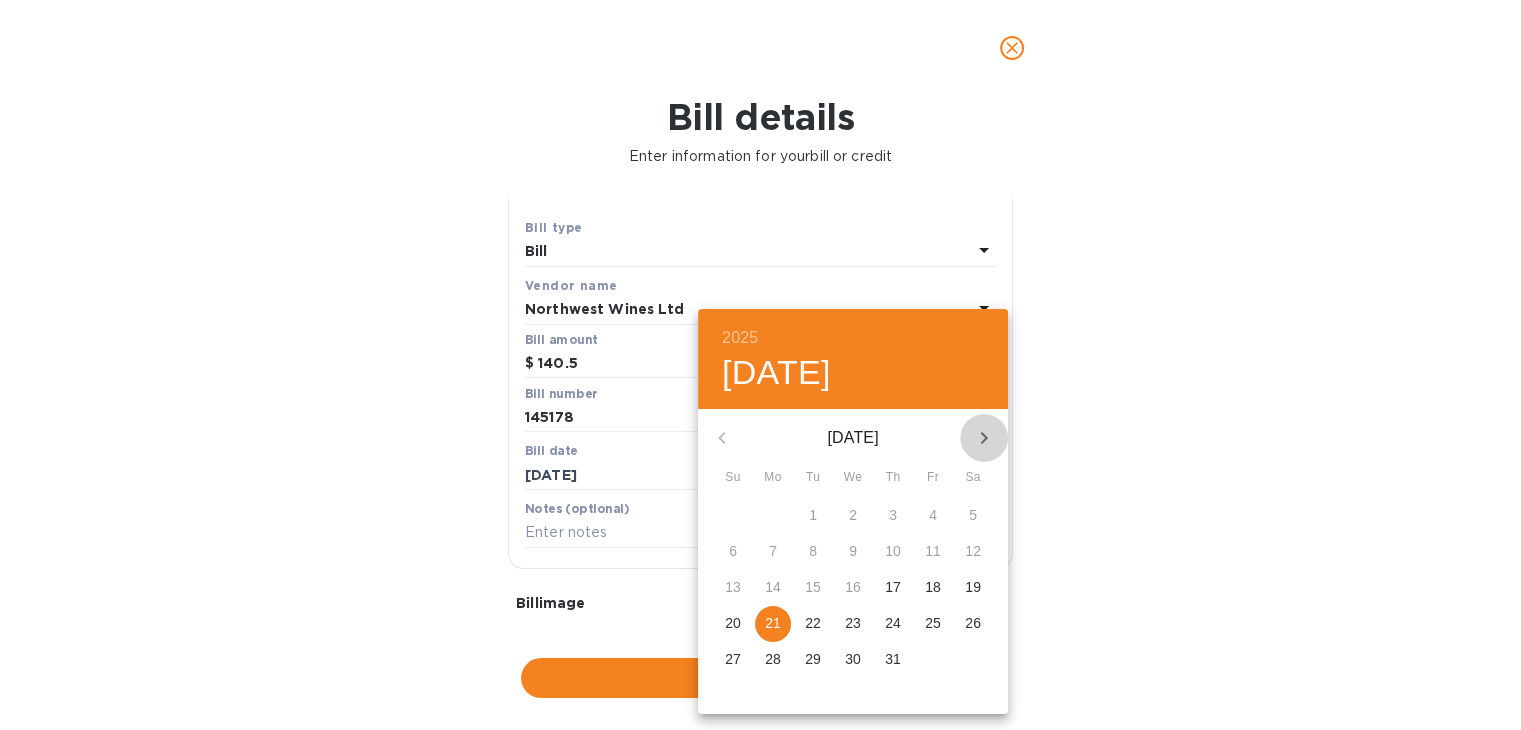 click 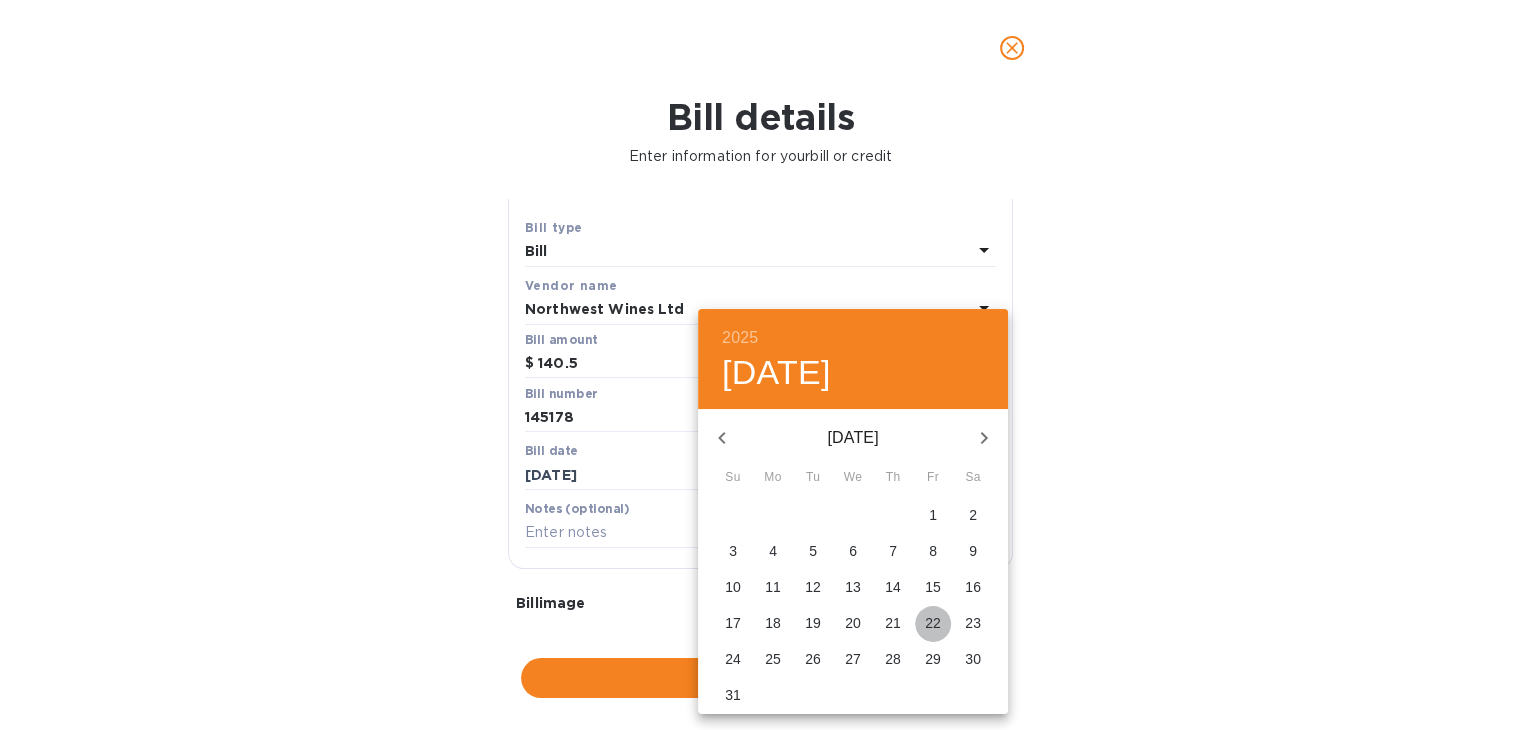 click on "22" at bounding box center [933, 623] 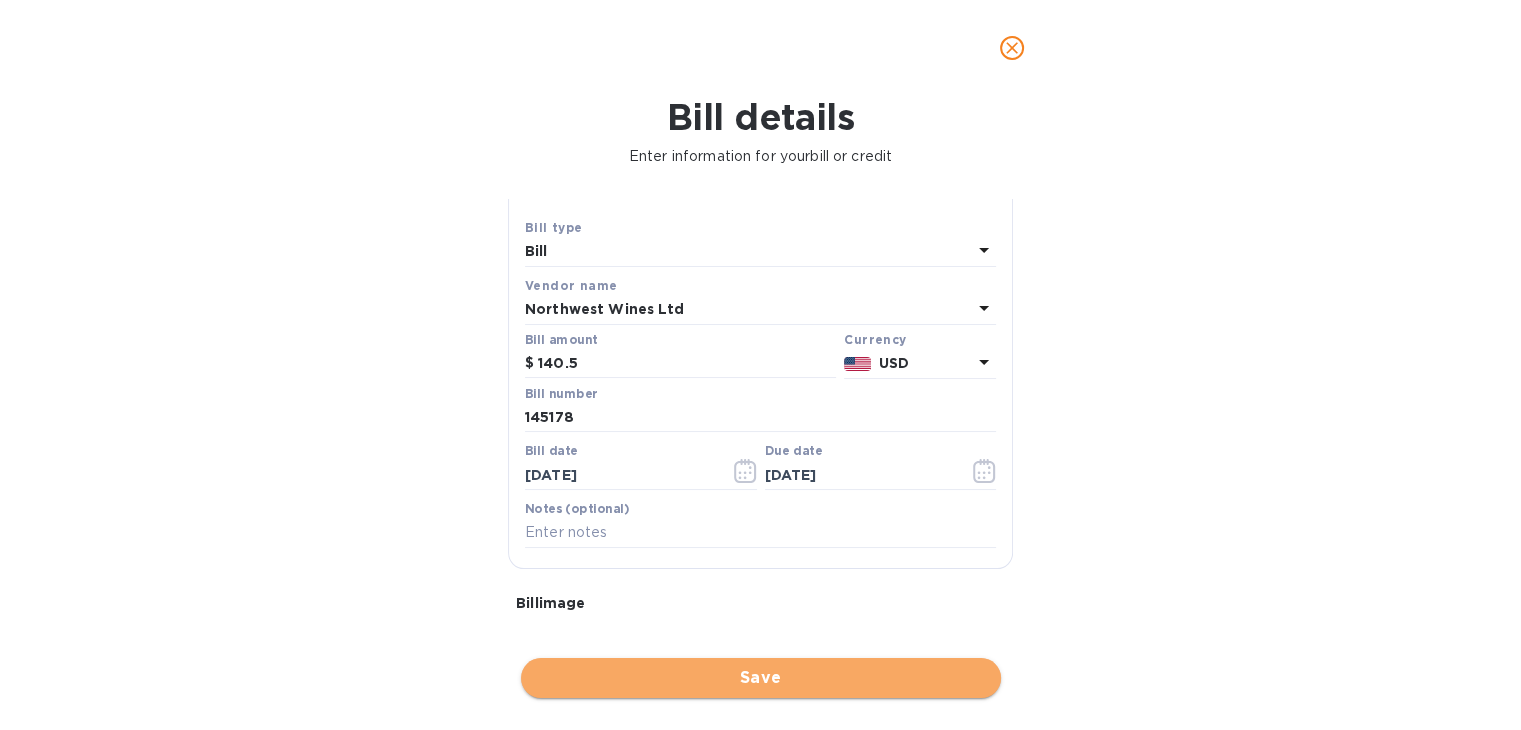 click on "Save" at bounding box center (761, 678) 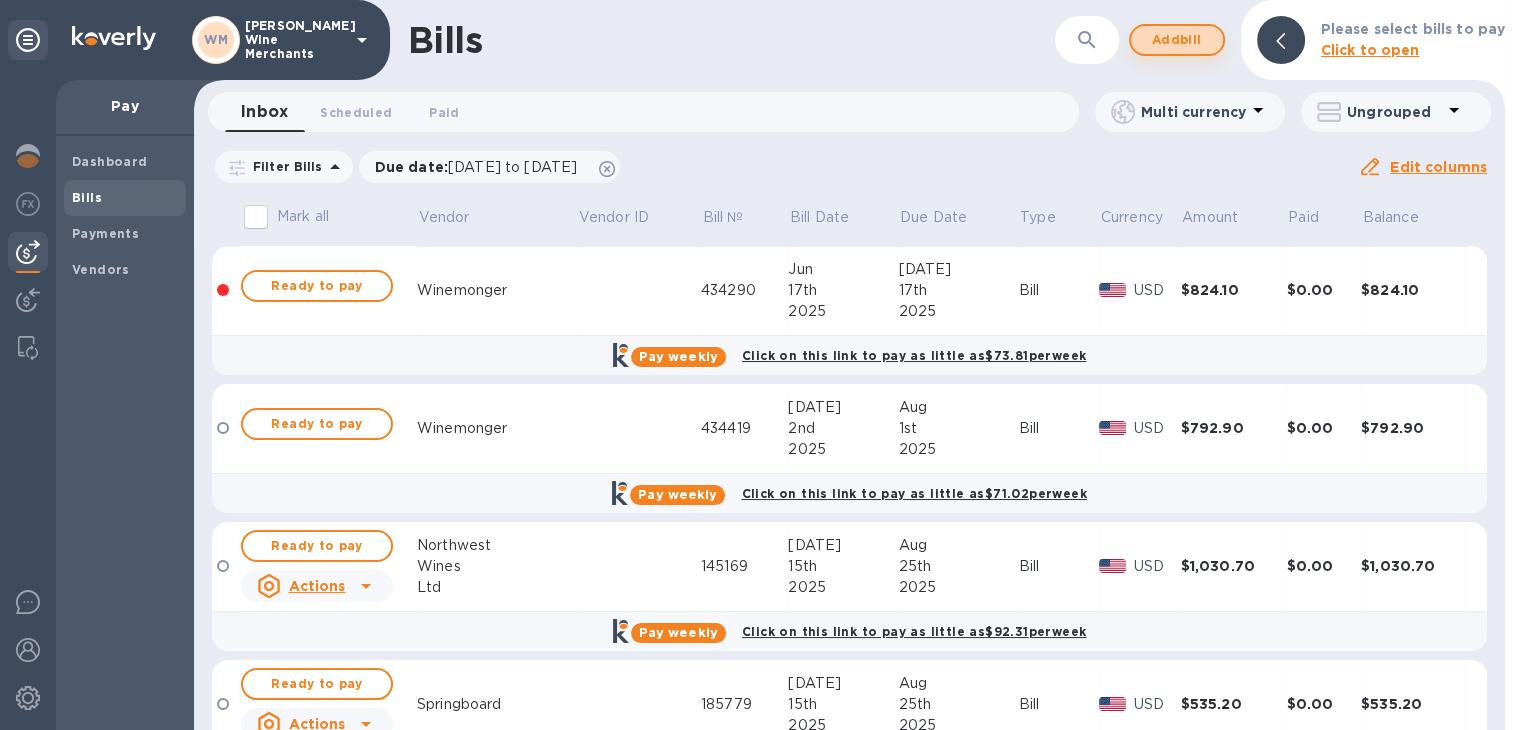 click on "Add   bill" at bounding box center (1177, 40) 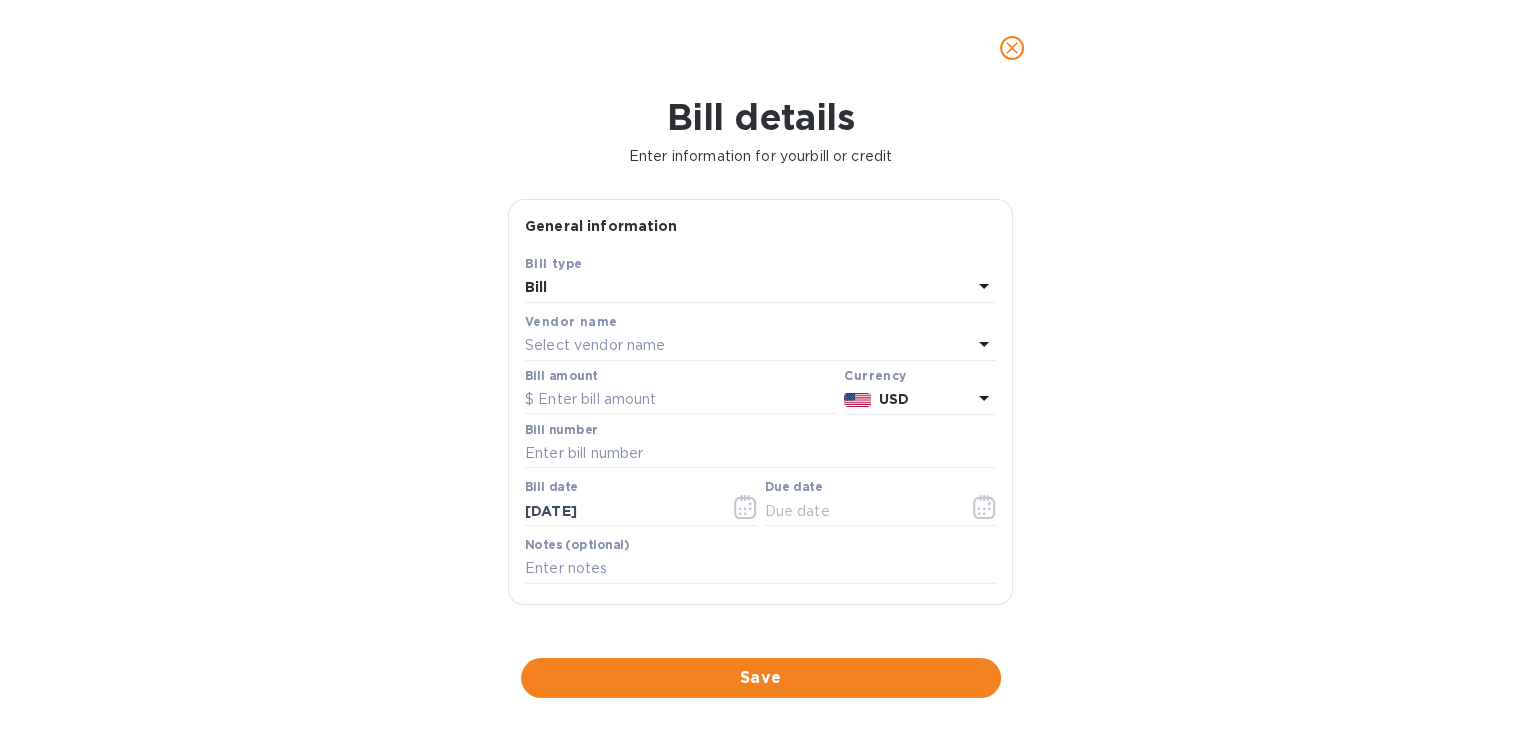 click on "Select vendor name" at bounding box center [748, 346] 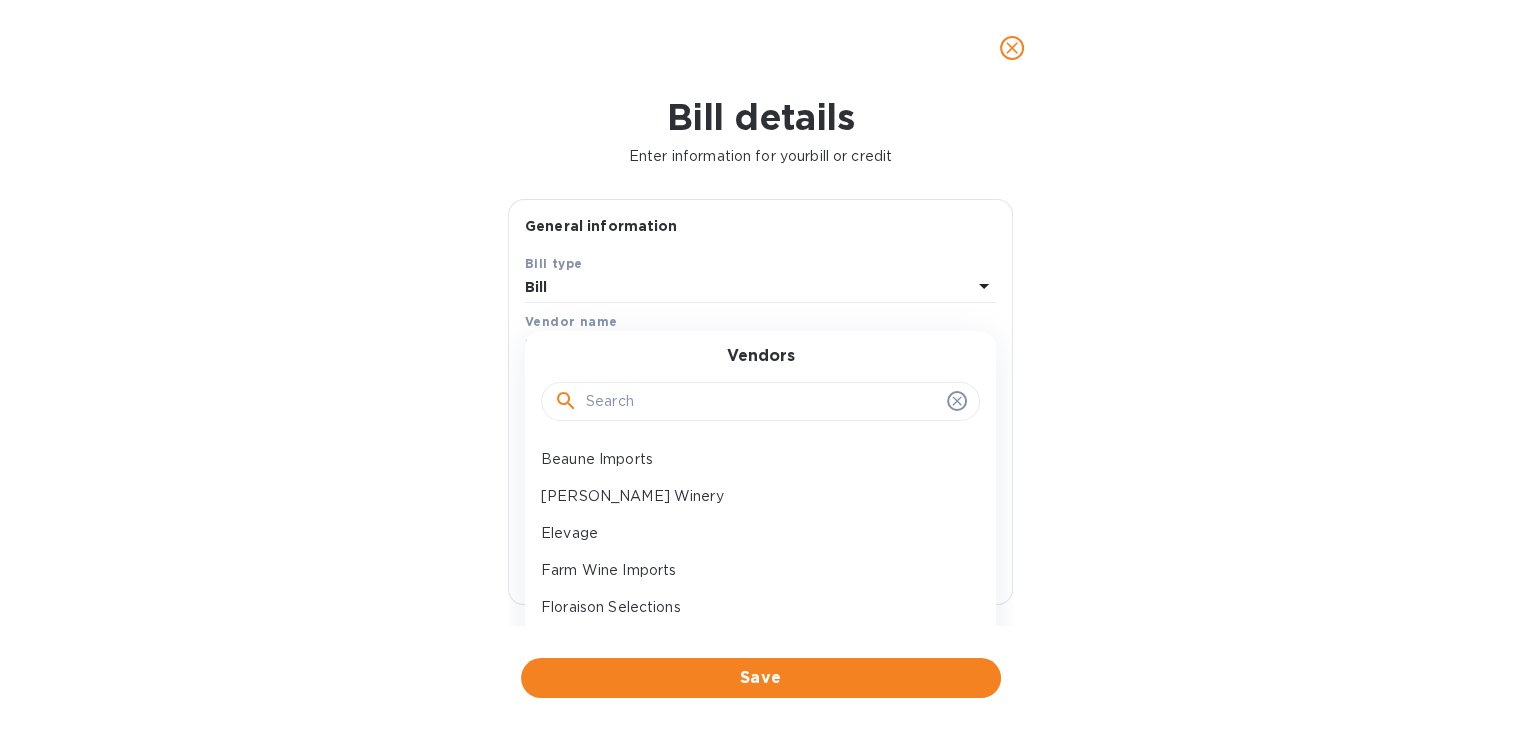 click at bounding box center (762, 402) 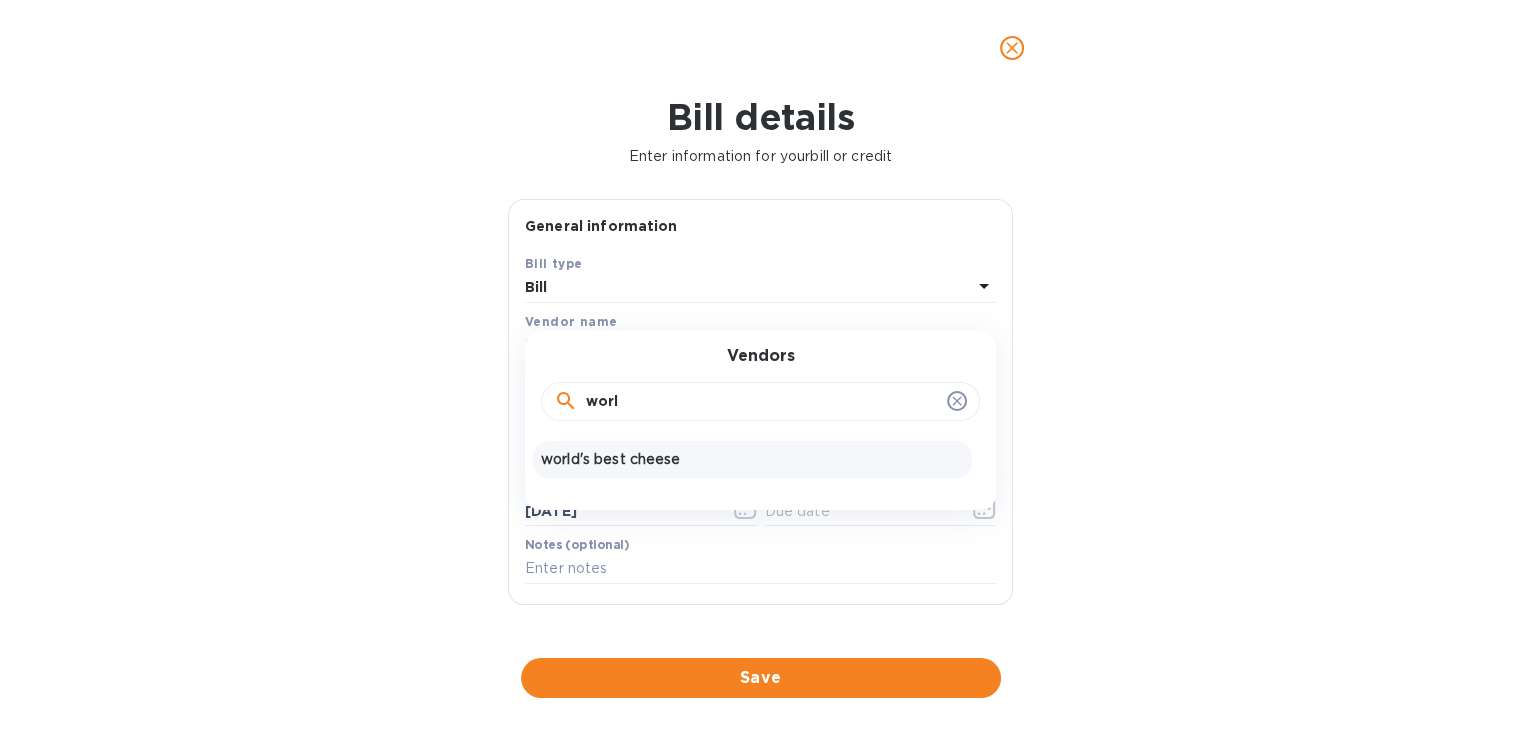 type on "worl" 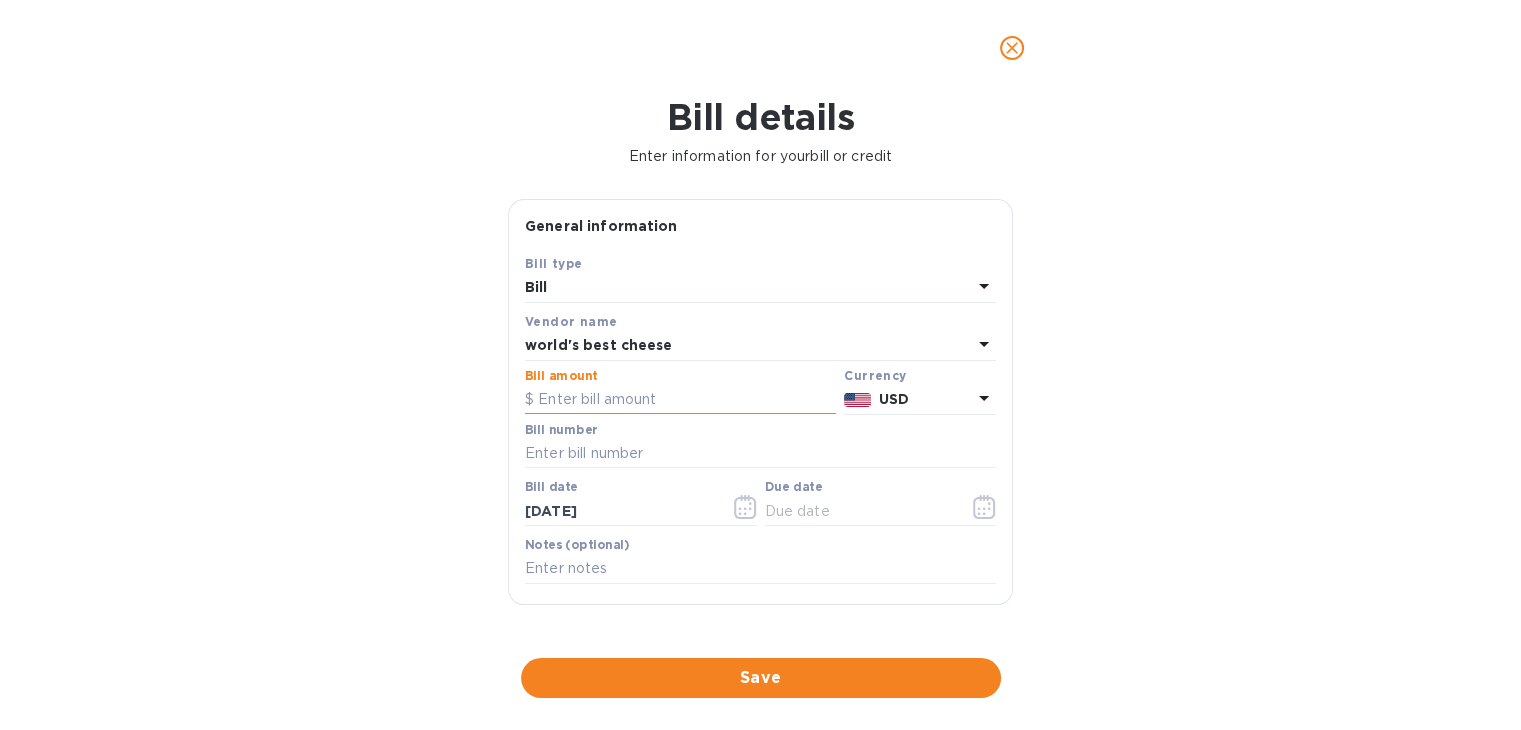 click at bounding box center (680, 400) 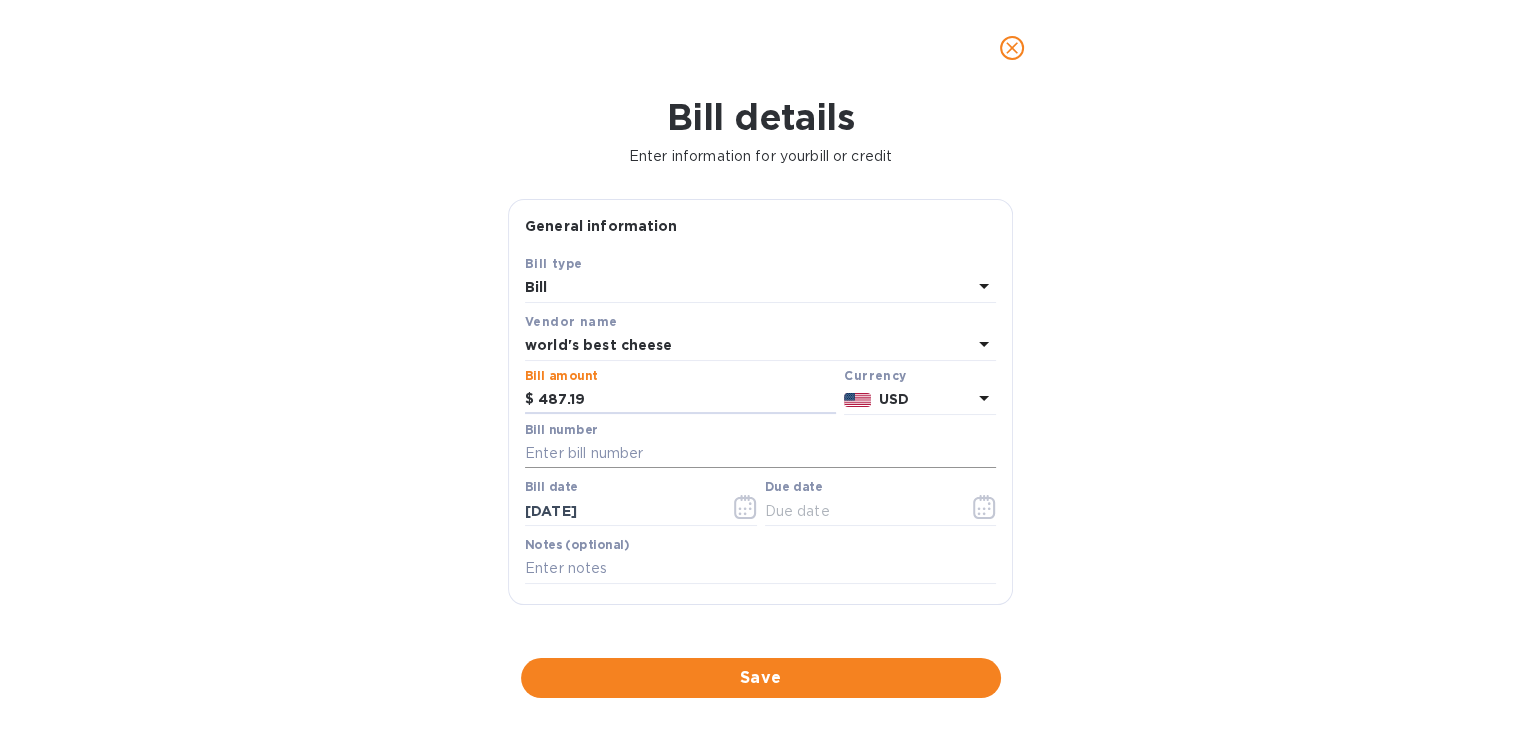 type on "487.19" 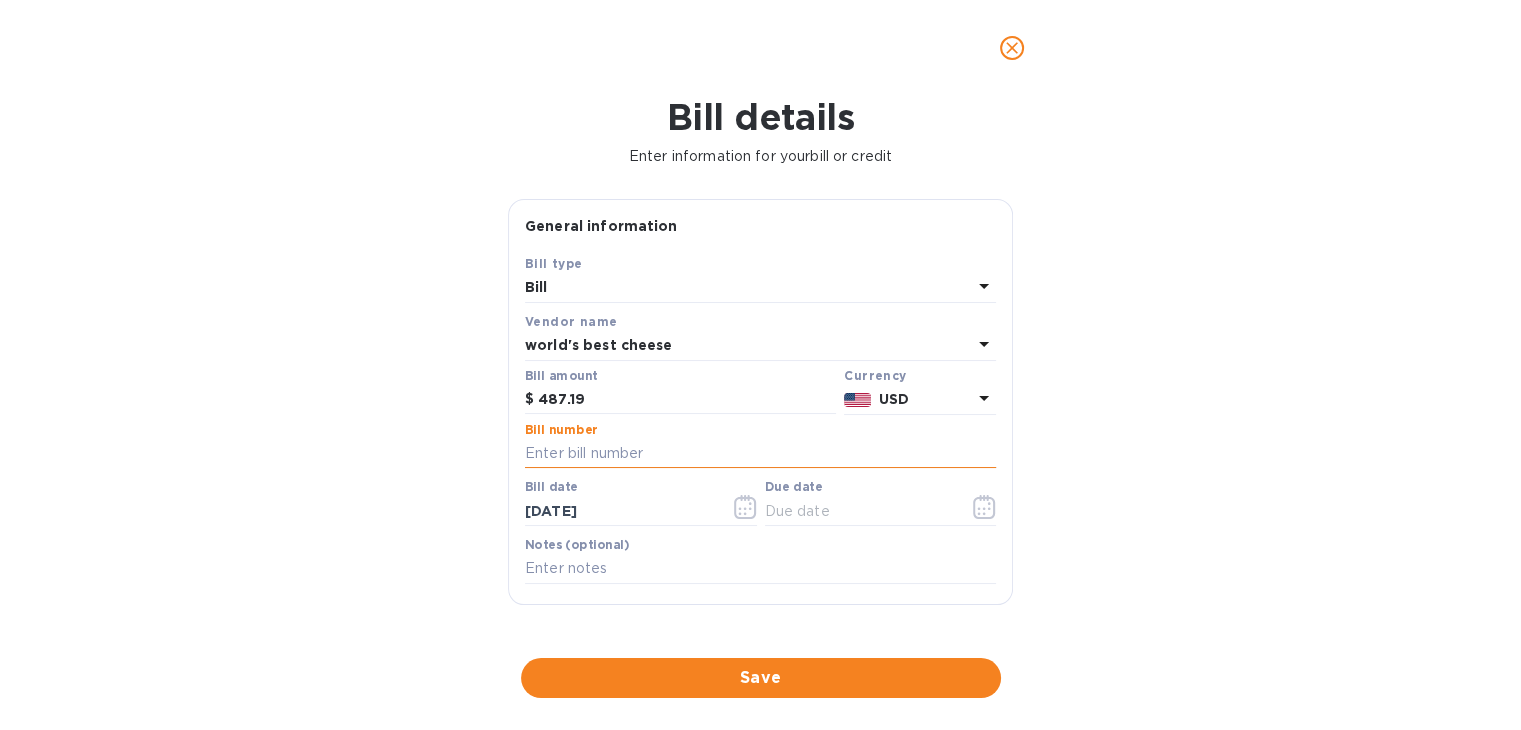 click at bounding box center [760, 454] 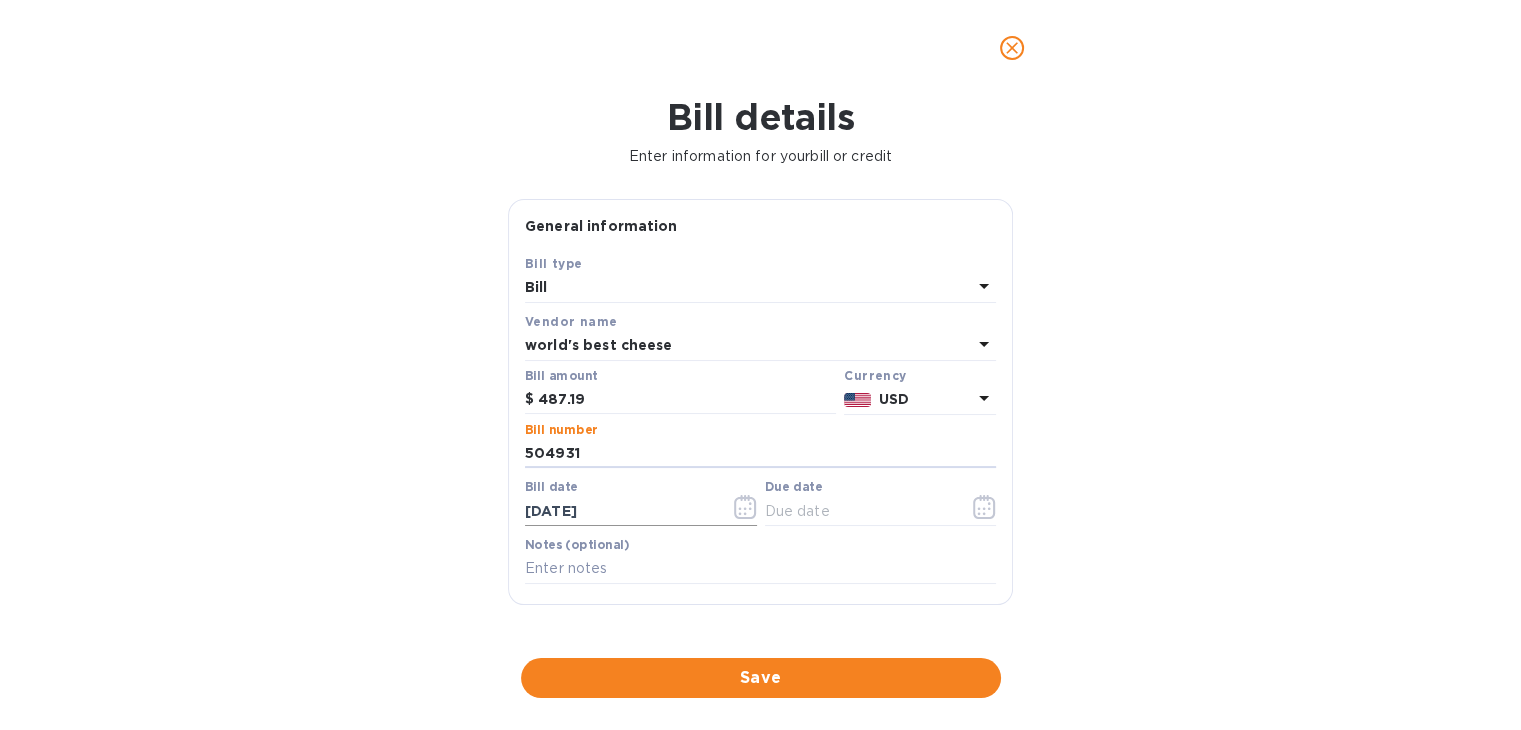 type on "504931" 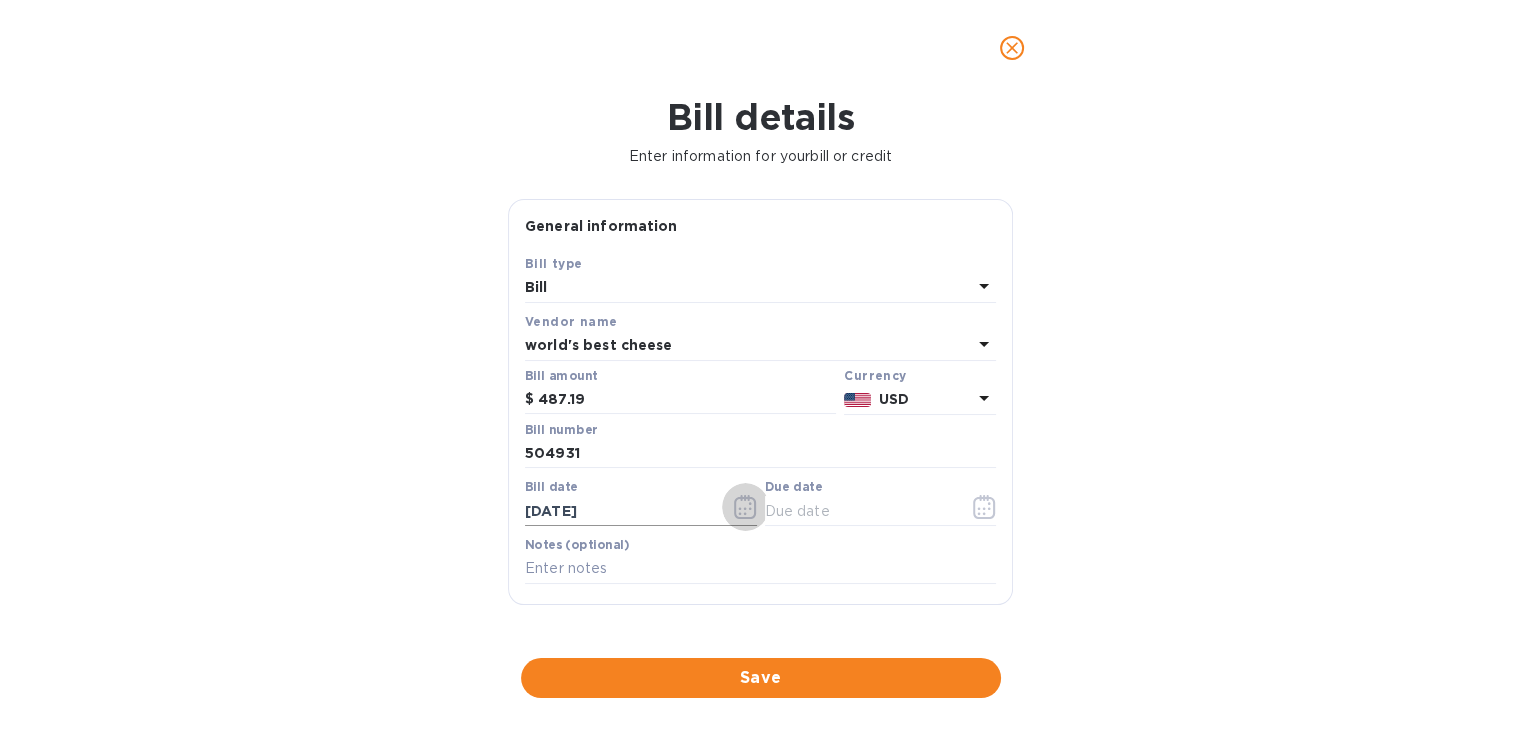 click 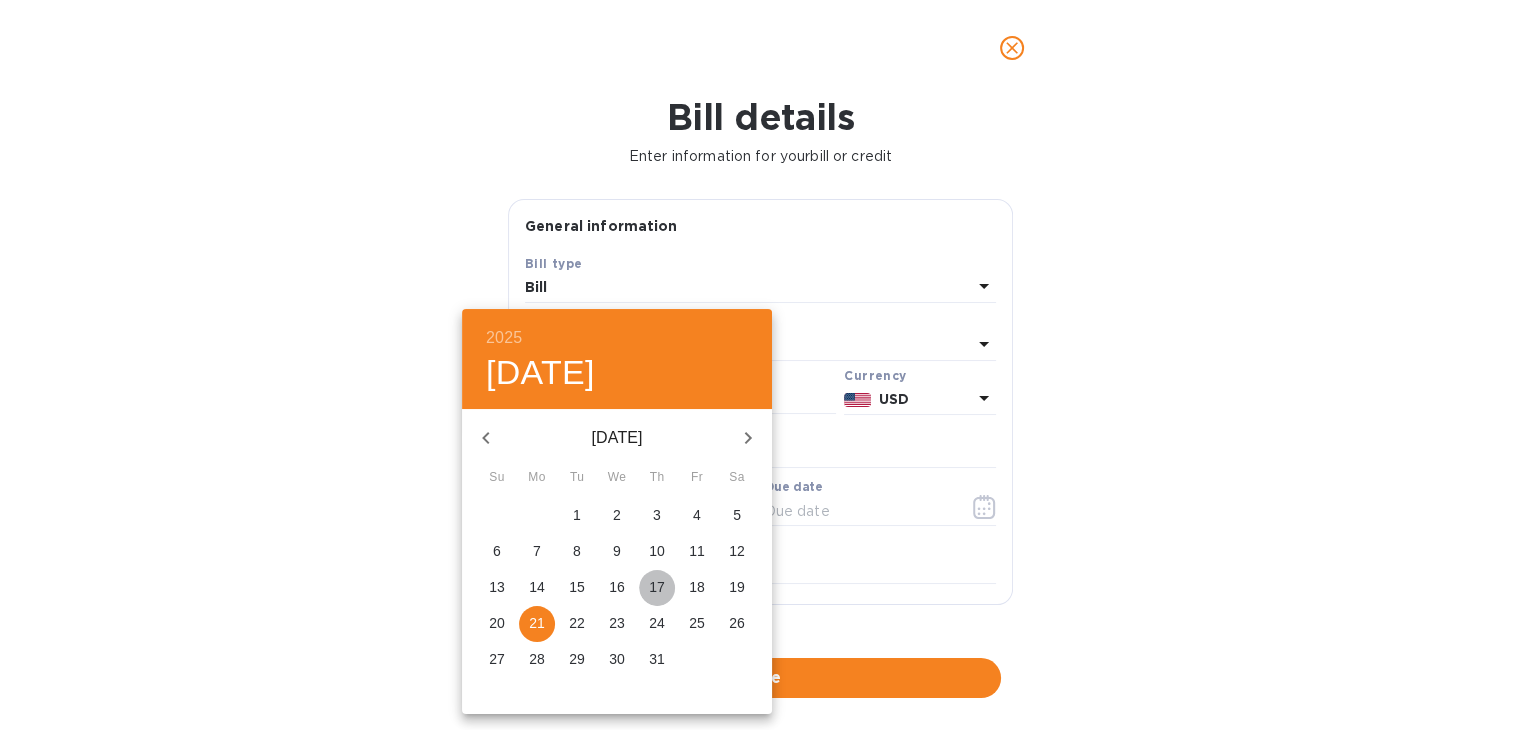 click on "17" at bounding box center [657, 587] 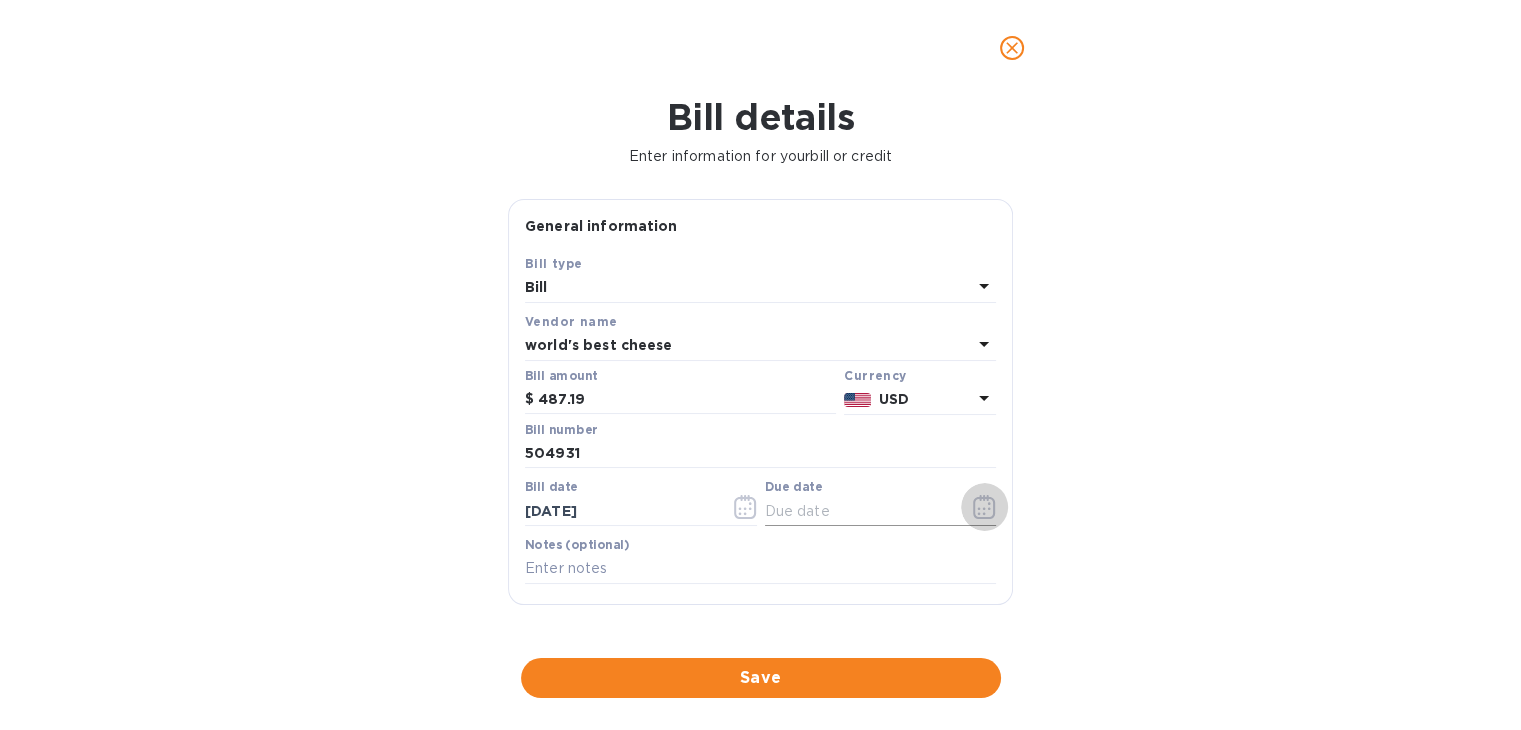 click 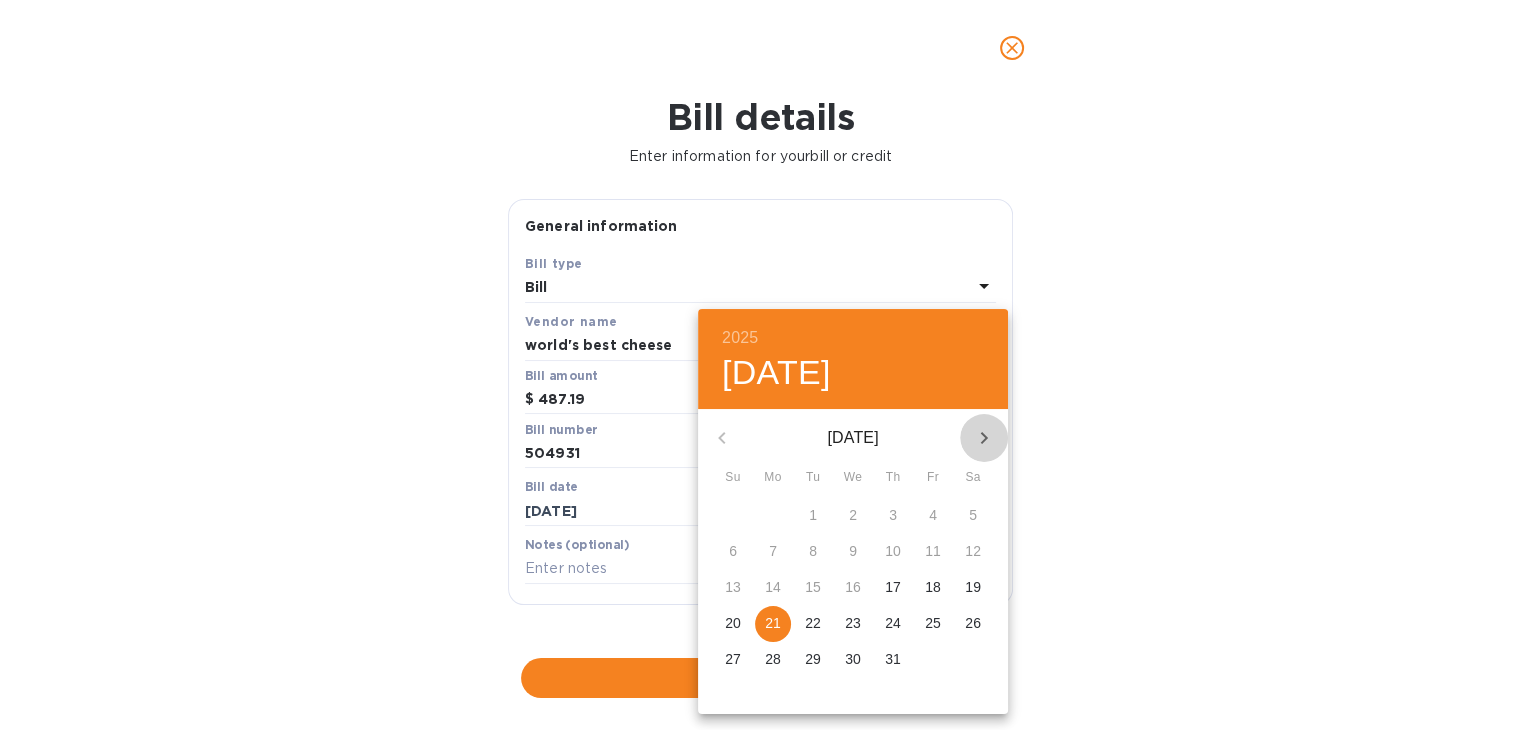 click 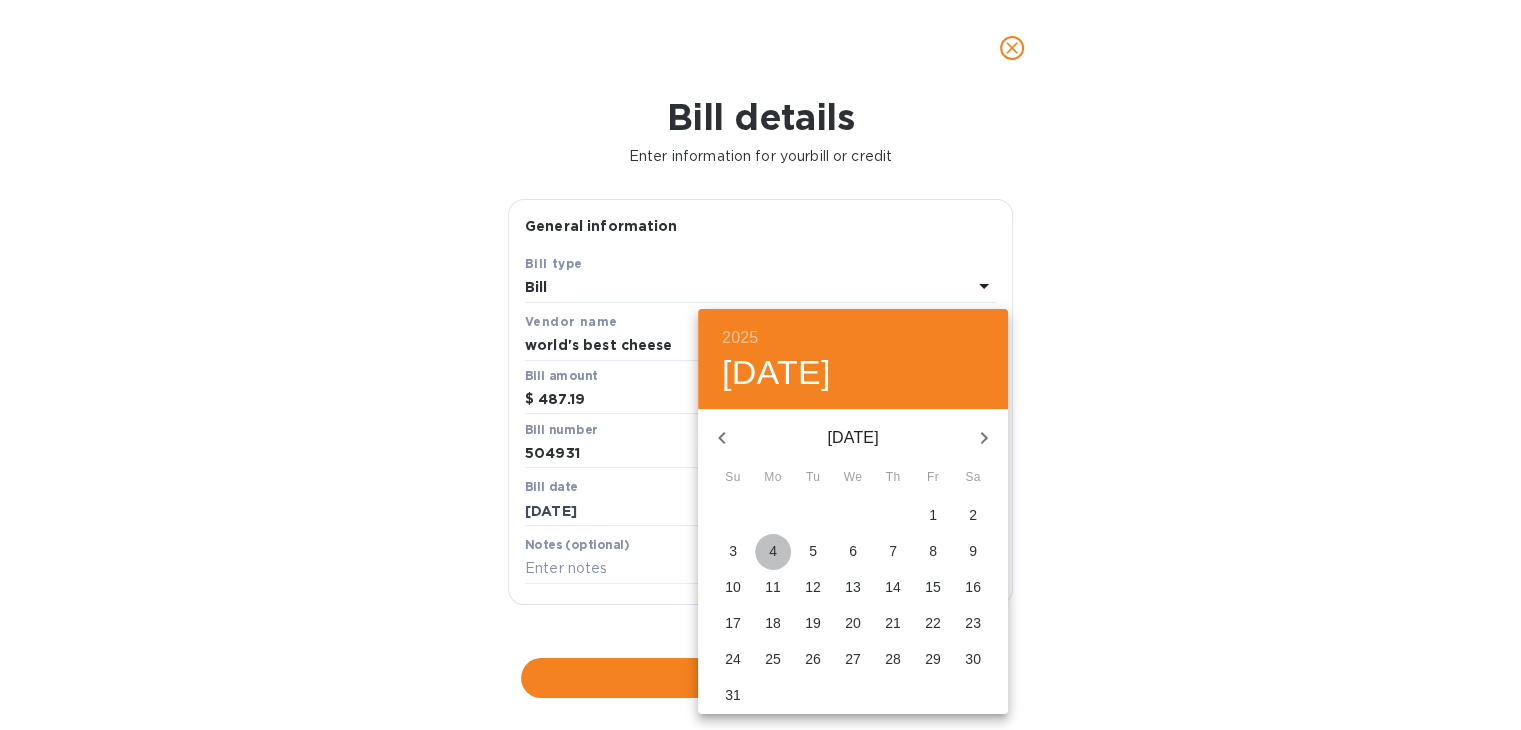 click on "4" at bounding box center (773, 551) 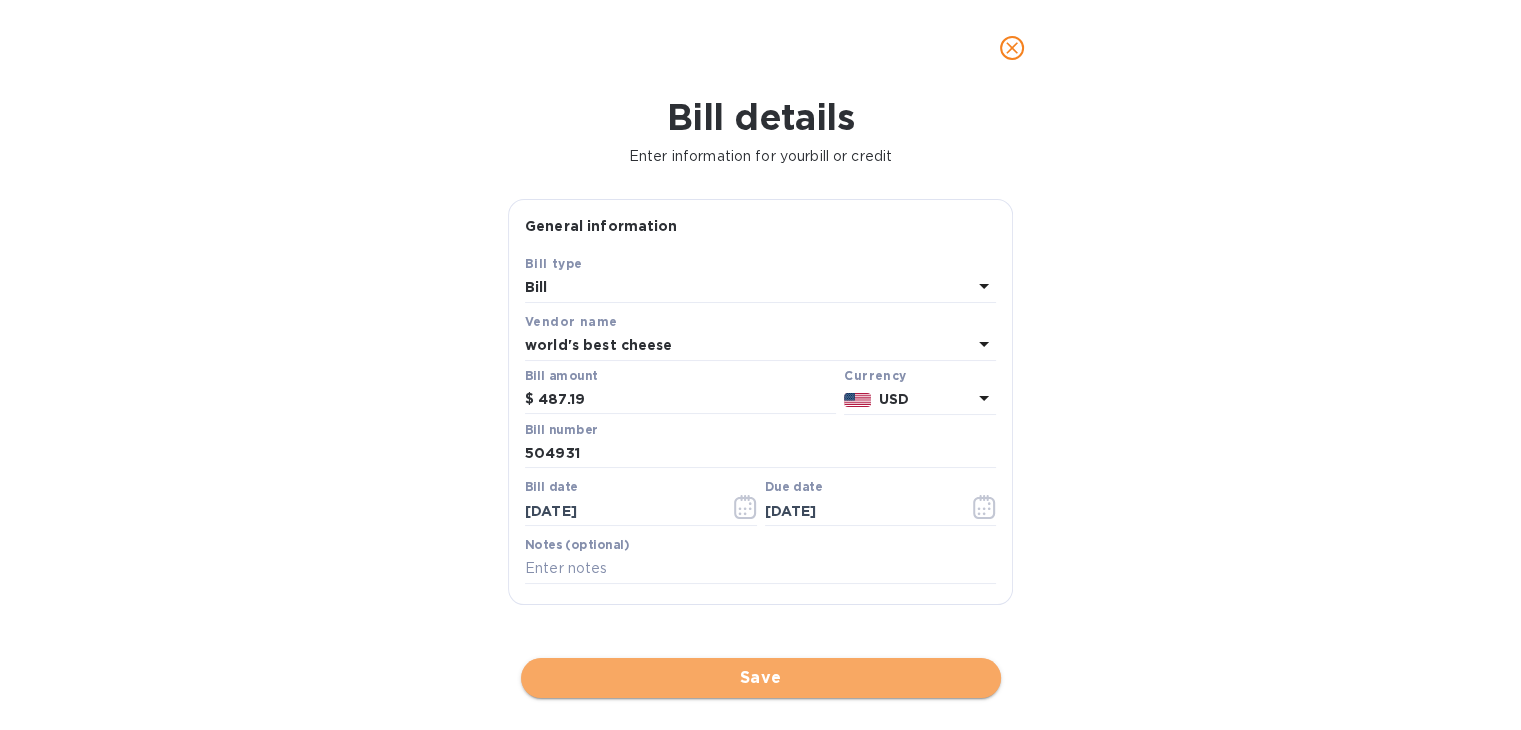 click on "Save" at bounding box center [761, 678] 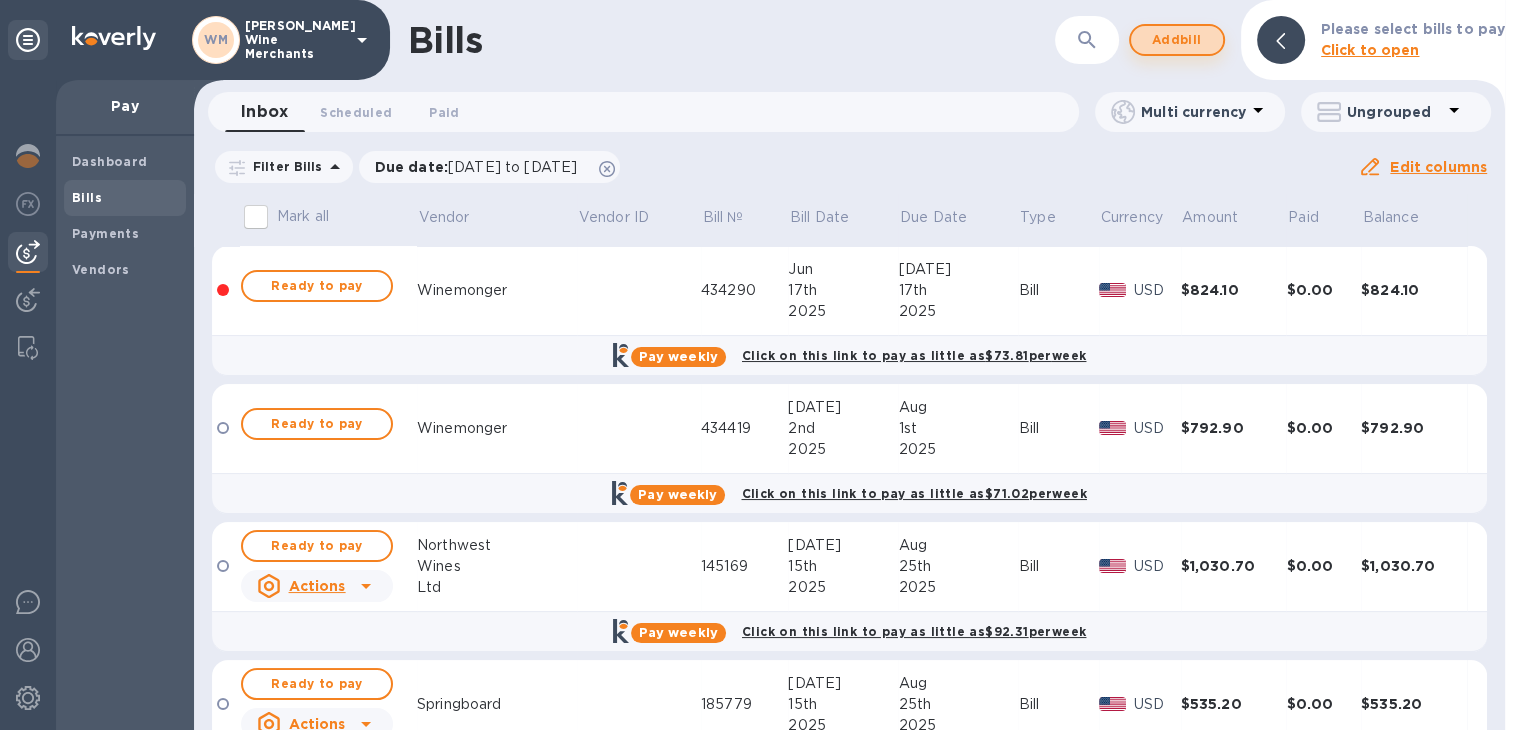 click on "Add   bill" at bounding box center [1177, 40] 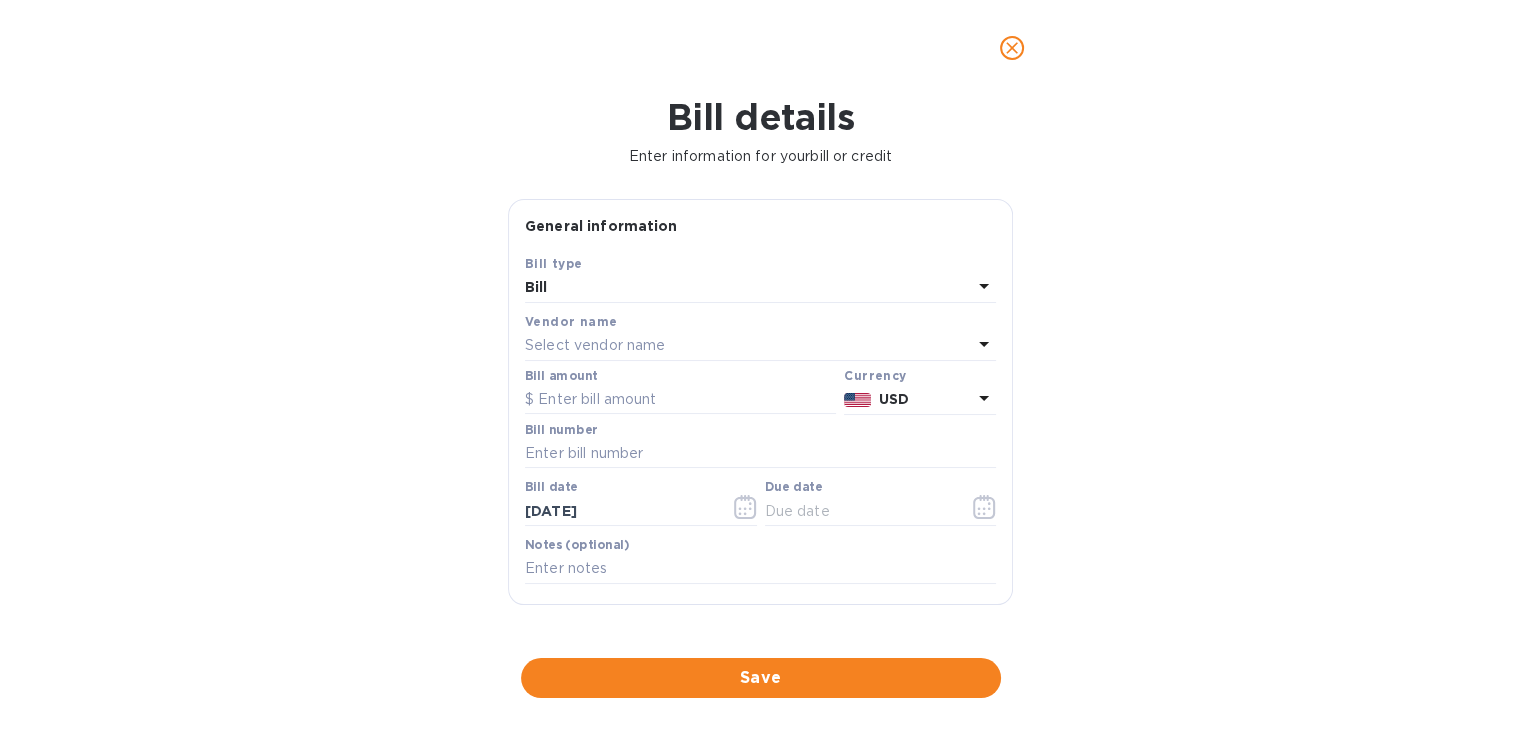 click on "Select vendor name" at bounding box center (595, 345) 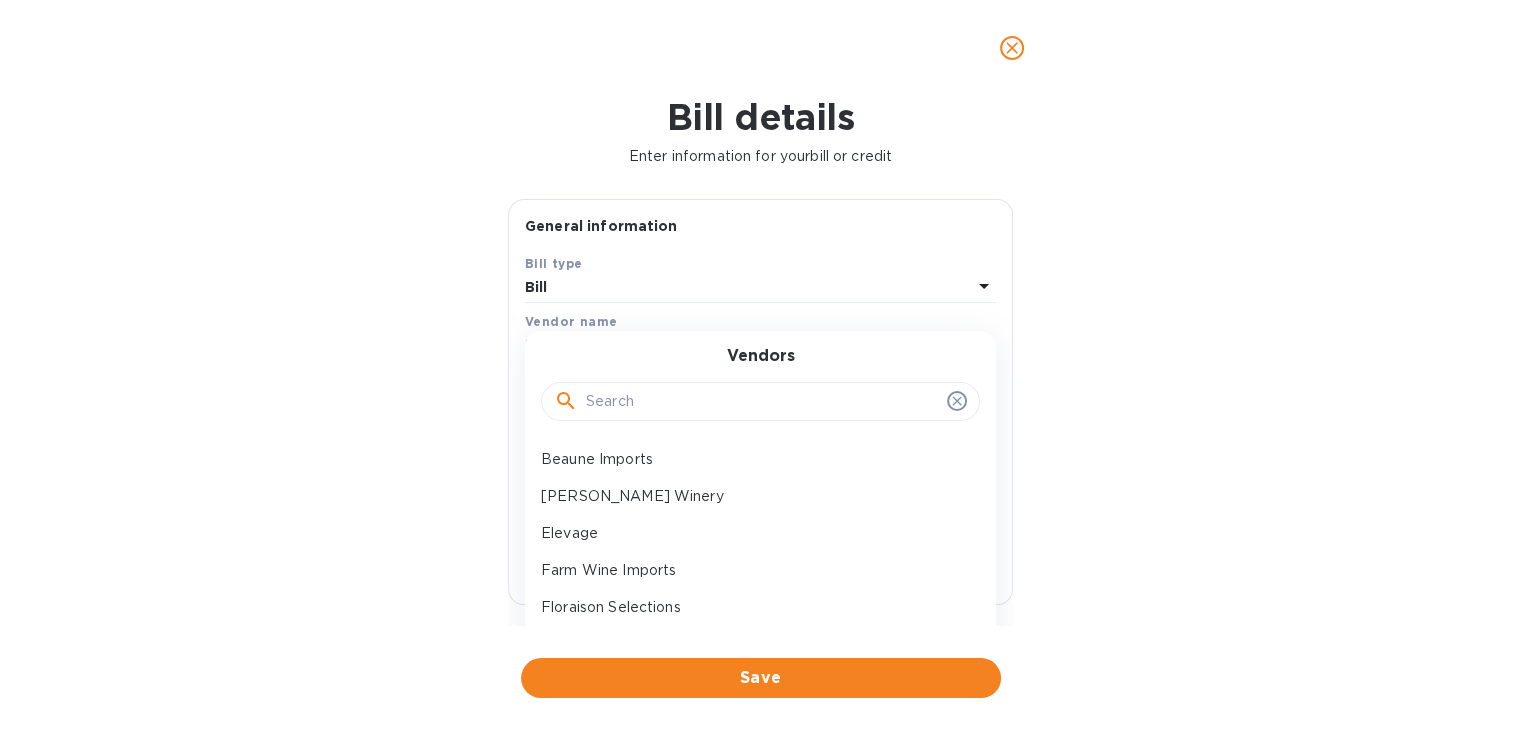 click at bounding box center (762, 402) 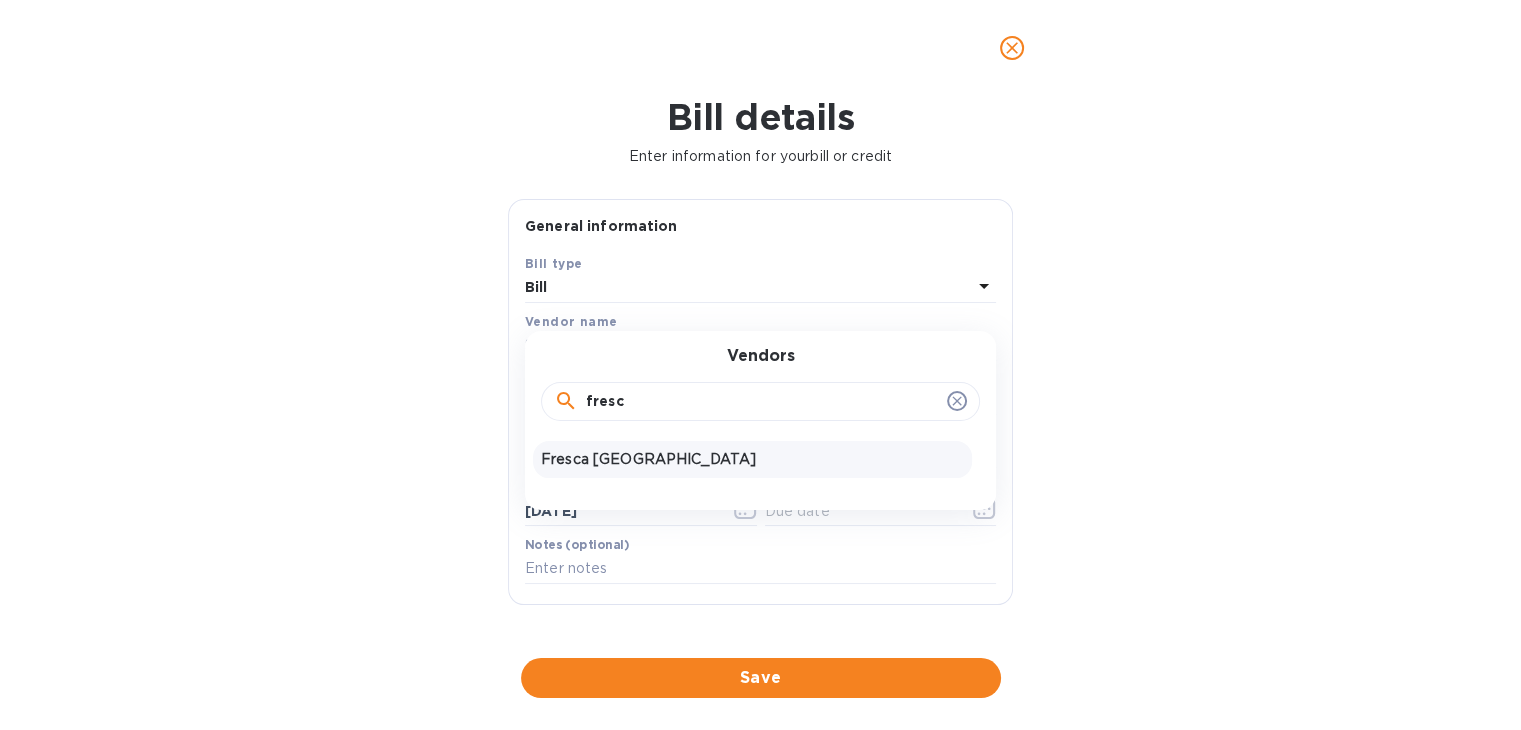 type on "fresc" 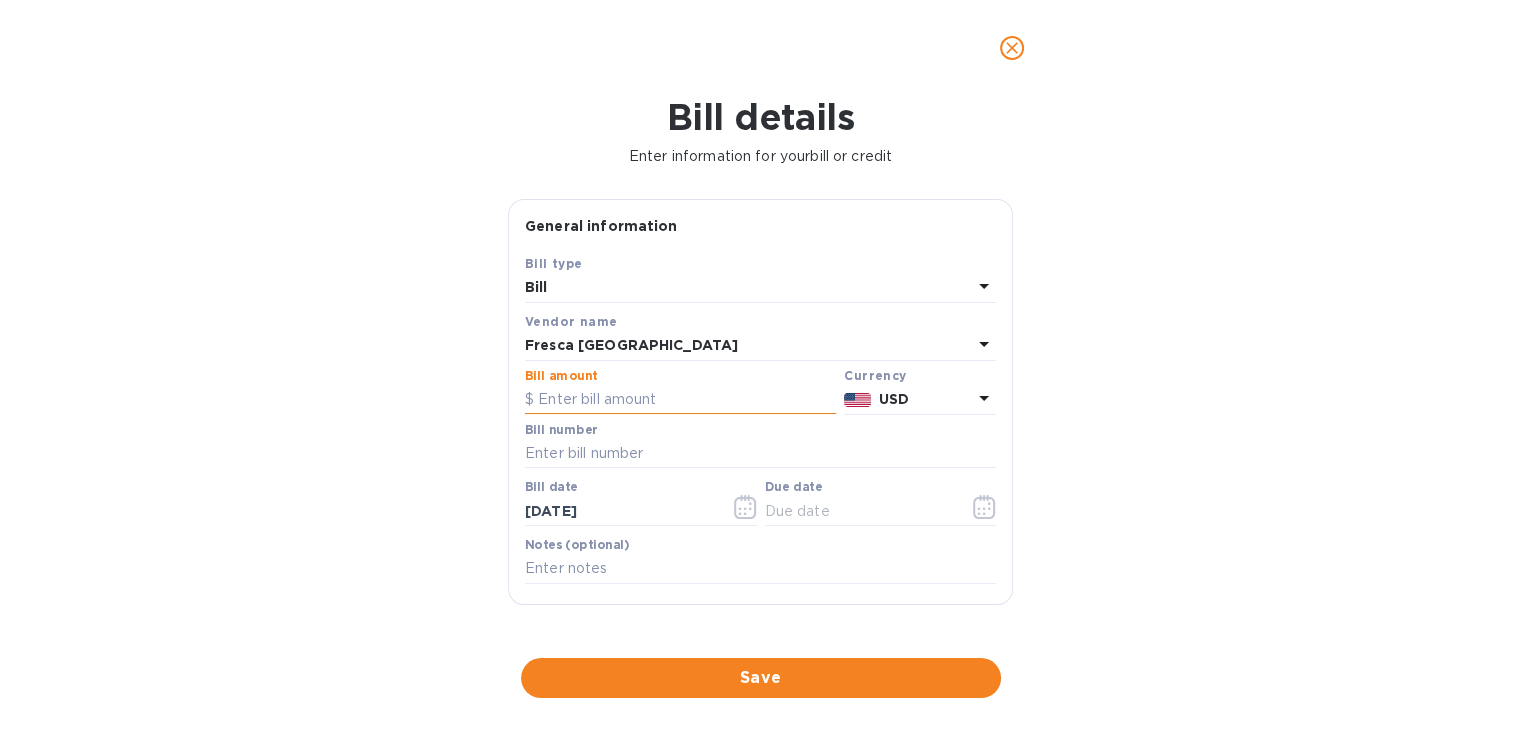 click at bounding box center [680, 400] 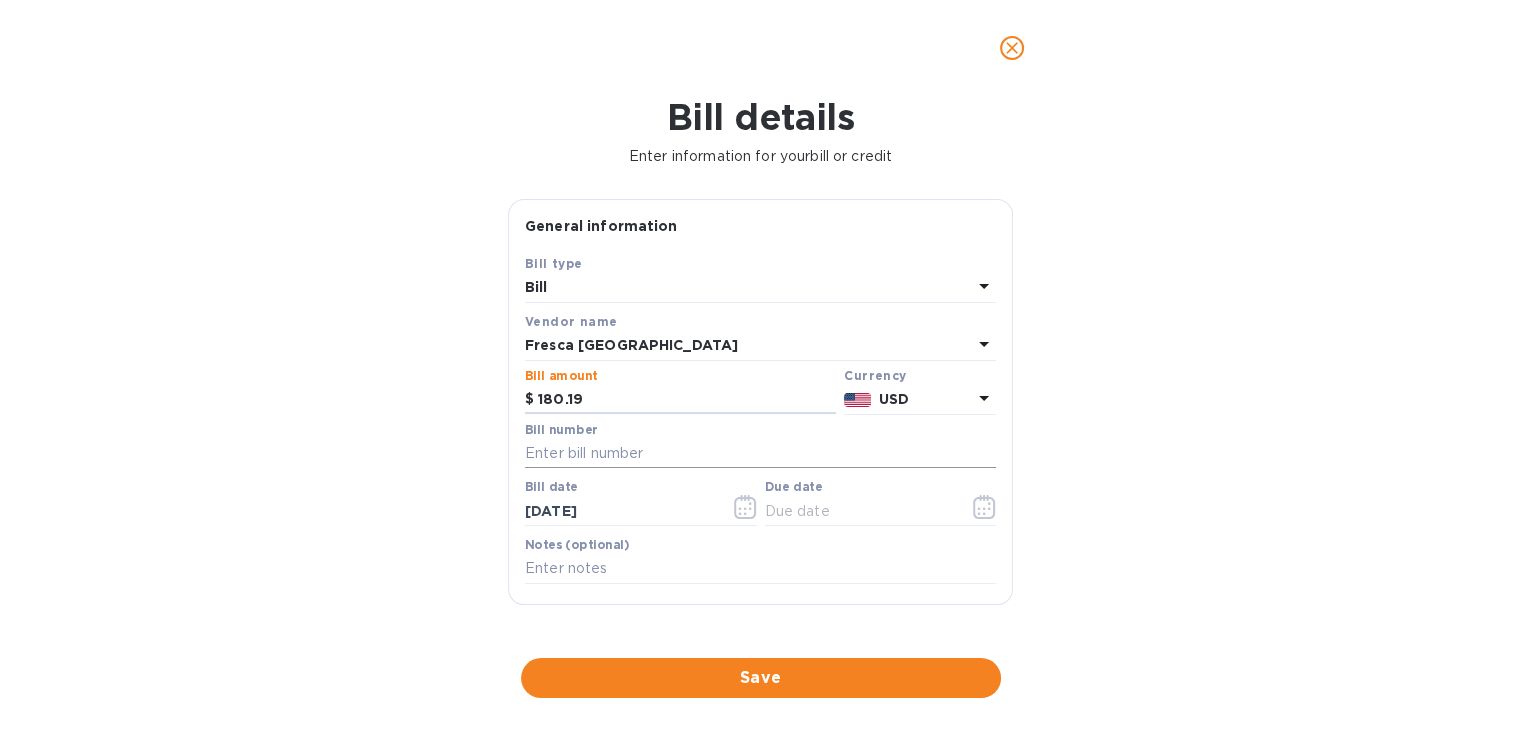 type on "180.19" 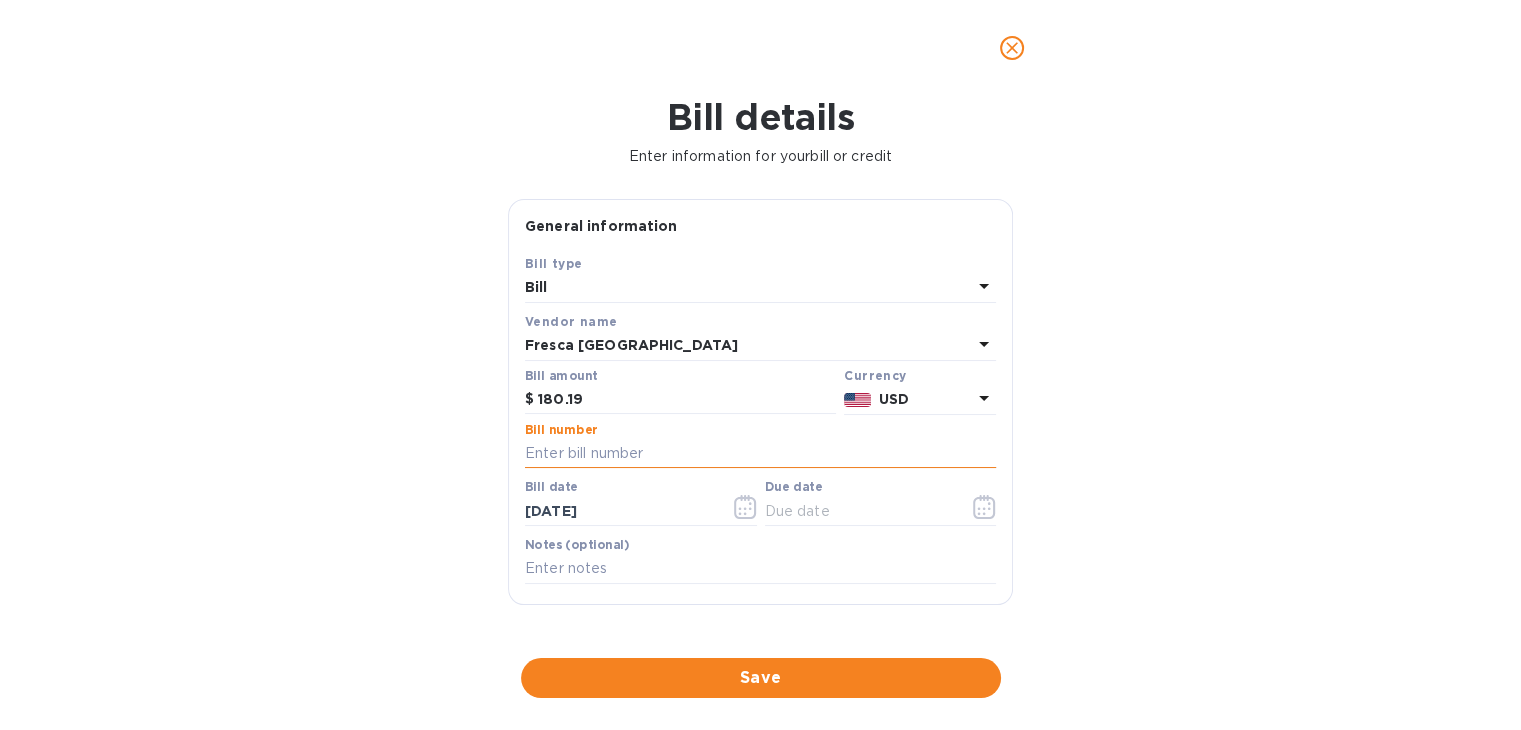 click at bounding box center (760, 454) 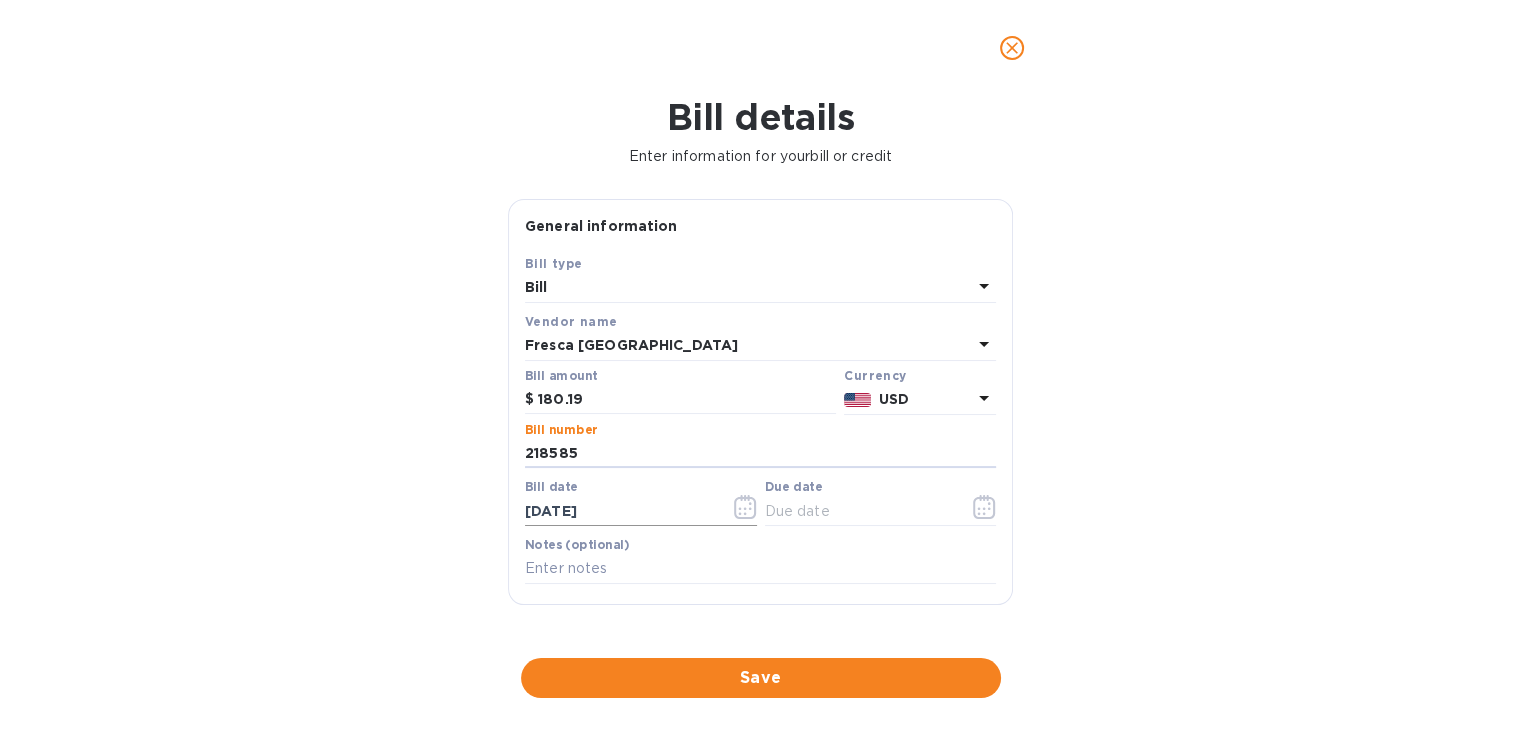 type on "218585" 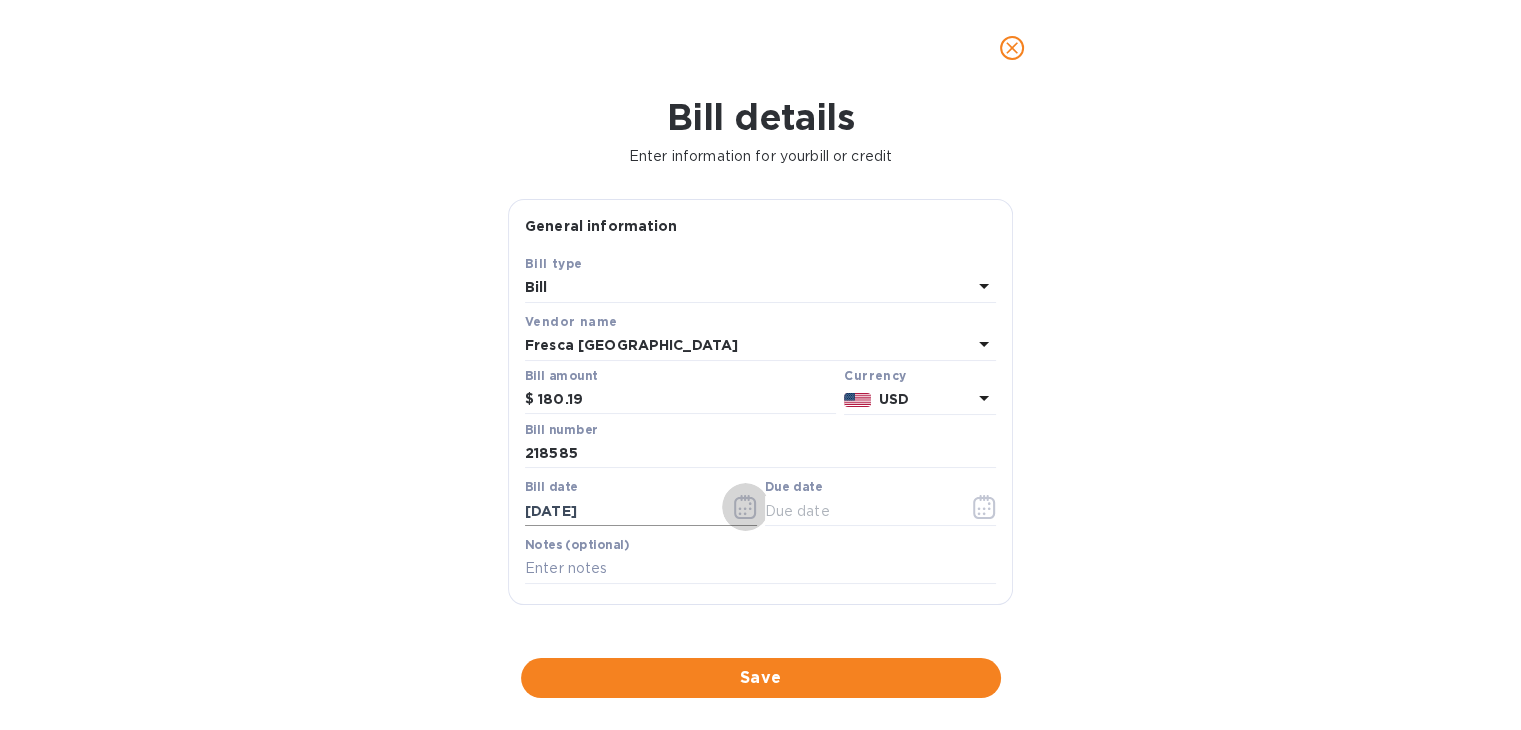 click 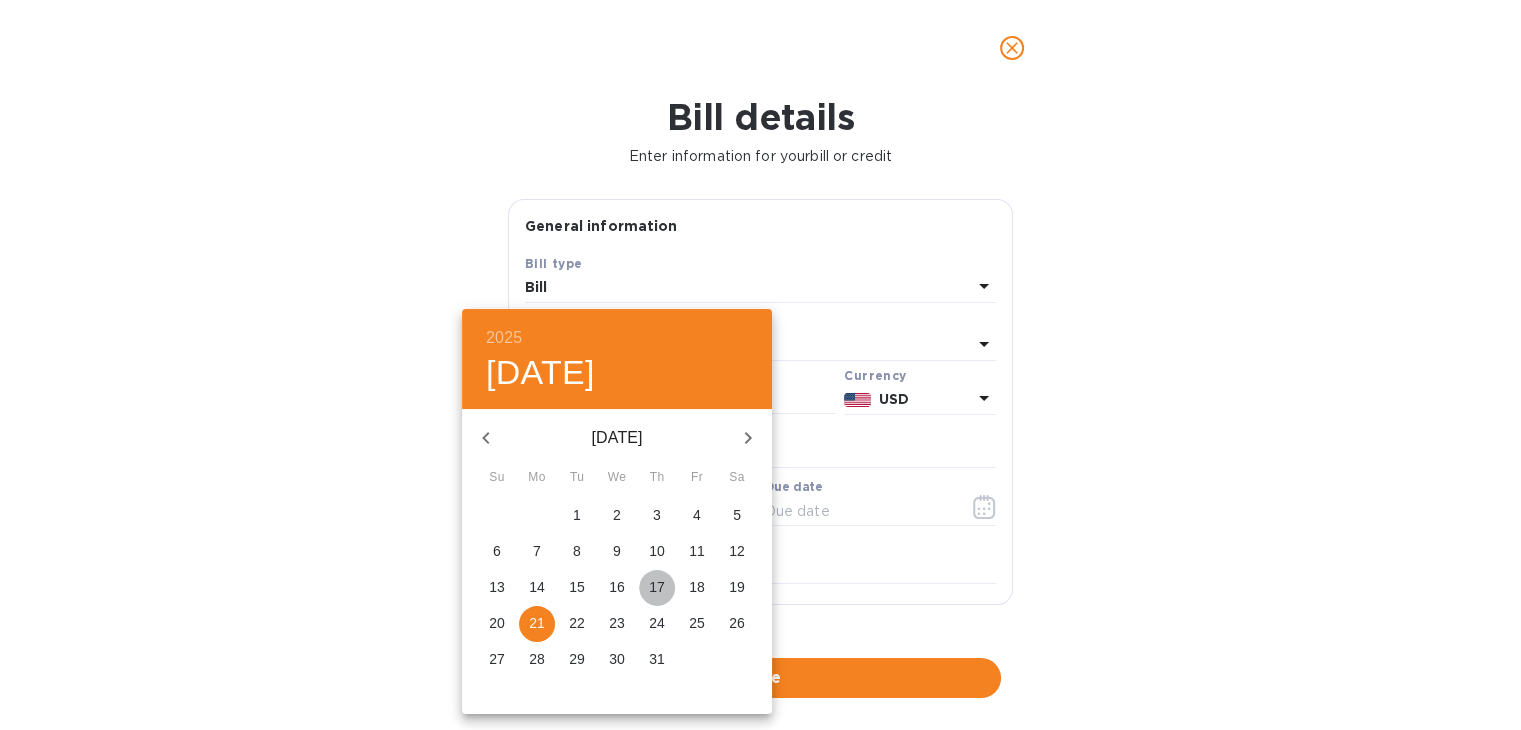 click on "17" at bounding box center [657, 587] 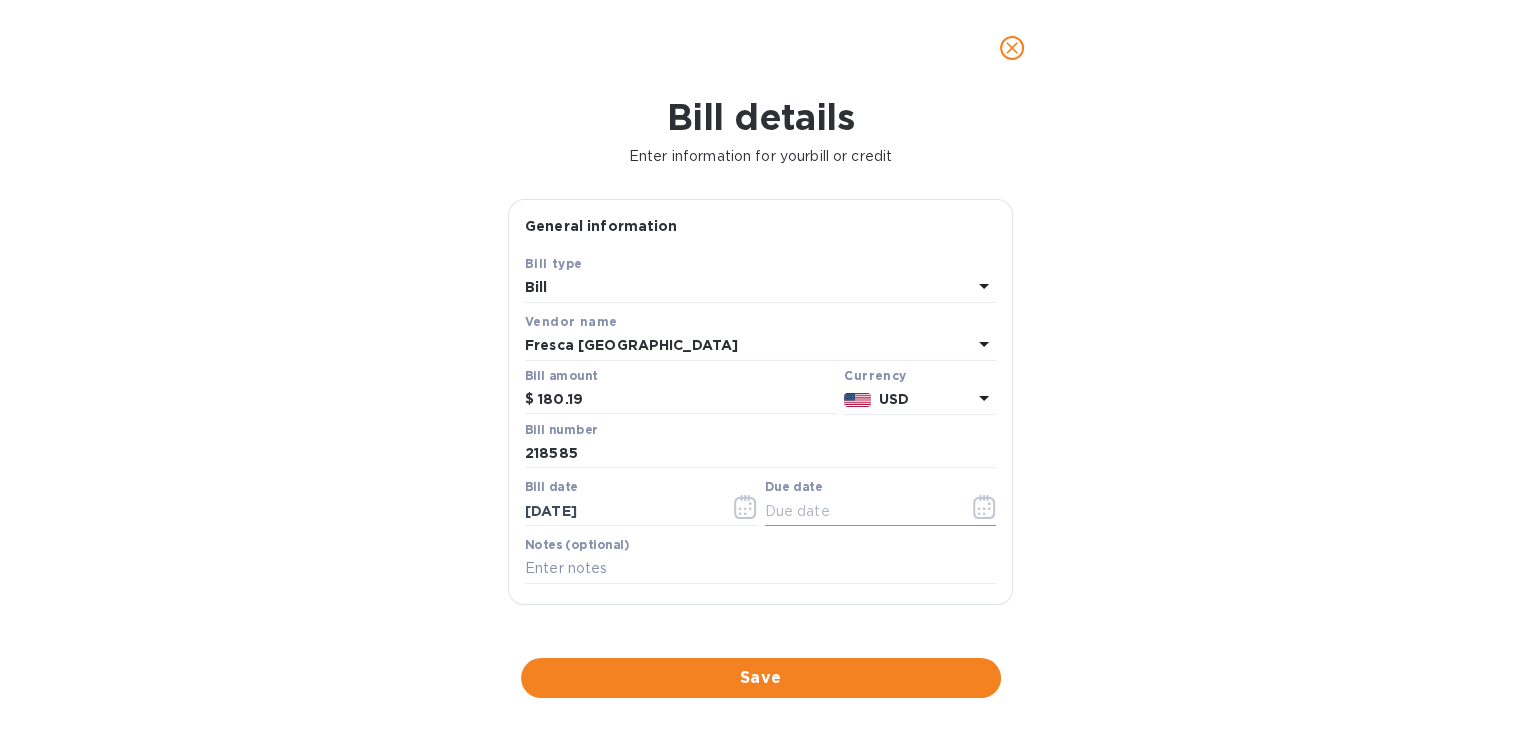 click 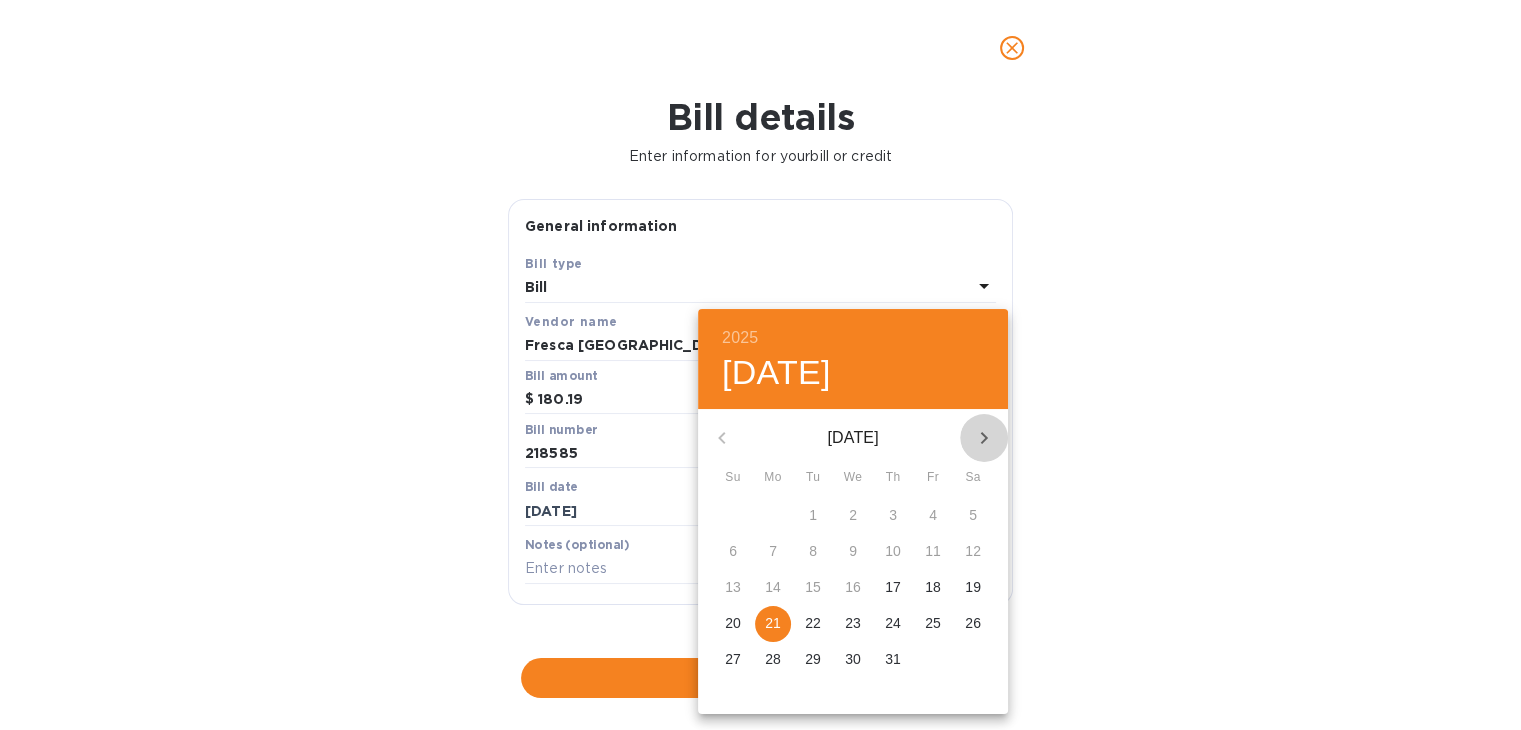 click 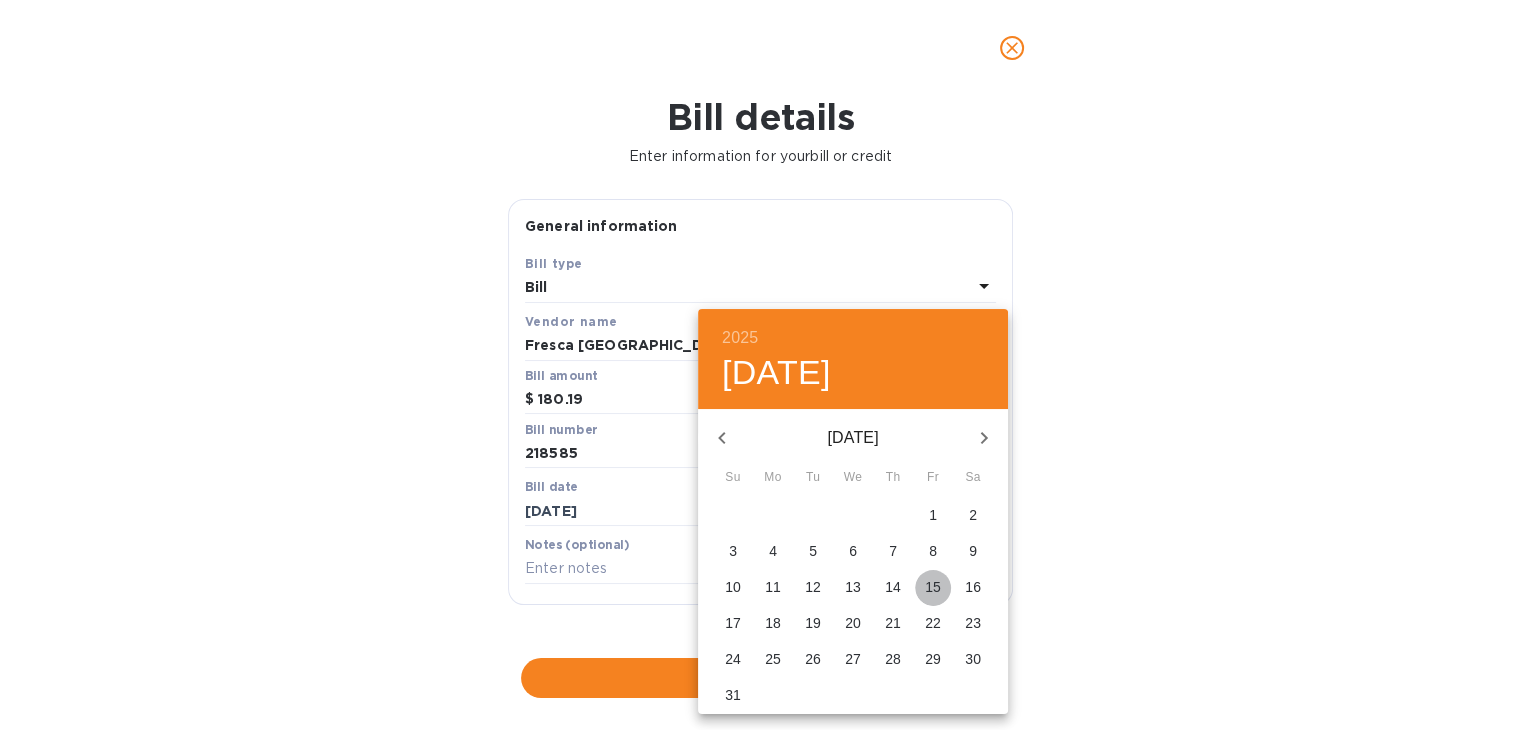click on "15" at bounding box center [933, 587] 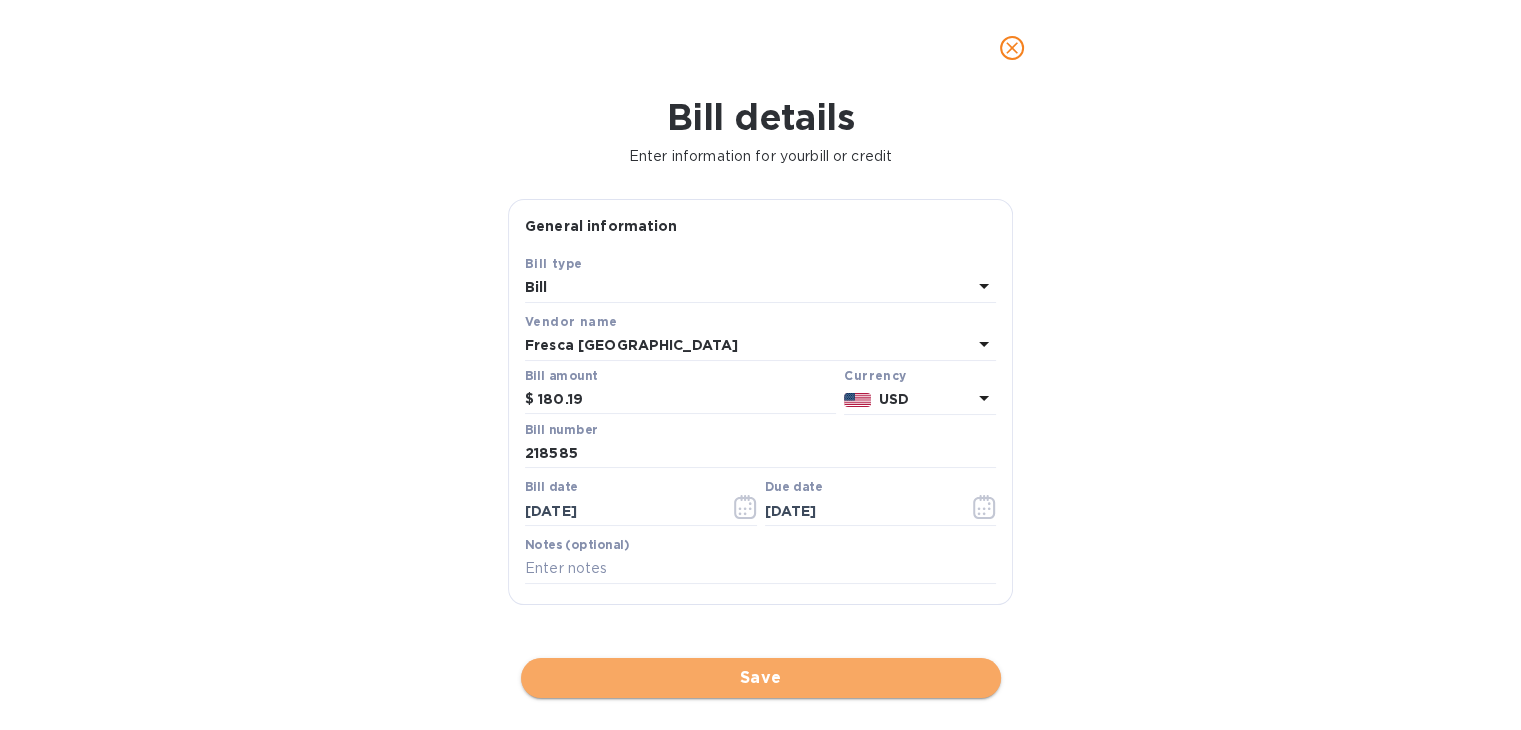 click on "Save" at bounding box center [761, 678] 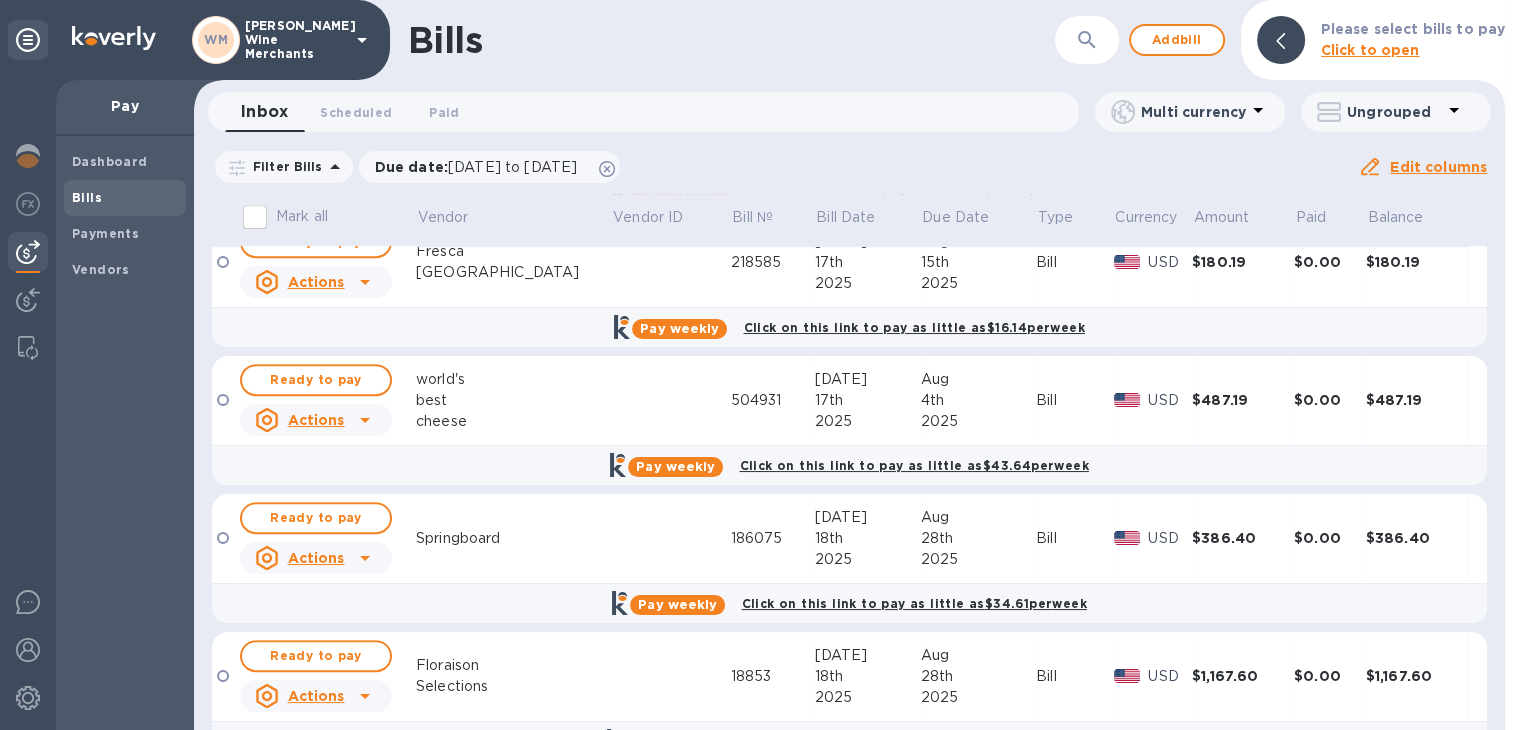 scroll, scrollTop: 1080, scrollLeft: 0, axis: vertical 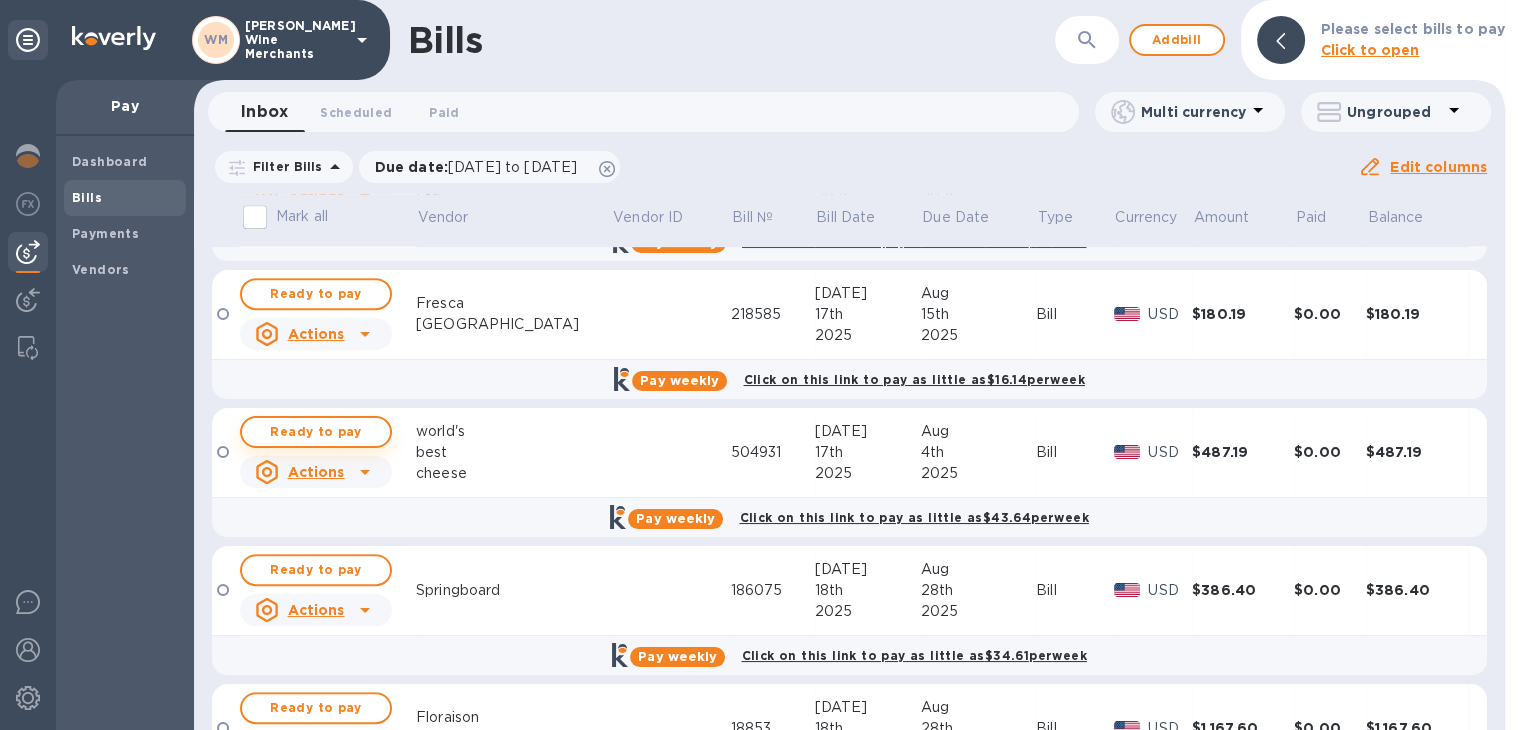 click on "Ready to pay" at bounding box center [316, 432] 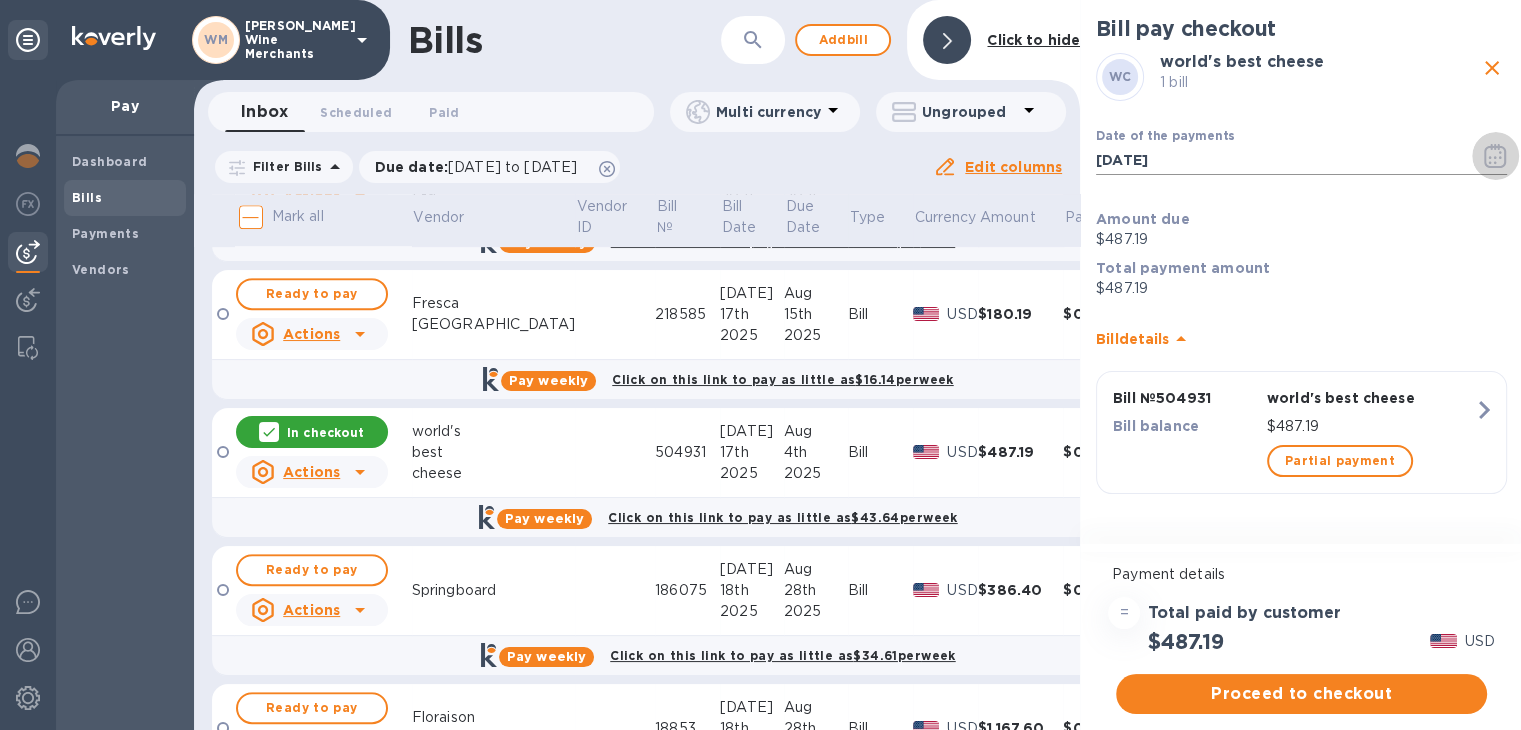click 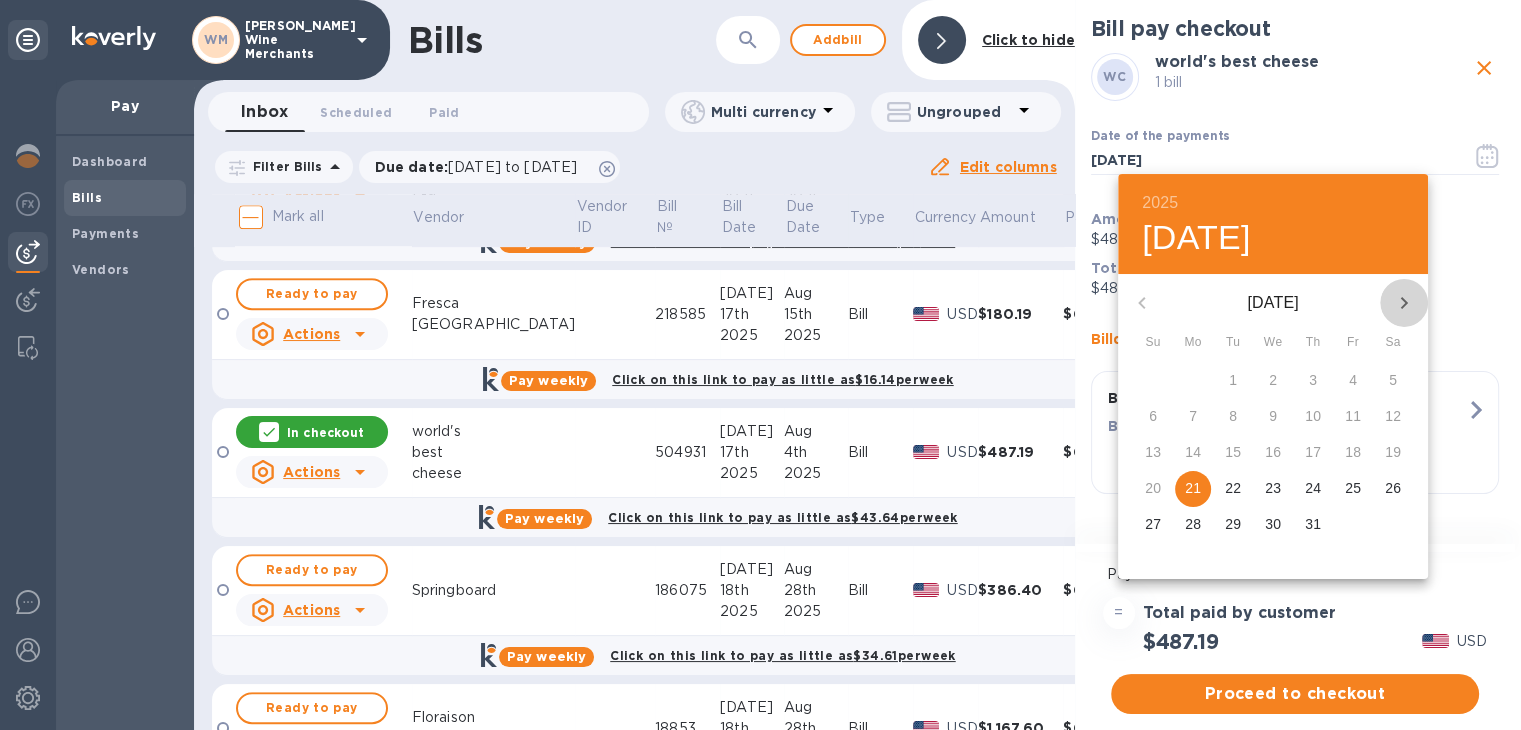 click 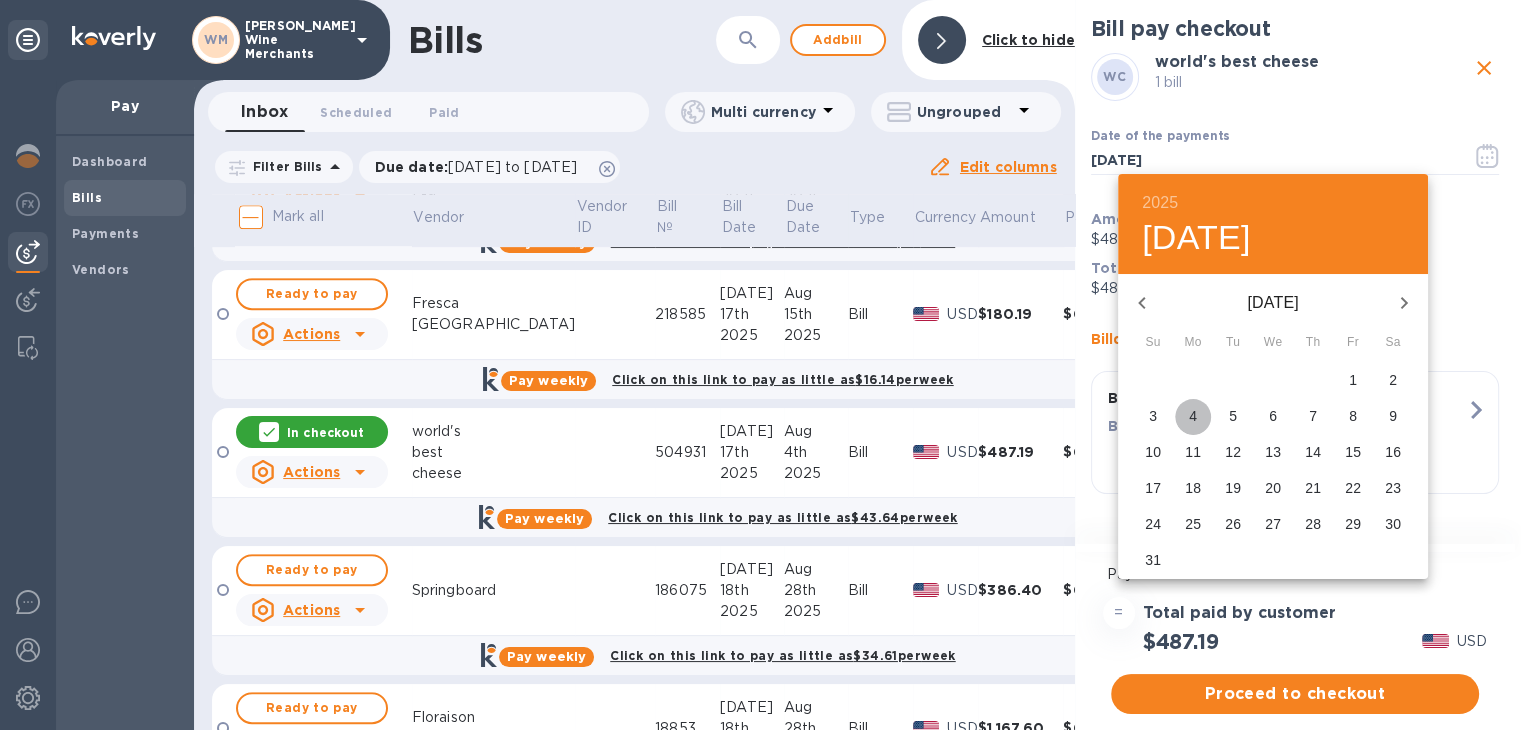 click on "4" at bounding box center (1193, 416) 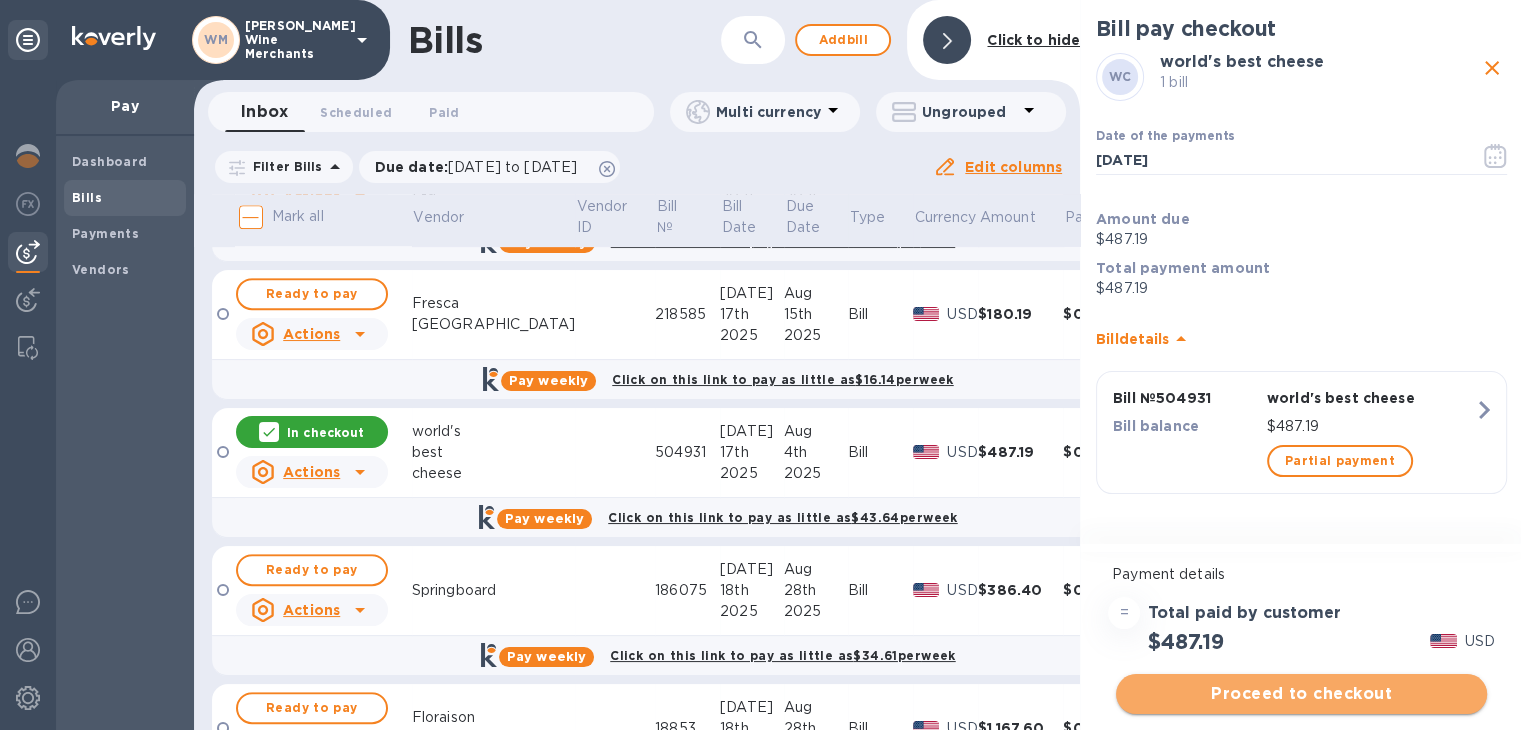 click on "Proceed to checkout" at bounding box center (1301, 694) 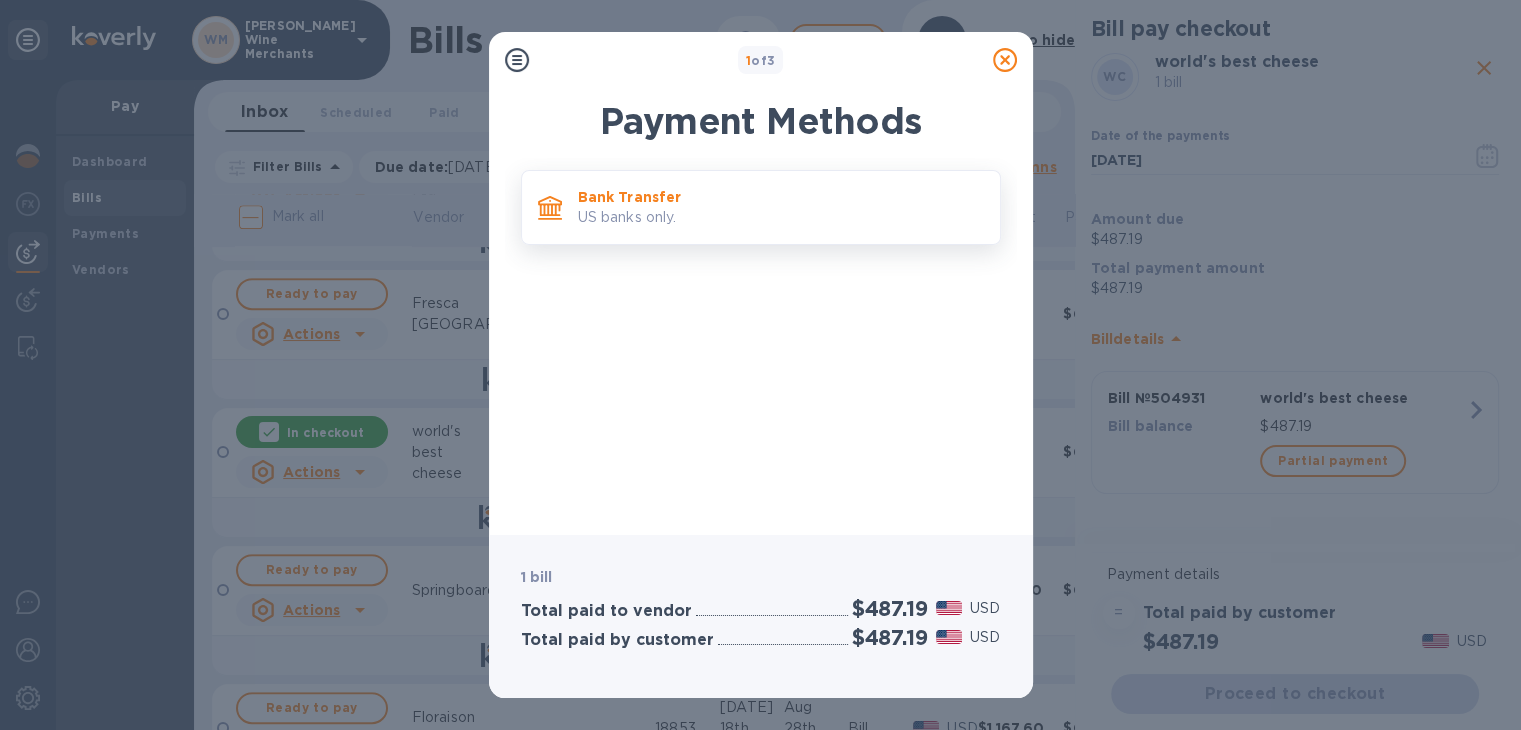 click on "Bank Transfer US banks only." at bounding box center [781, 207] 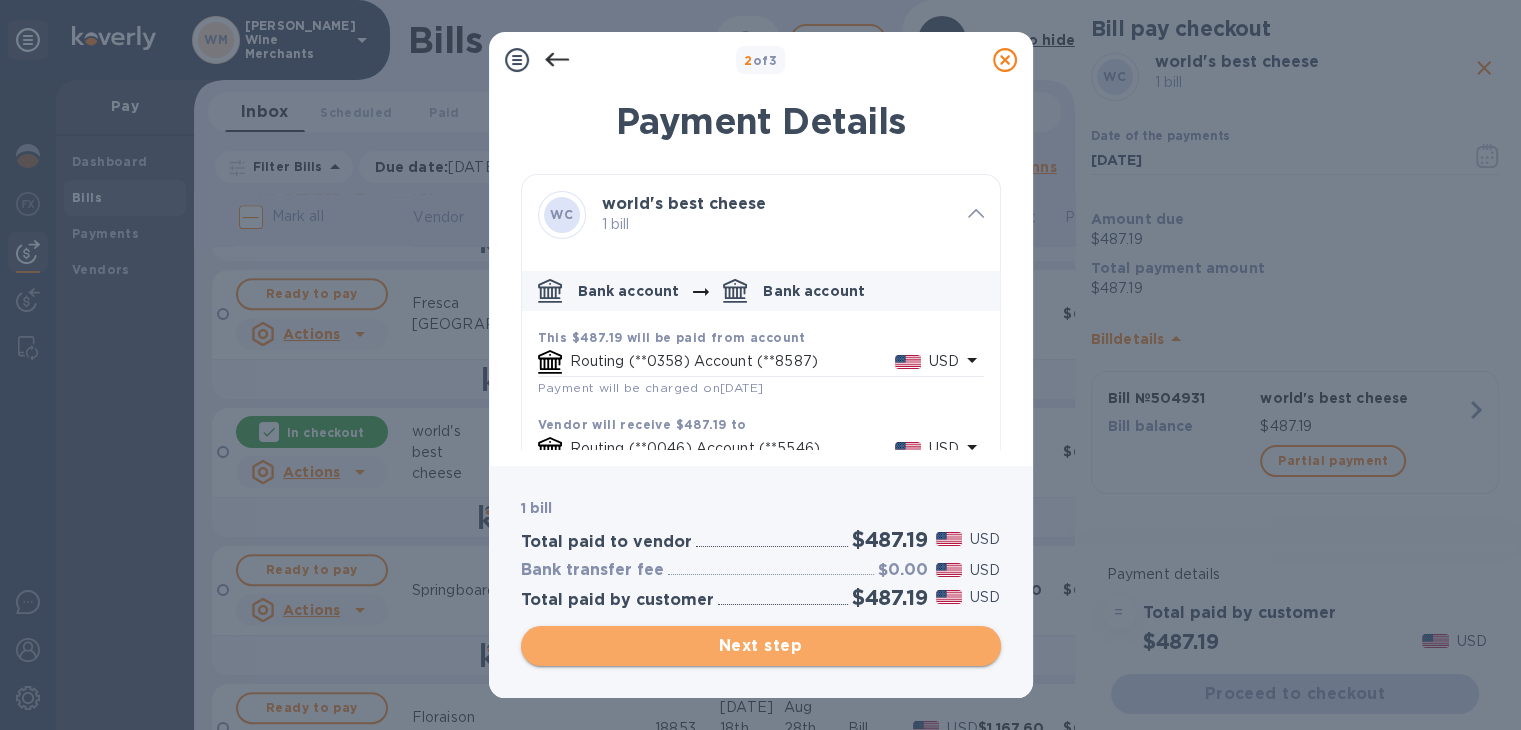 click on "Next step" at bounding box center (761, 646) 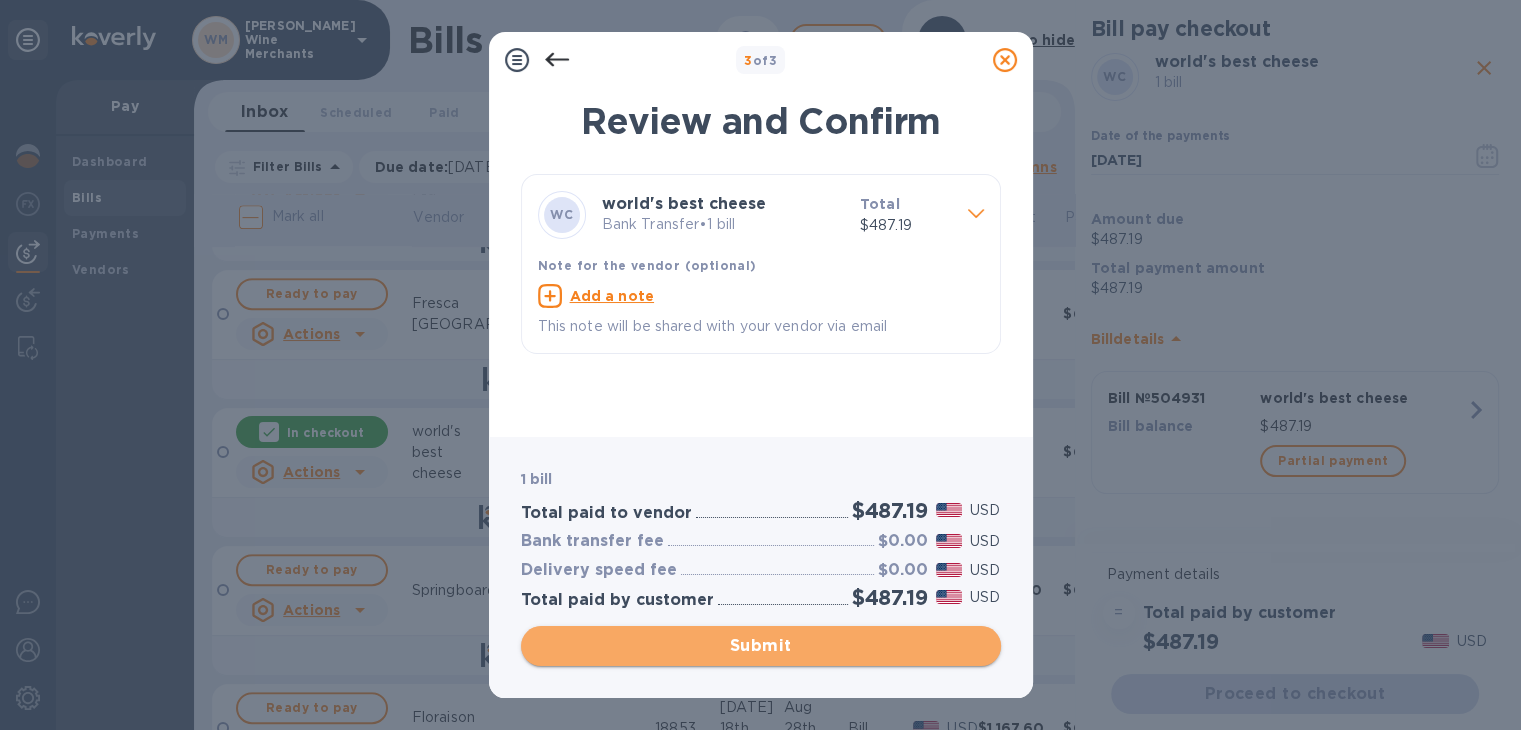 click on "Submit" at bounding box center [761, 646] 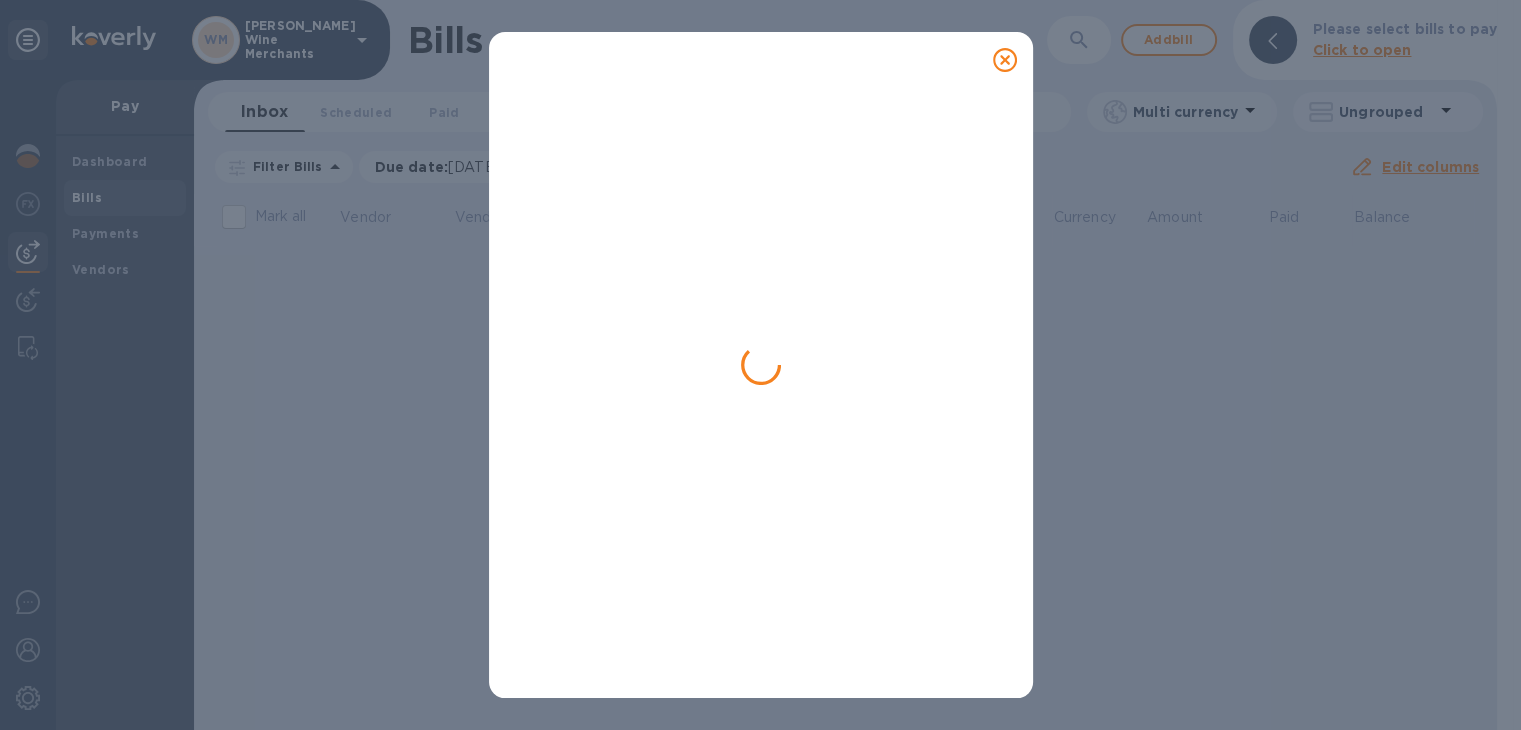 scroll, scrollTop: 0, scrollLeft: 0, axis: both 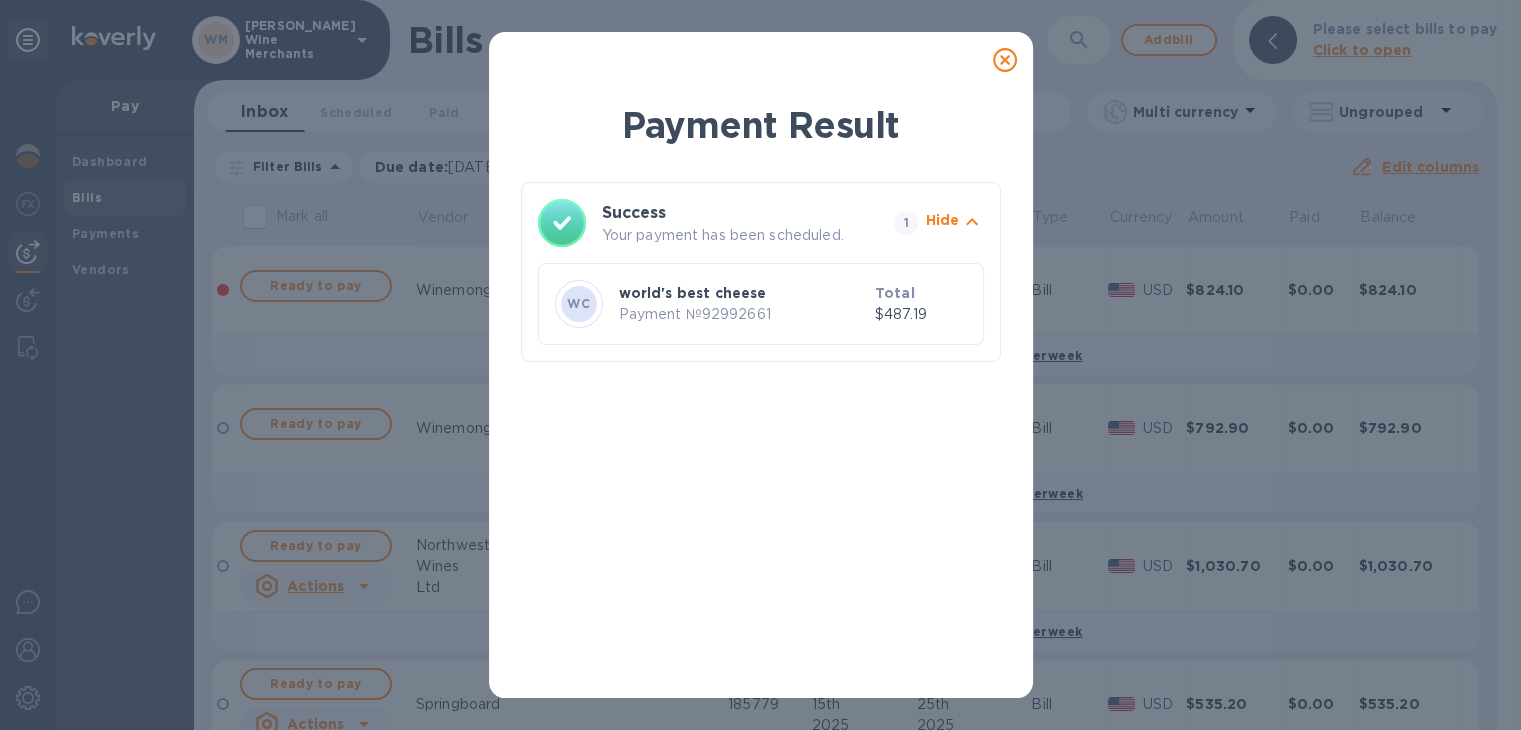 click 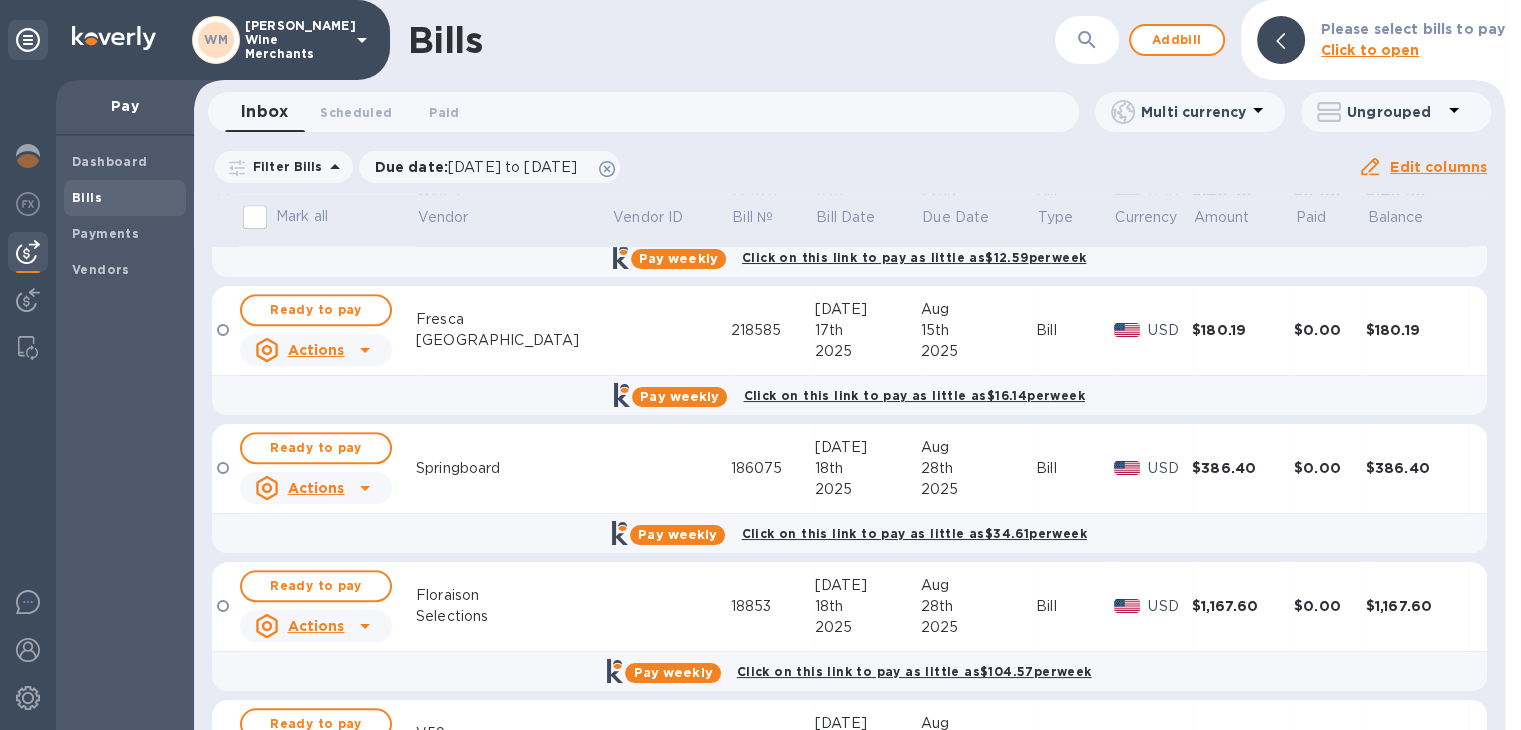 scroll, scrollTop: 1066, scrollLeft: 0, axis: vertical 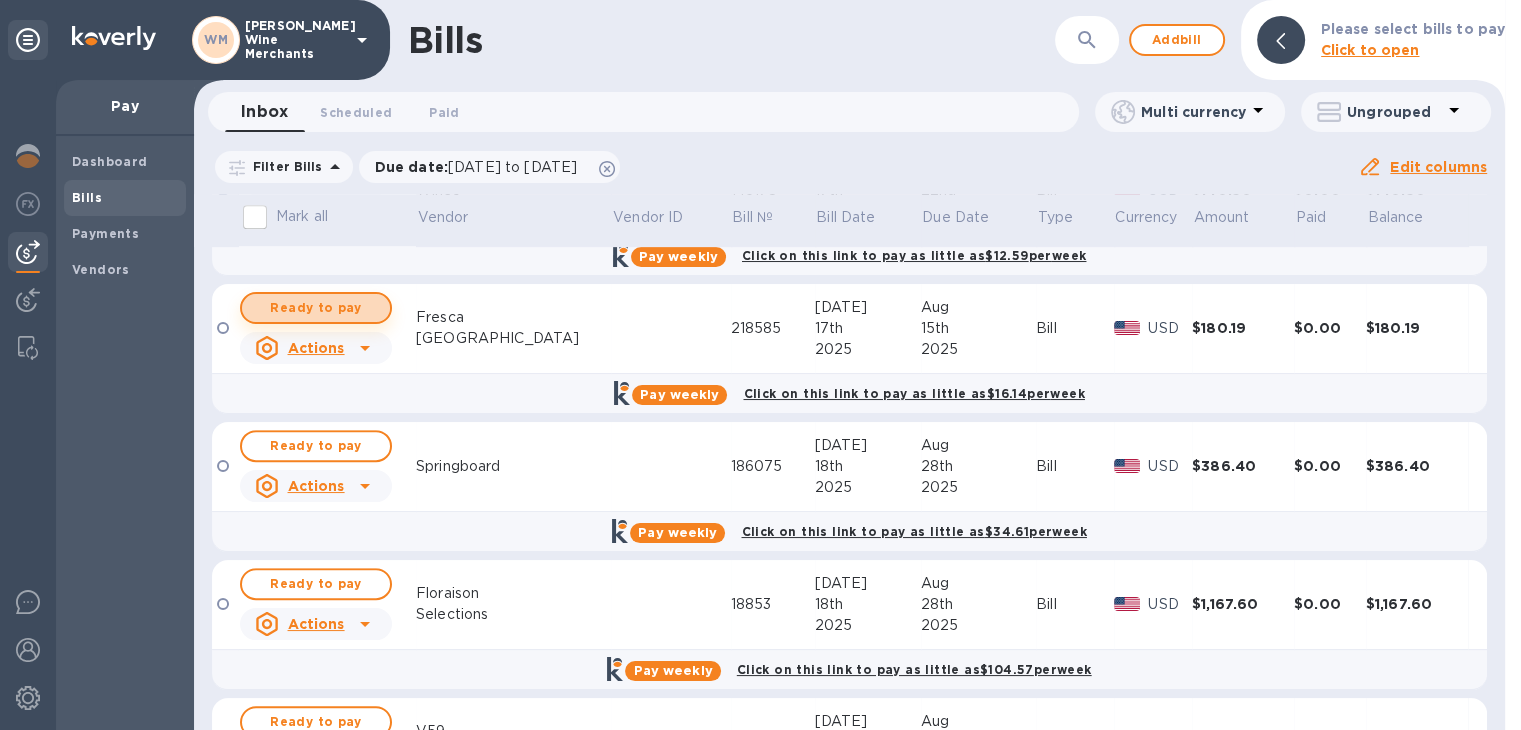 click on "Ready to pay" at bounding box center [316, 308] 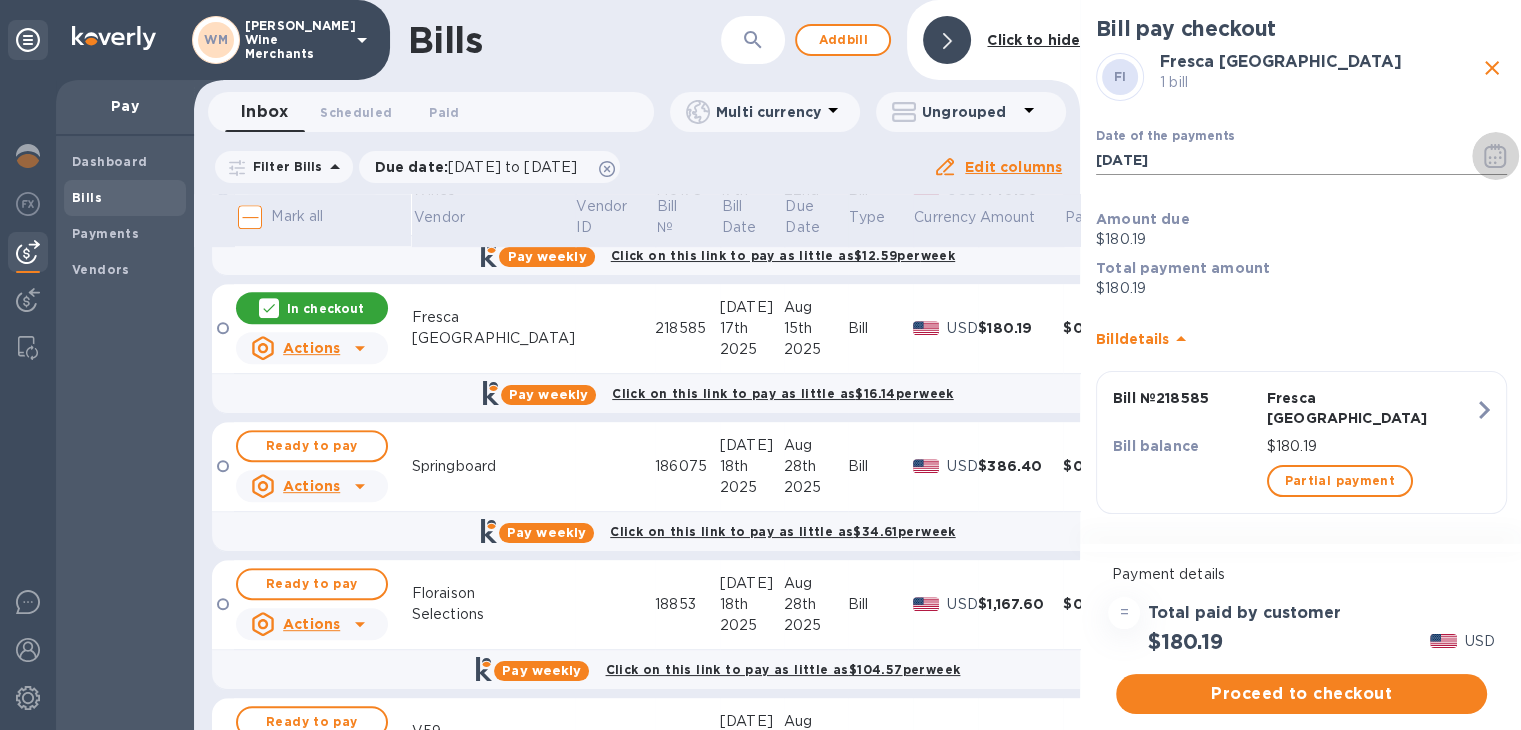 click 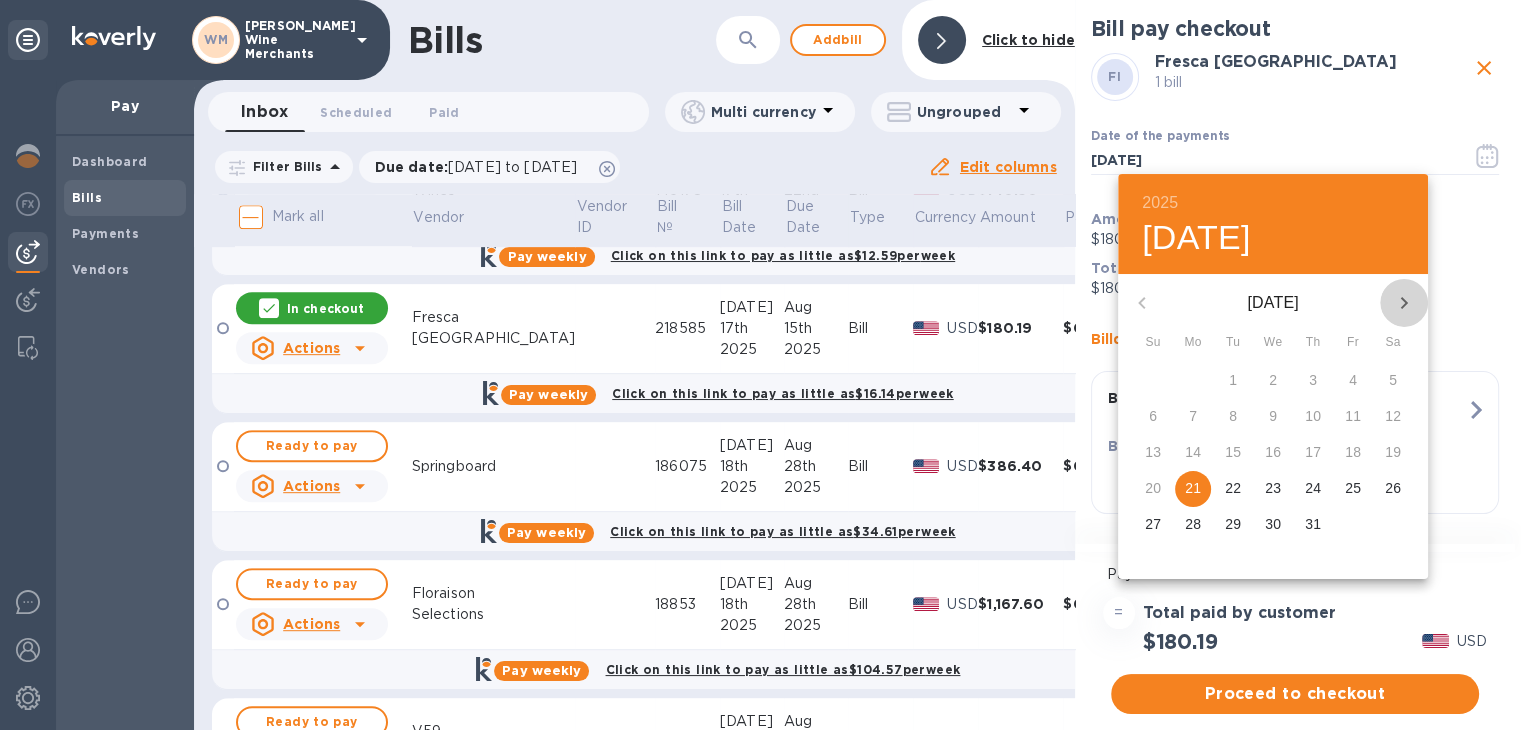 click 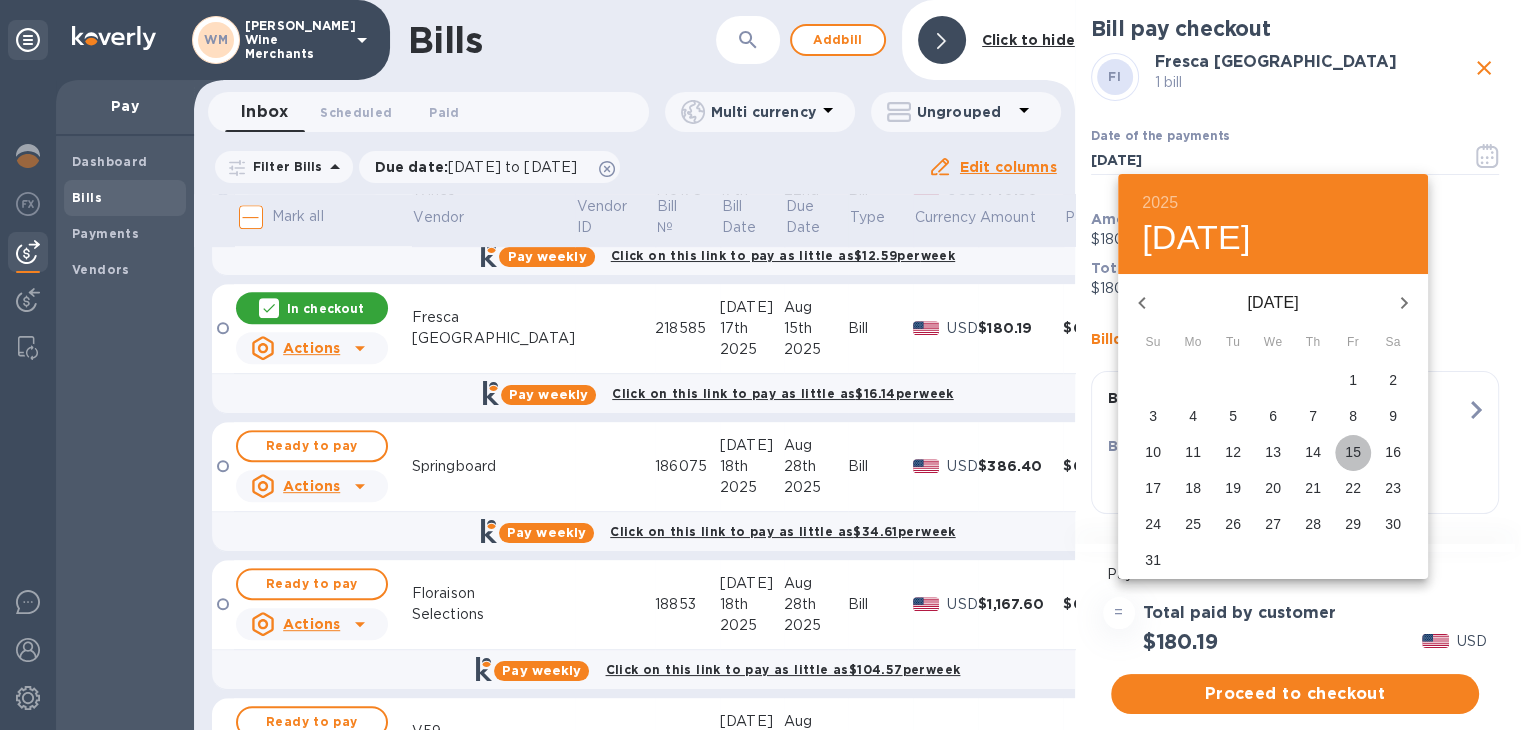 click on "15" at bounding box center [1353, 452] 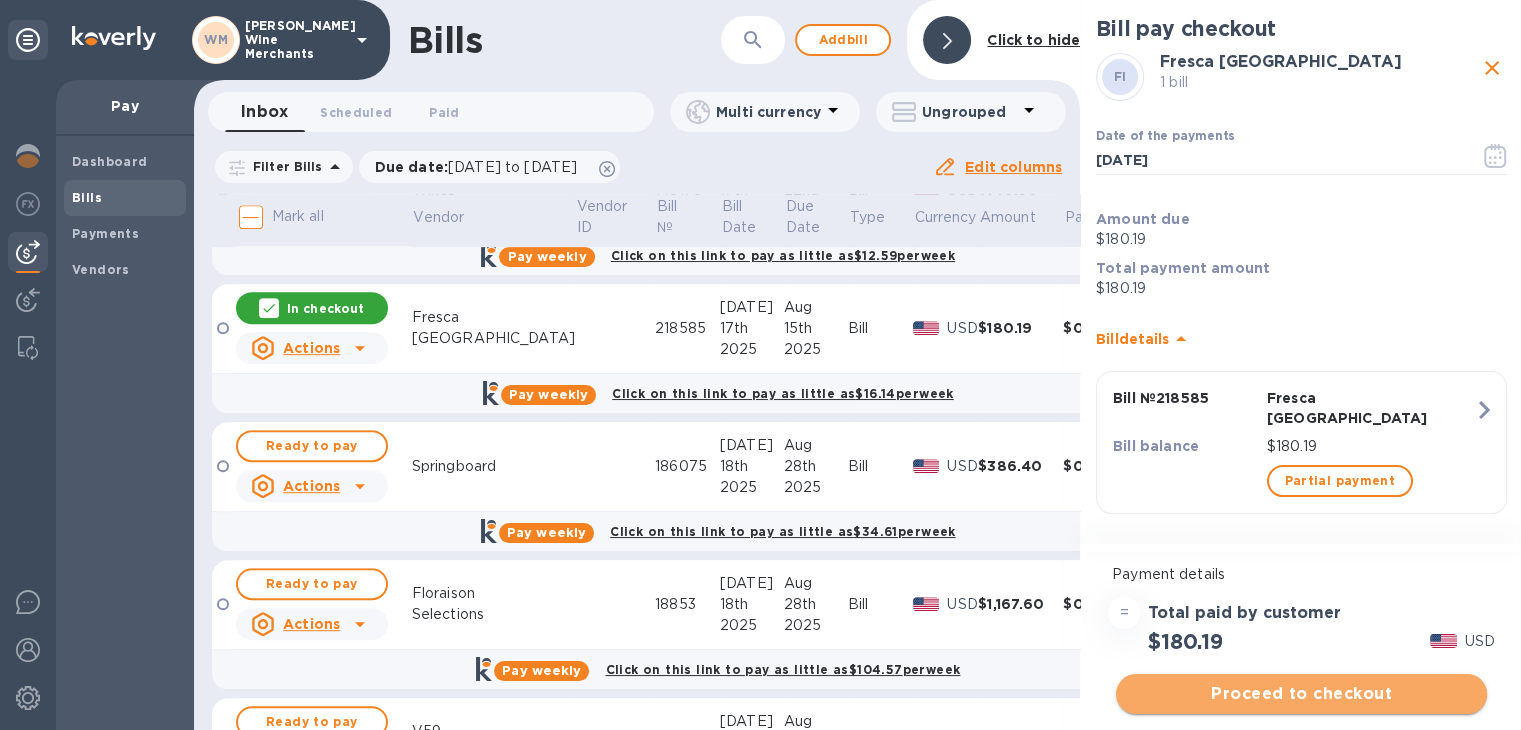 click on "Proceed to checkout" at bounding box center [1301, 694] 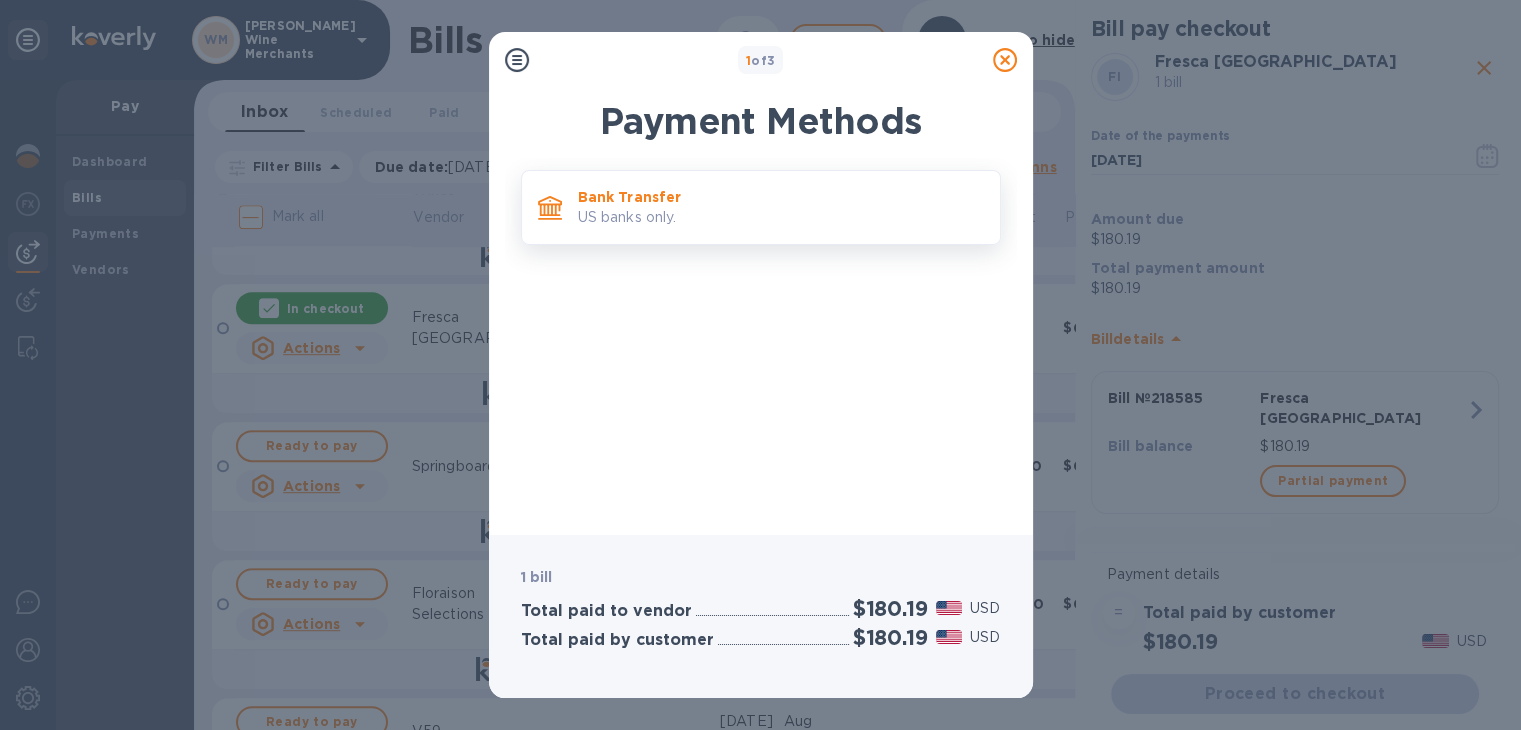 click on "US banks only." at bounding box center (781, 217) 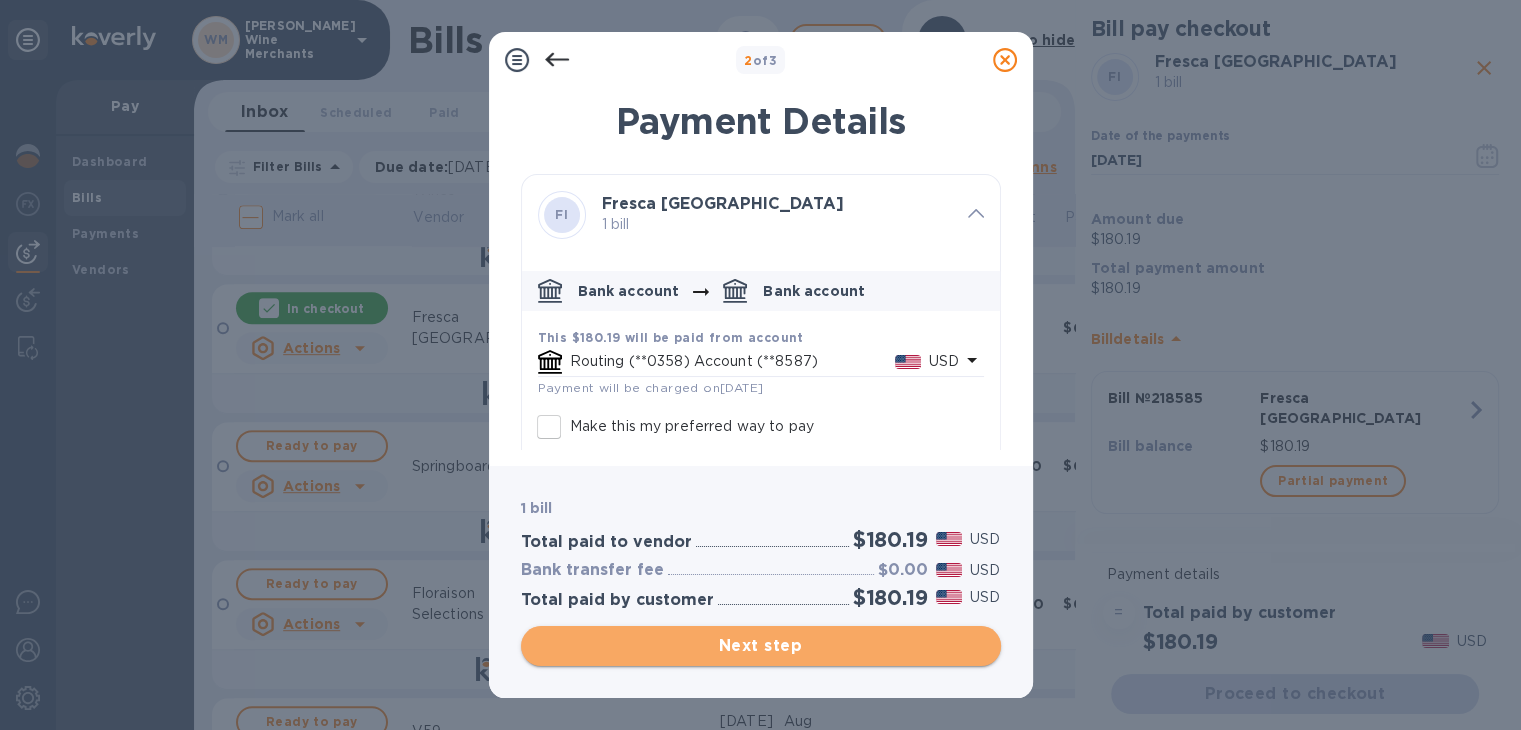 click on "Next step" at bounding box center [761, 646] 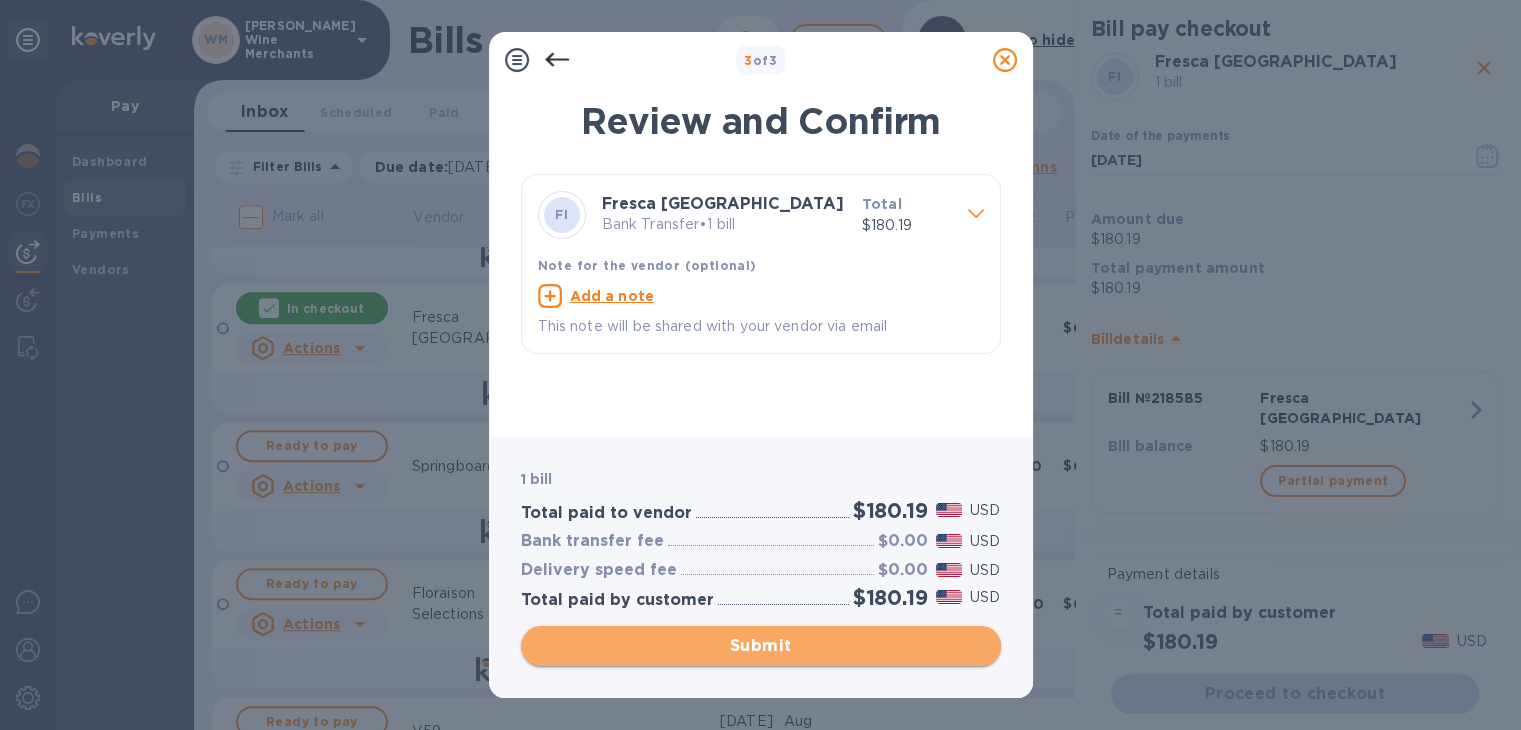 click on "Submit" at bounding box center (761, 646) 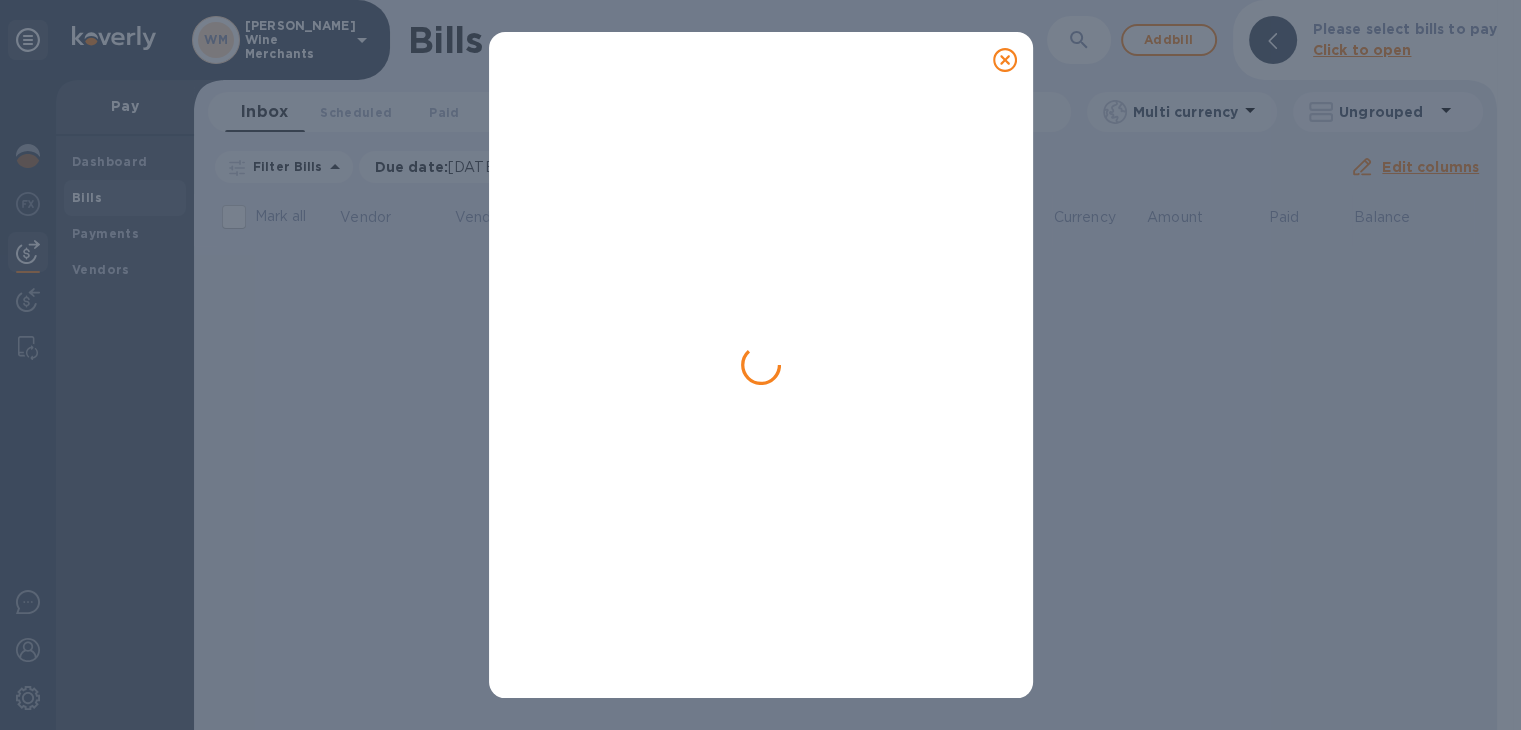 scroll, scrollTop: 0, scrollLeft: 0, axis: both 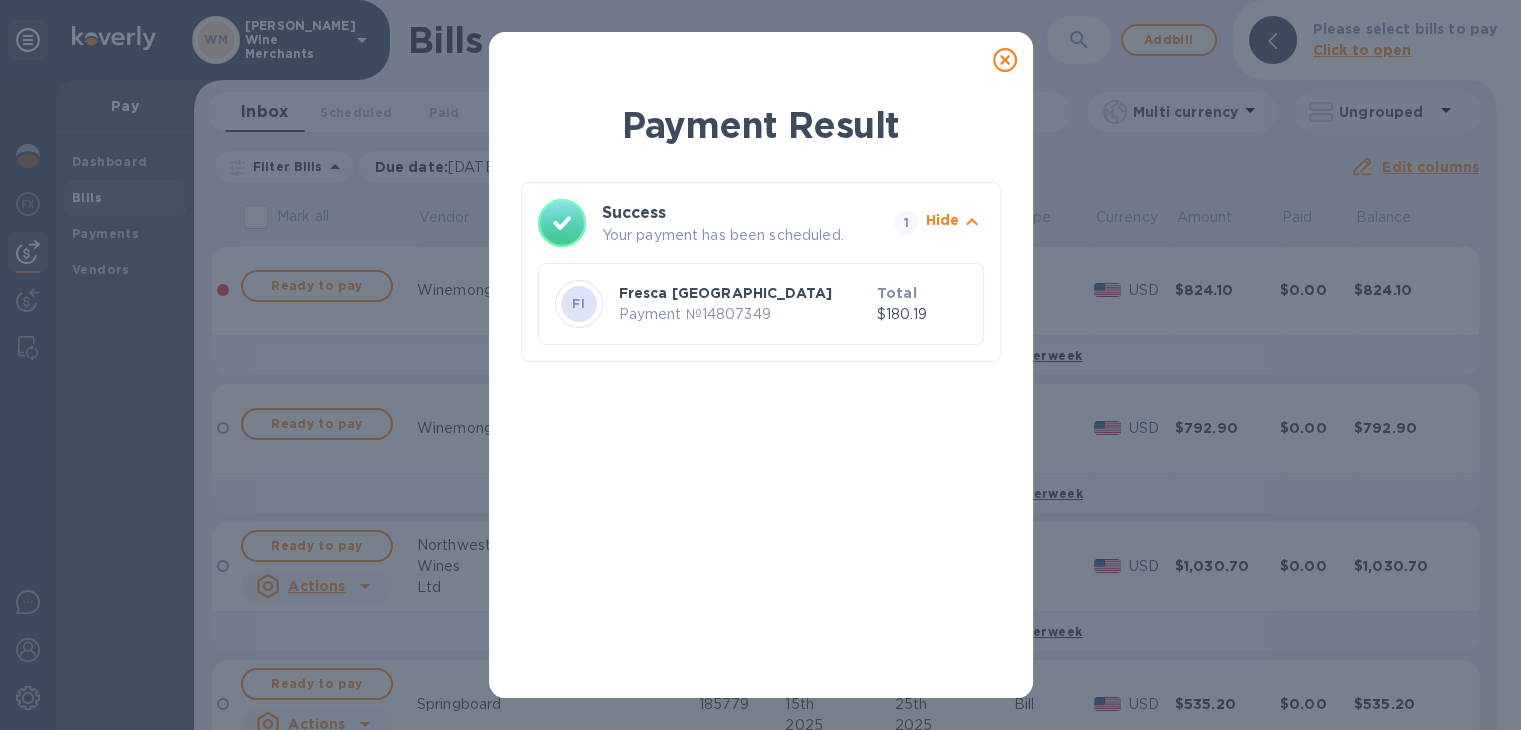 click 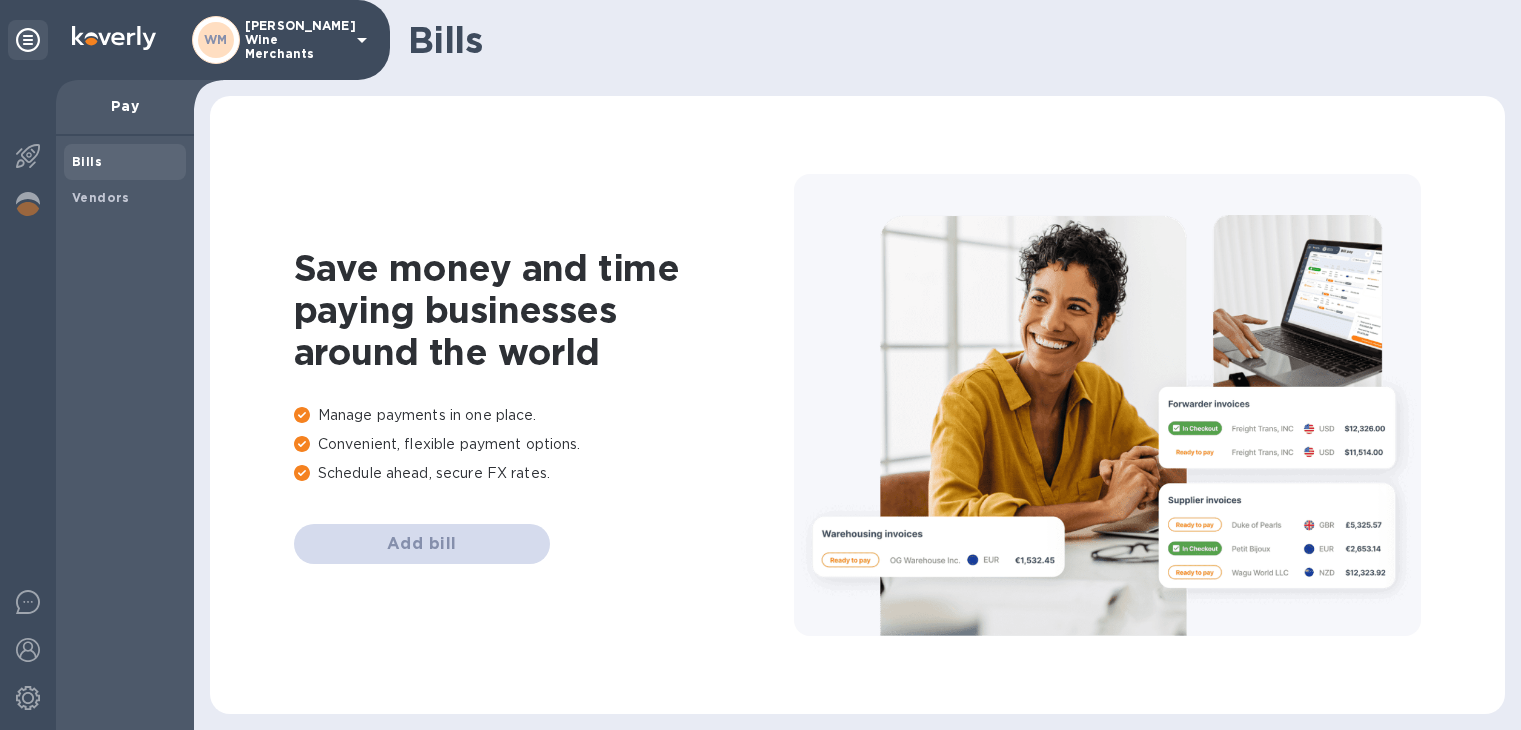 scroll, scrollTop: 0, scrollLeft: 0, axis: both 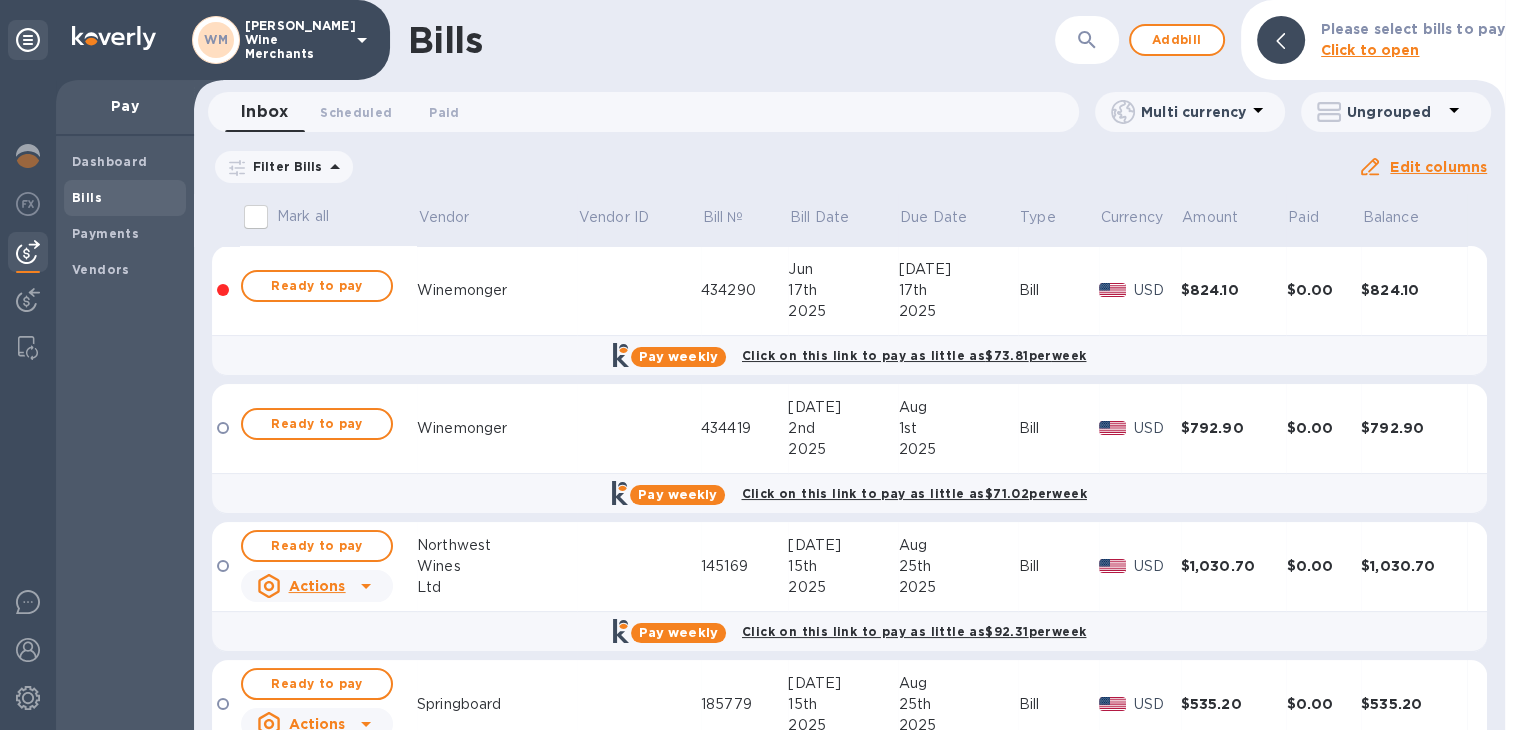click on "Bills" at bounding box center (87, 197) 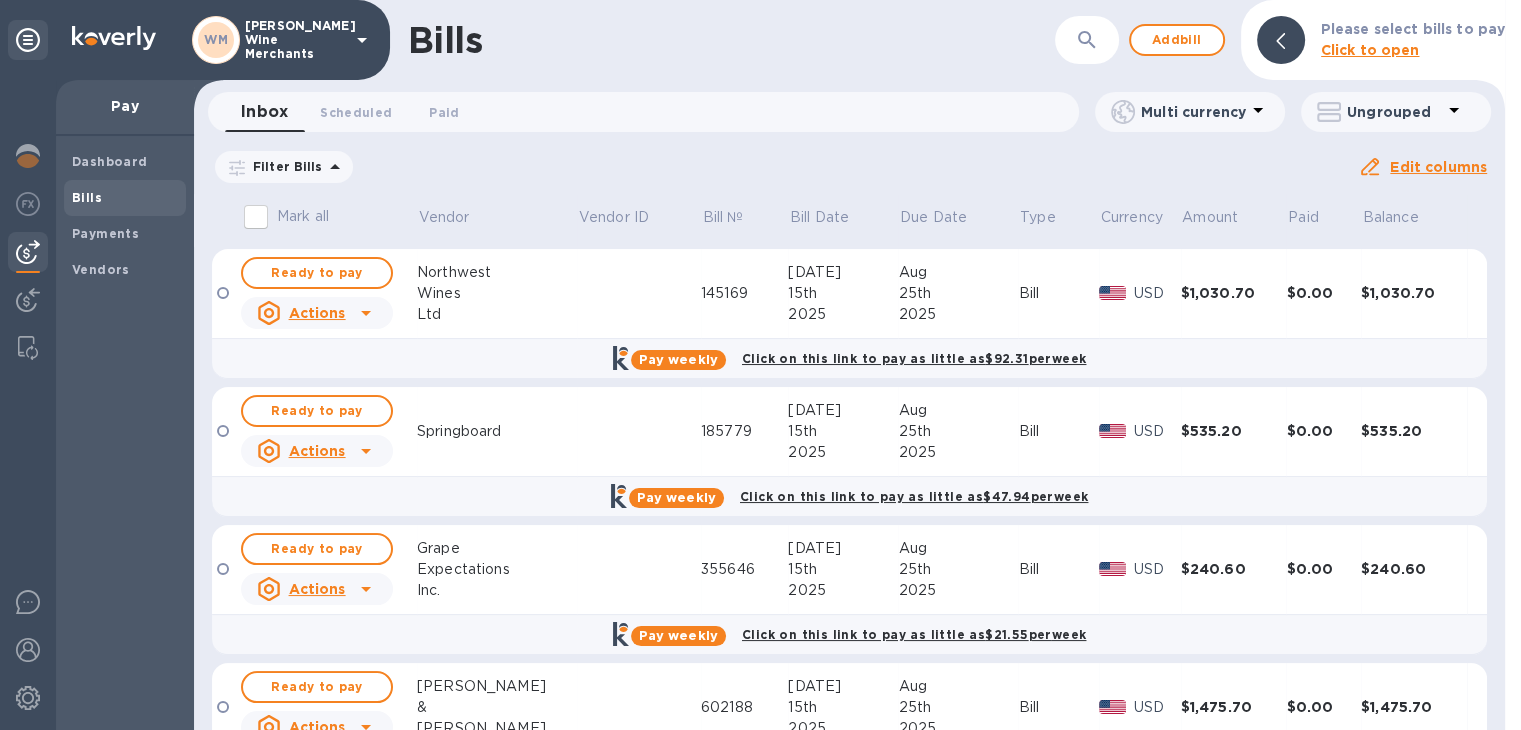 scroll, scrollTop: 132, scrollLeft: 0, axis: vertical 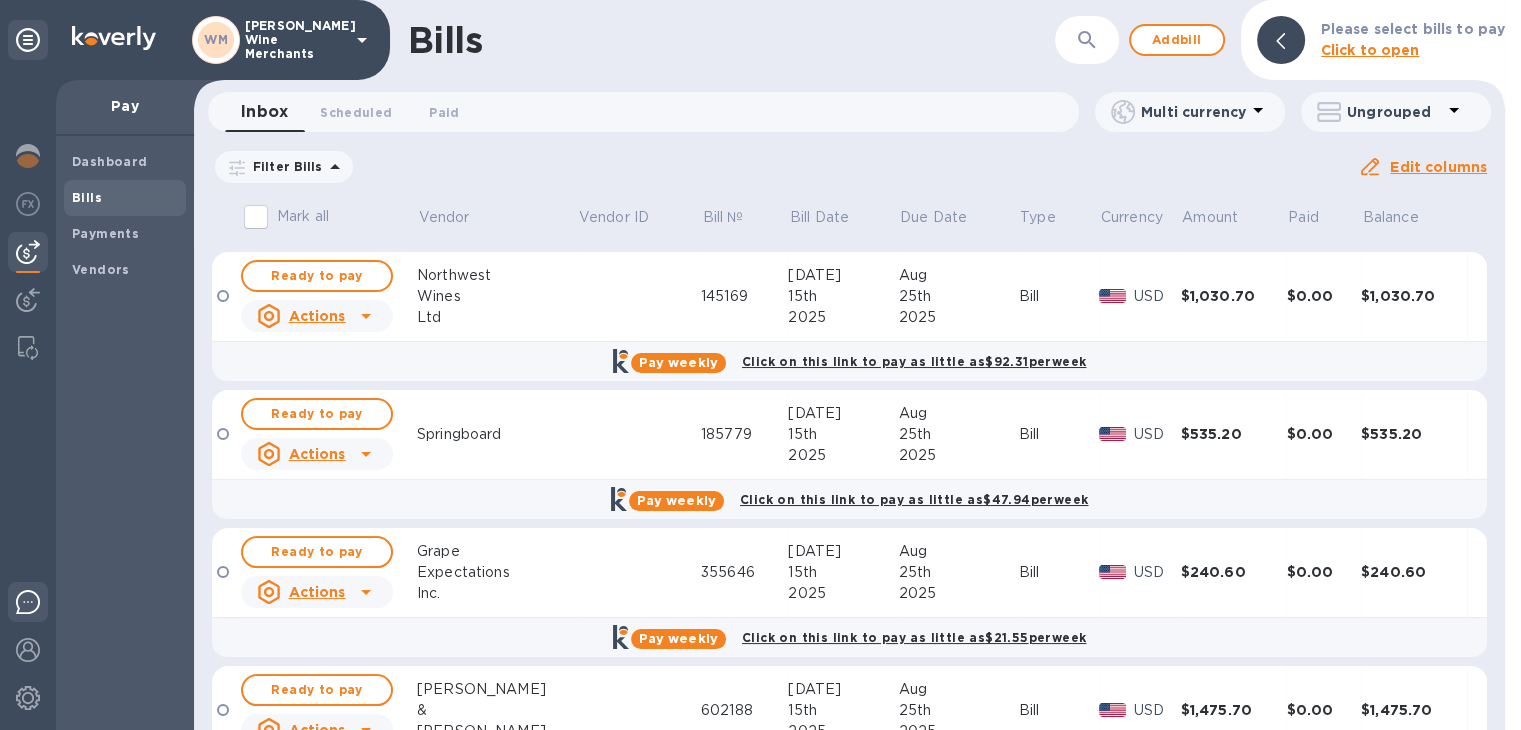 click at bounding box center [28, 605] 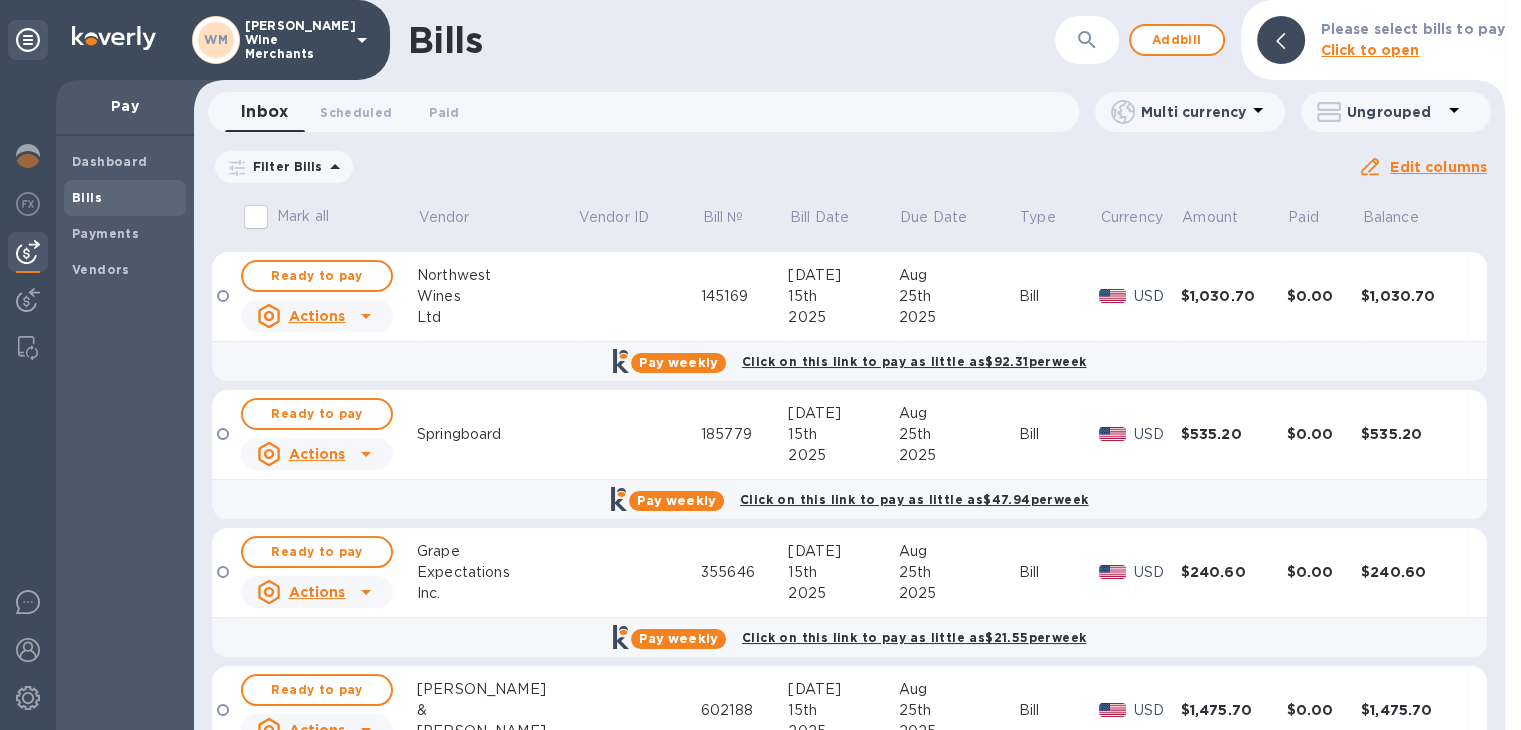 click on "Bills ​ Add   bill Please select bills to pay Click to open" at bounding box center [849, 40] 